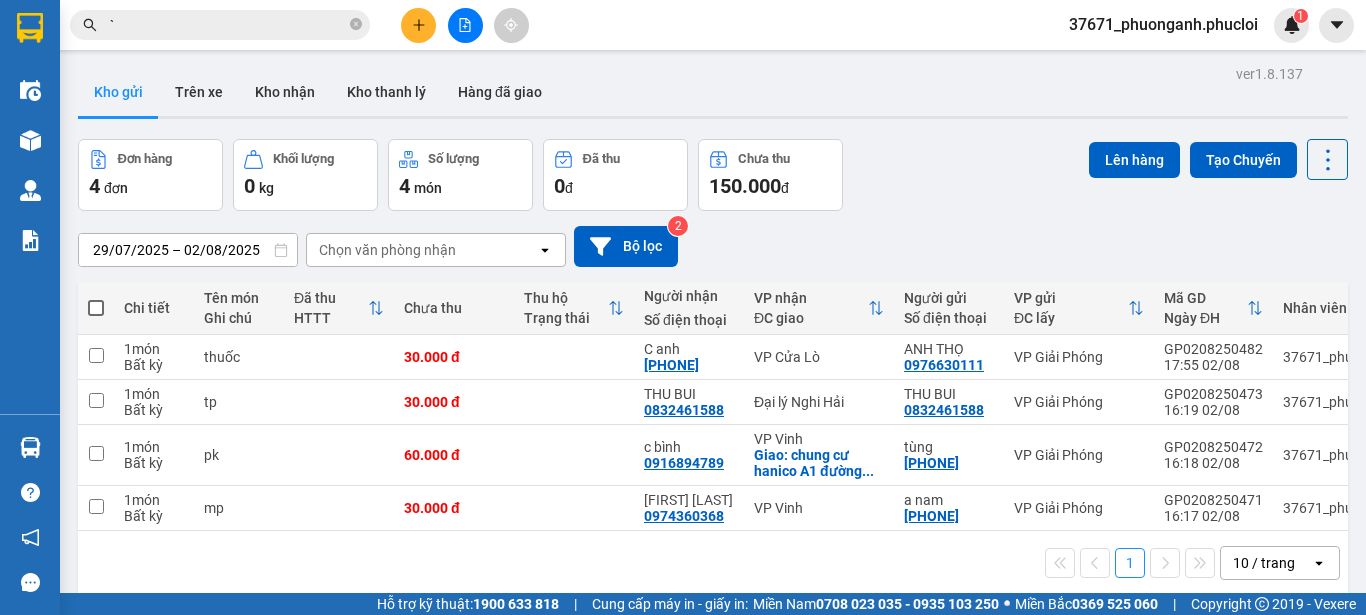 scroll, scrollTop: 0, scrollLeft: 0, axis: both 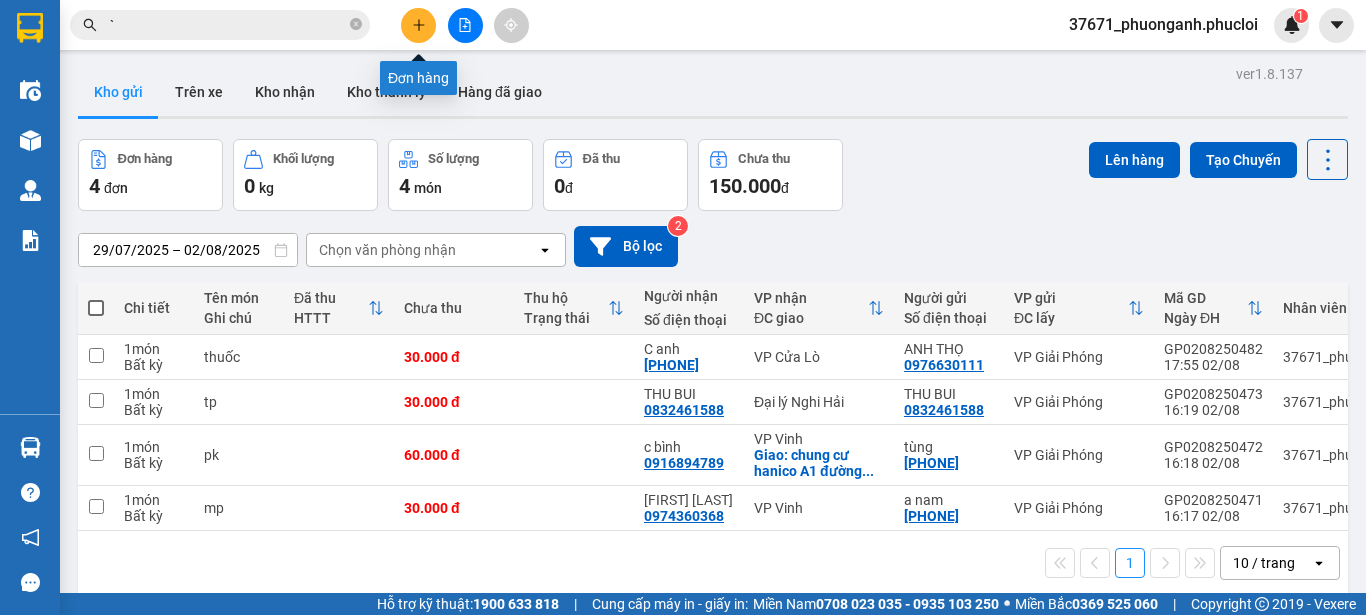 click at bounding box center [418, 25] 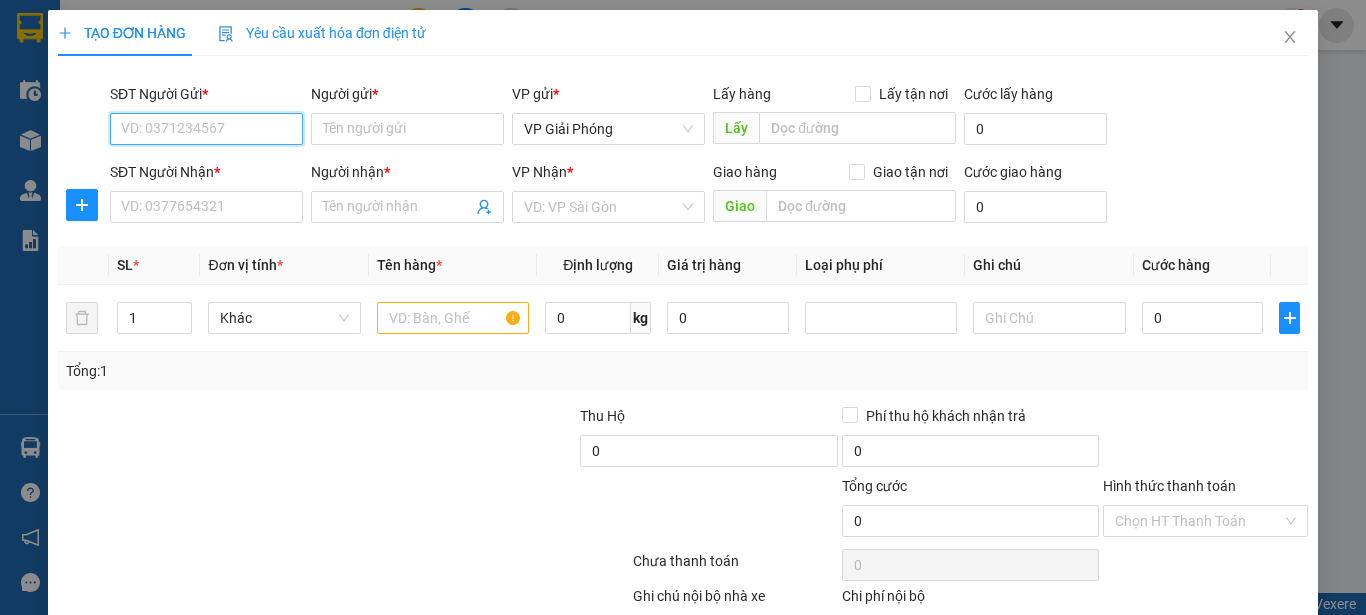 paste on "0368457212" 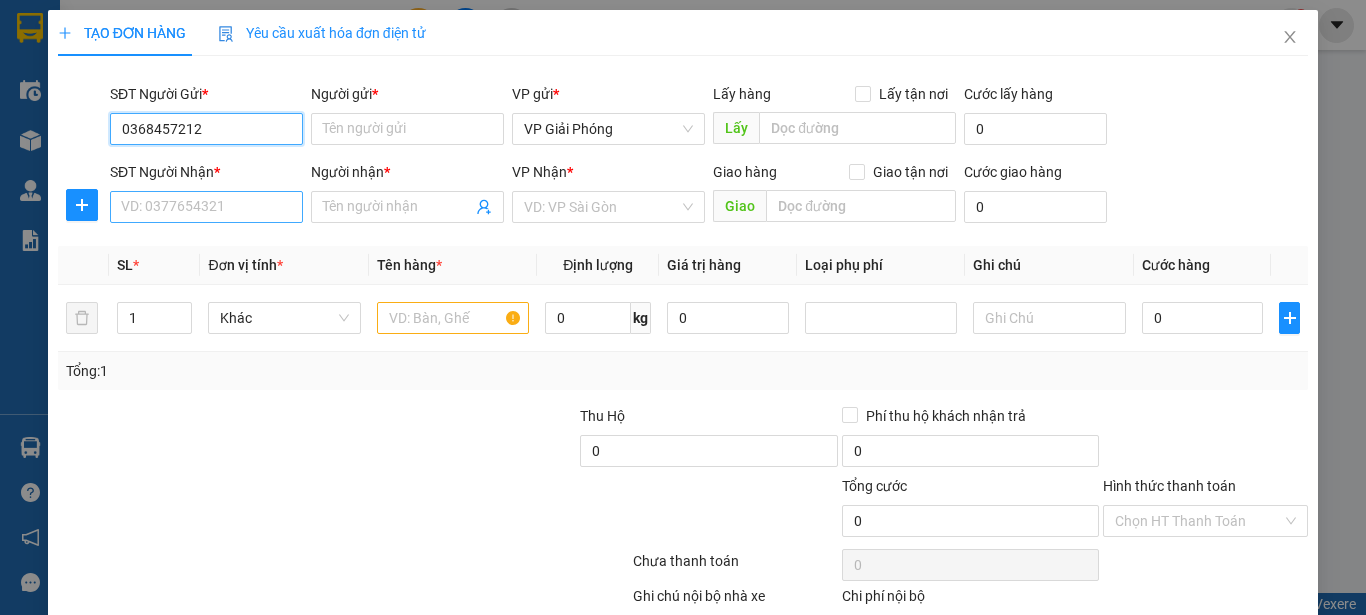 type on "0368457212" 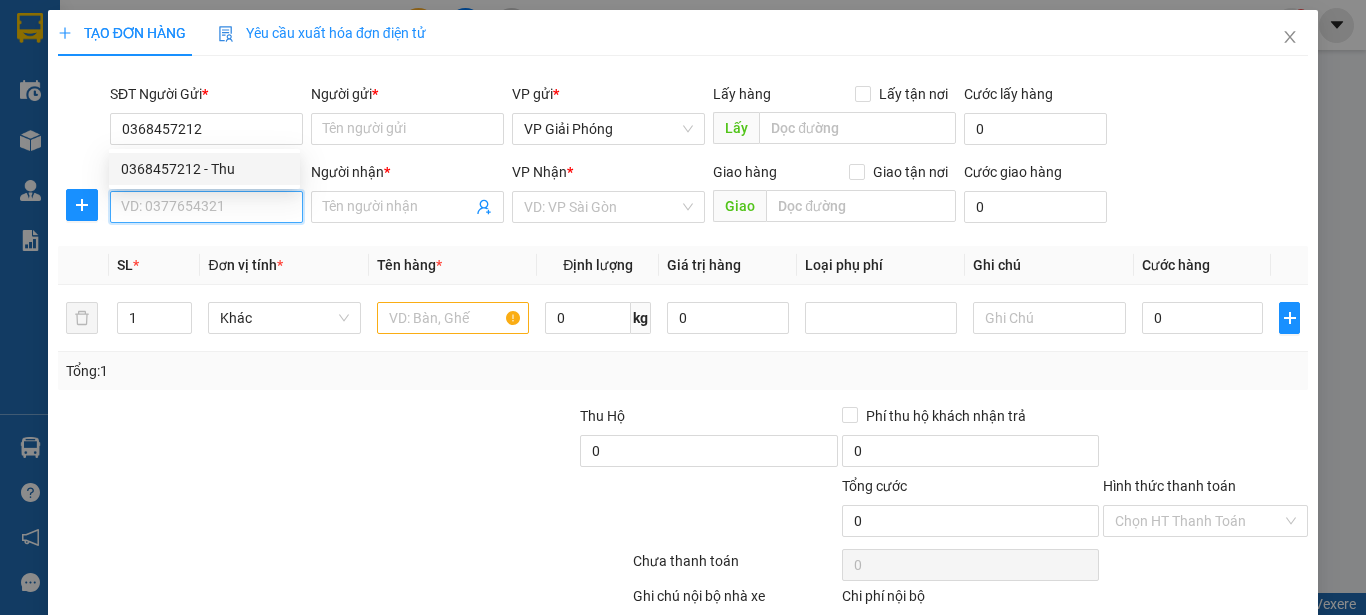 click on "SĐT Người Nhận  *" at bounding box center (206, 207) 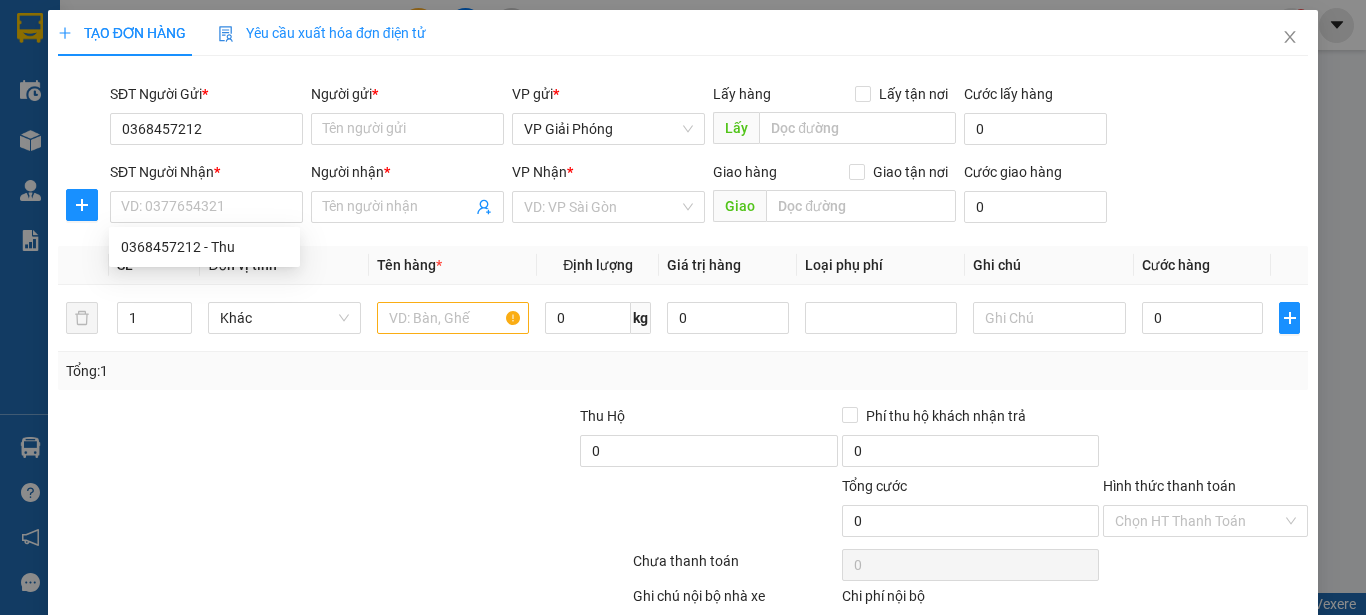 click on "SĐT Người Gửi  * [PHONE] Người gửi  * Tên người gửi VP gửi  * VP Giải Phóng Lấy hàng Lấy tận nơi Lấy Cước lấy hàng 0 SĐT Người Nhận  * VD: [PHONE] Người nhận  * Tên người nhận VP Nhận  * VD: VP Sài Gòn Giao hàng Giao tận nơi Giao Cước giao hàng 0" at bounding box center (683, 157) 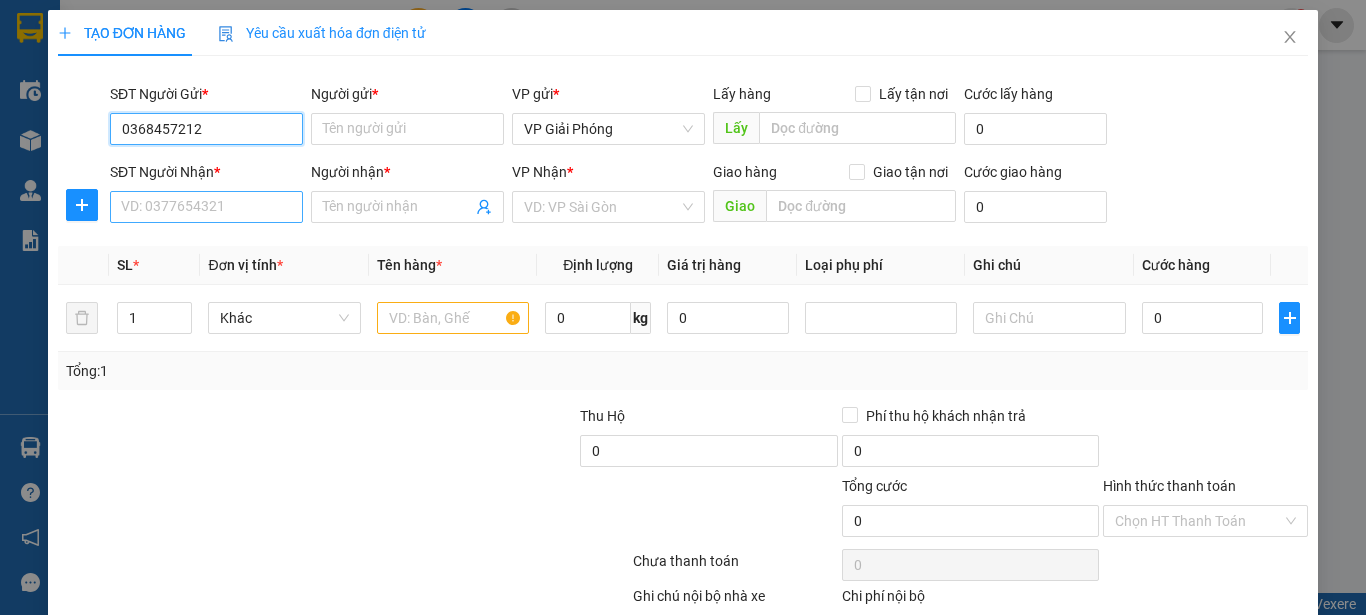 drag, startPoint x: 249, startPoint y: 134, endPoint x: 235, endPoint y: 210, distance: 77.27872 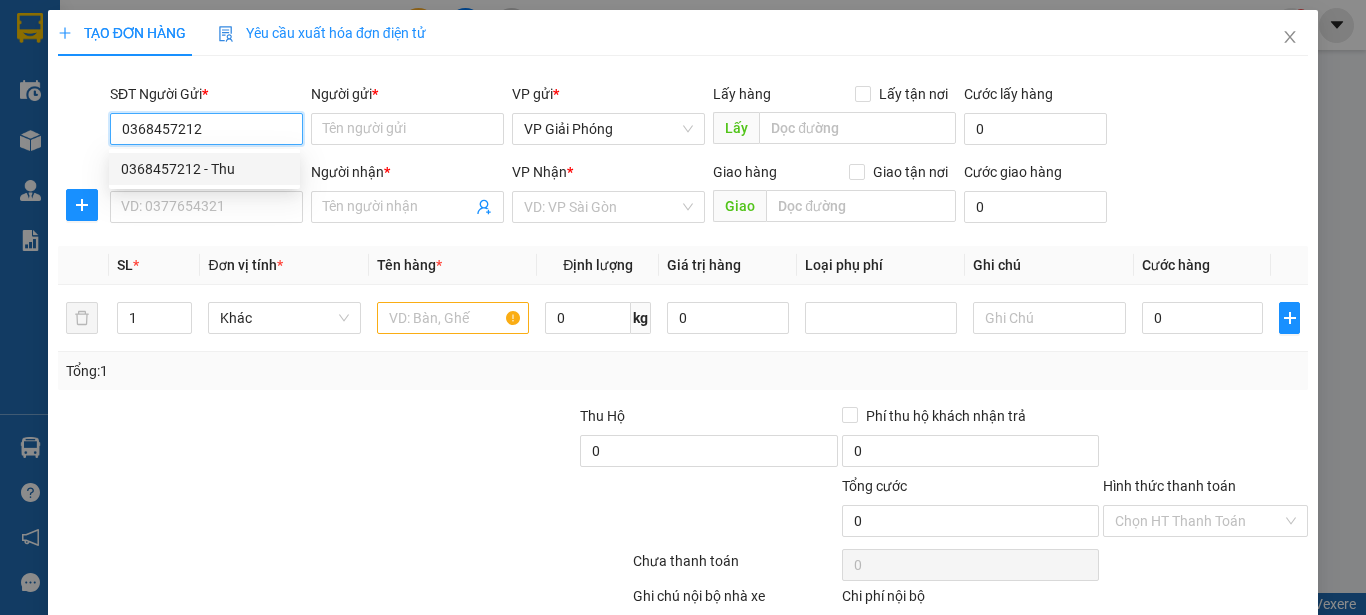 click on "0368457212 - Thu" at bounding box center (204, 169) 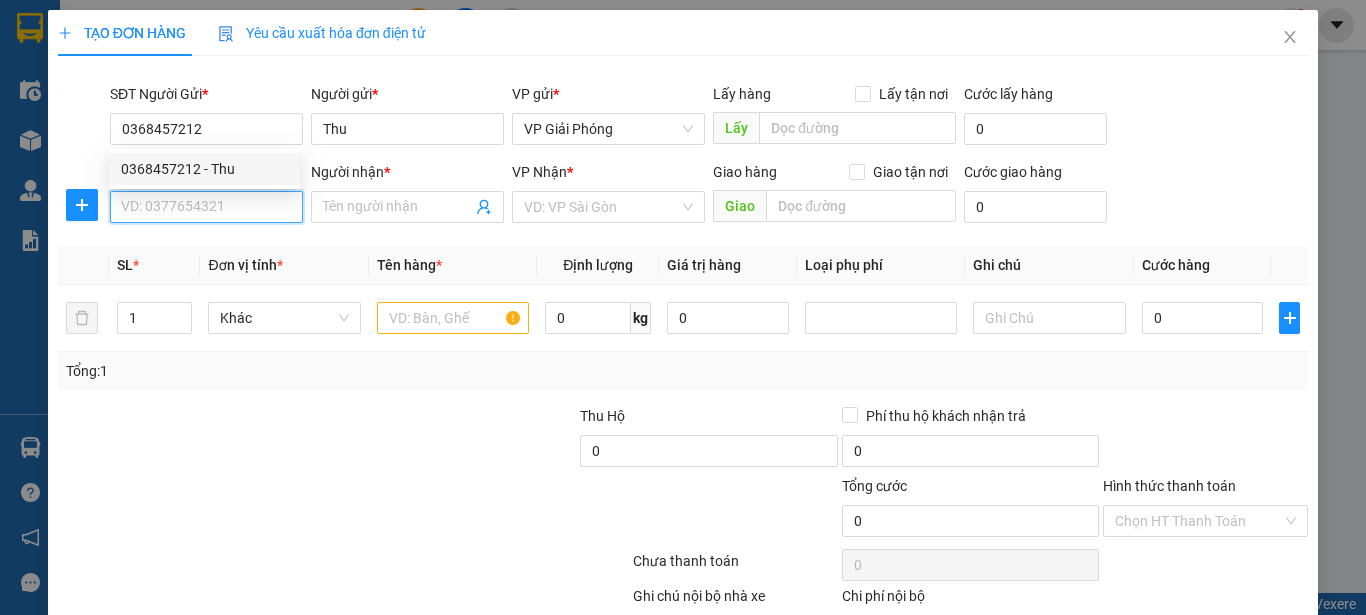 click on "SĐT Người Nhận  *" at bounding box center [206, 207] 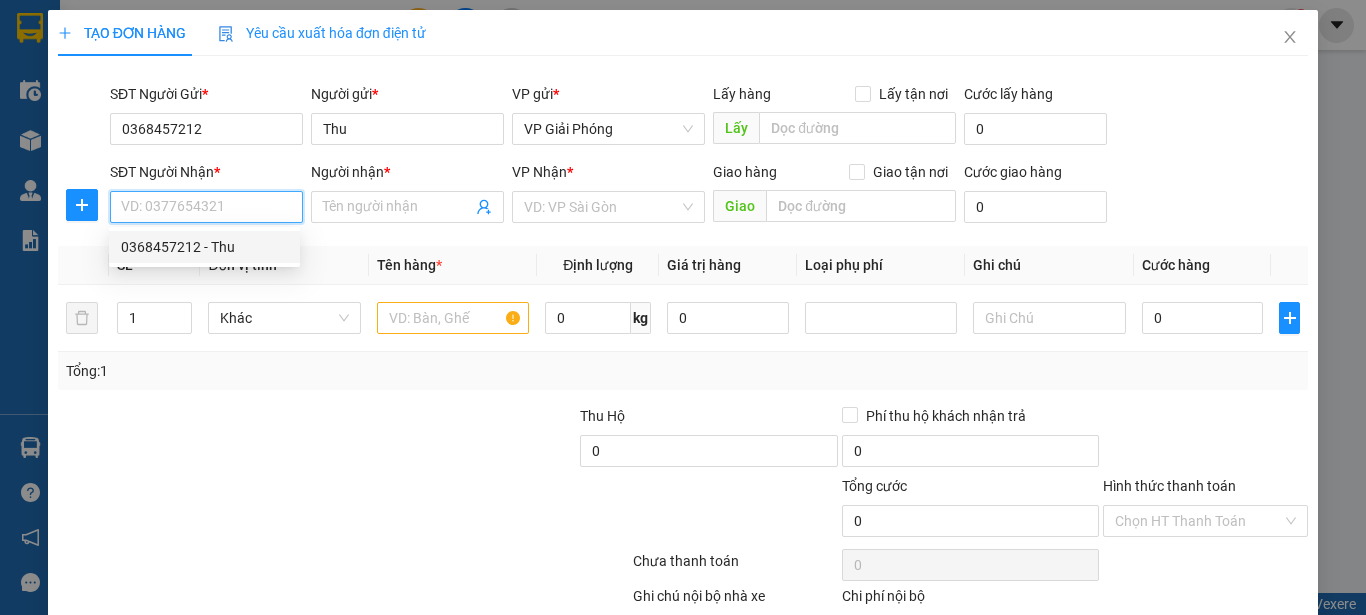 click on "0368457212 - Thu" at bounding box center (204, 247) 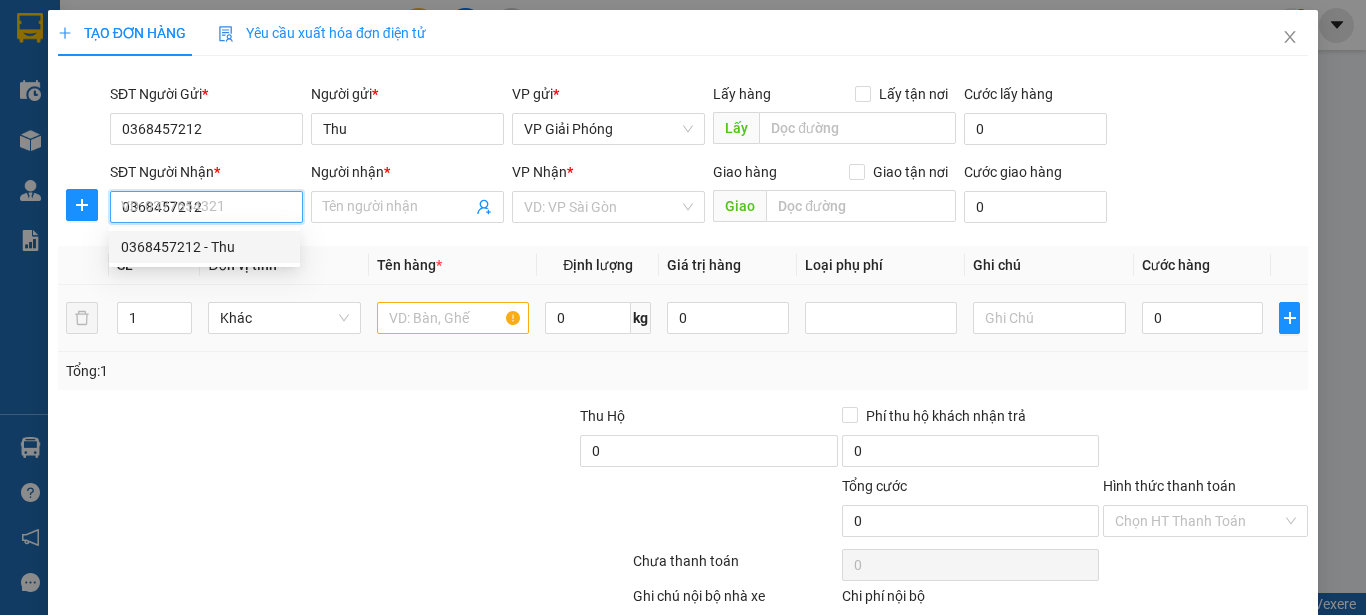 type on "Thu" 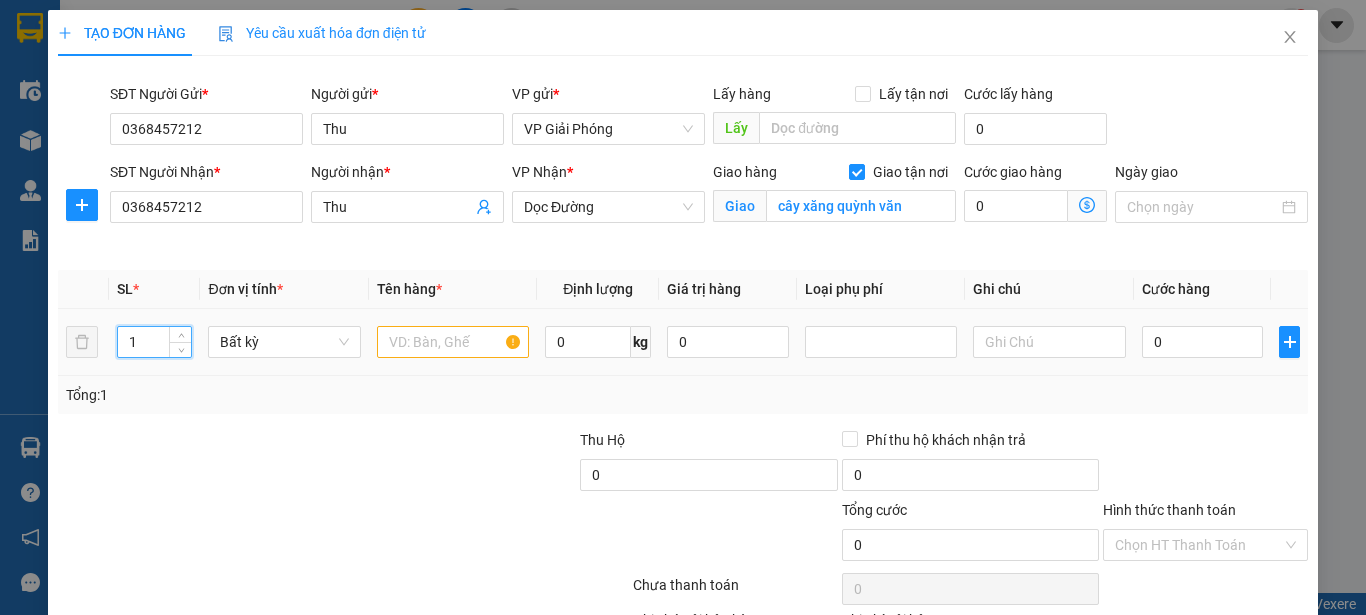 drag, startPoint x: 149, startPoint y: 333, endPoint x: 114, endPoint y: 338, distance: 35.35534 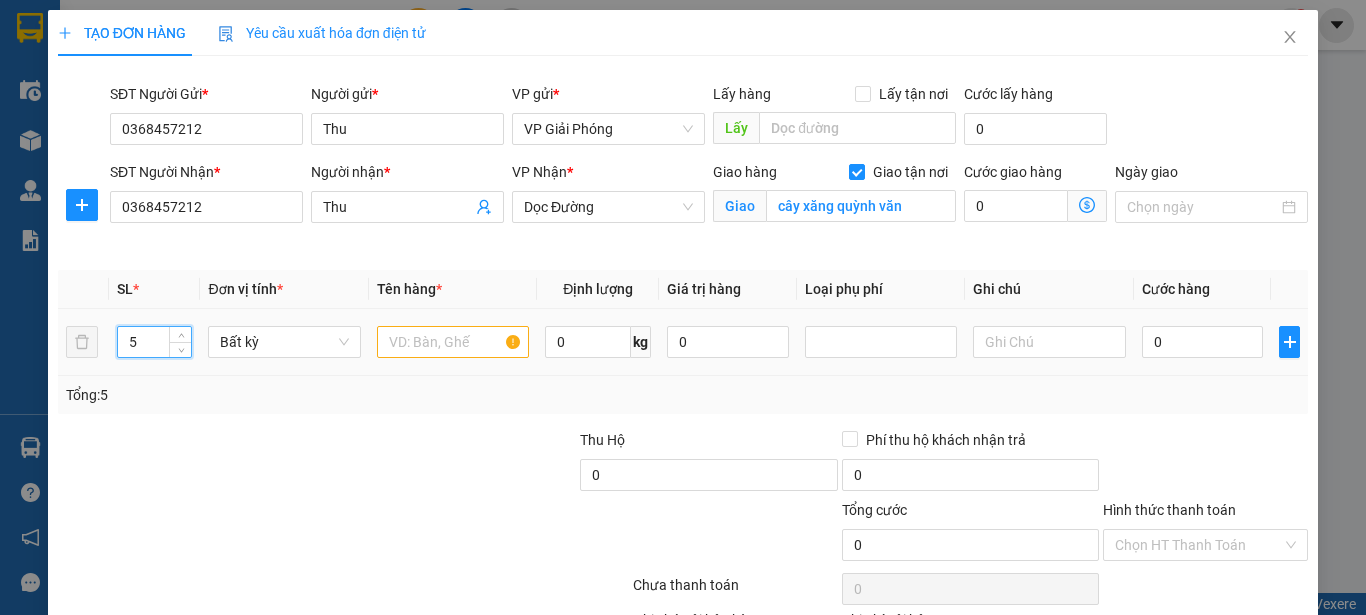 type on "5" 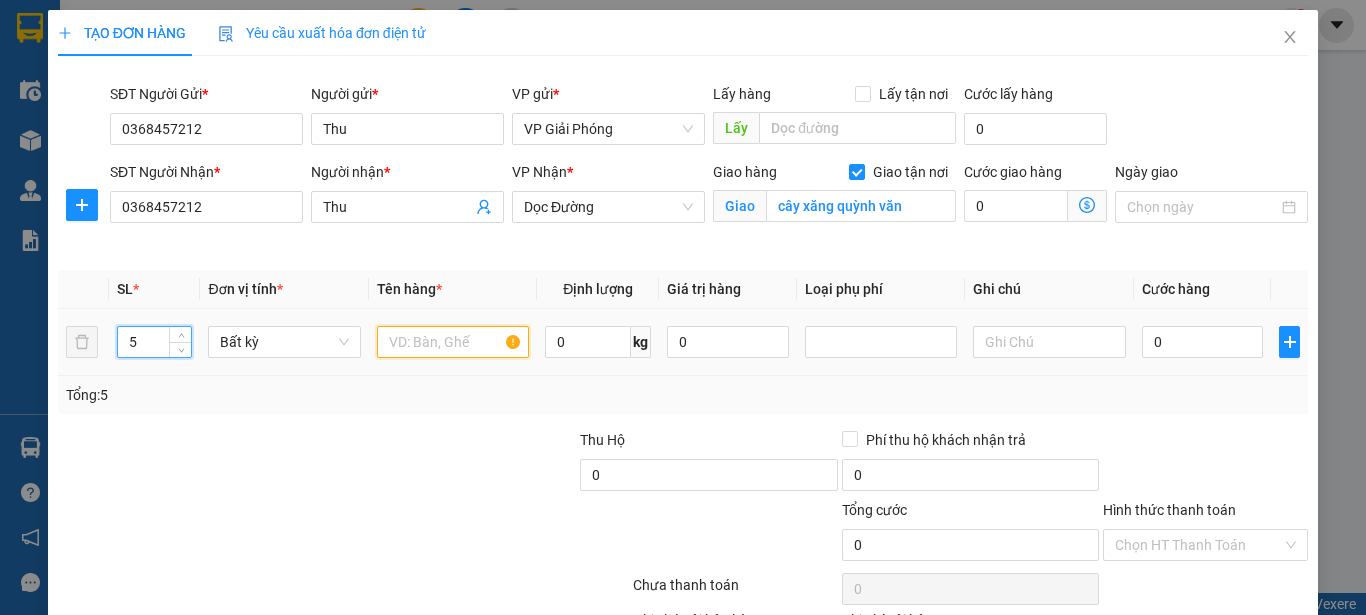 click at bounding box center (453, 342) 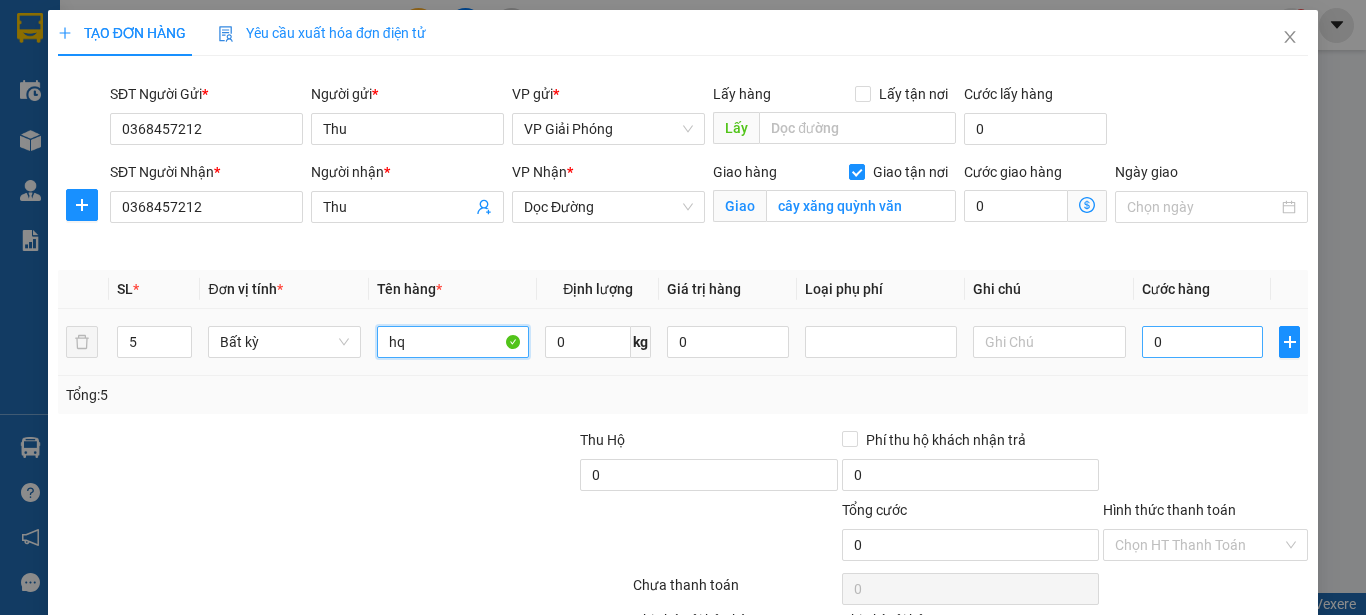 type on "hq" 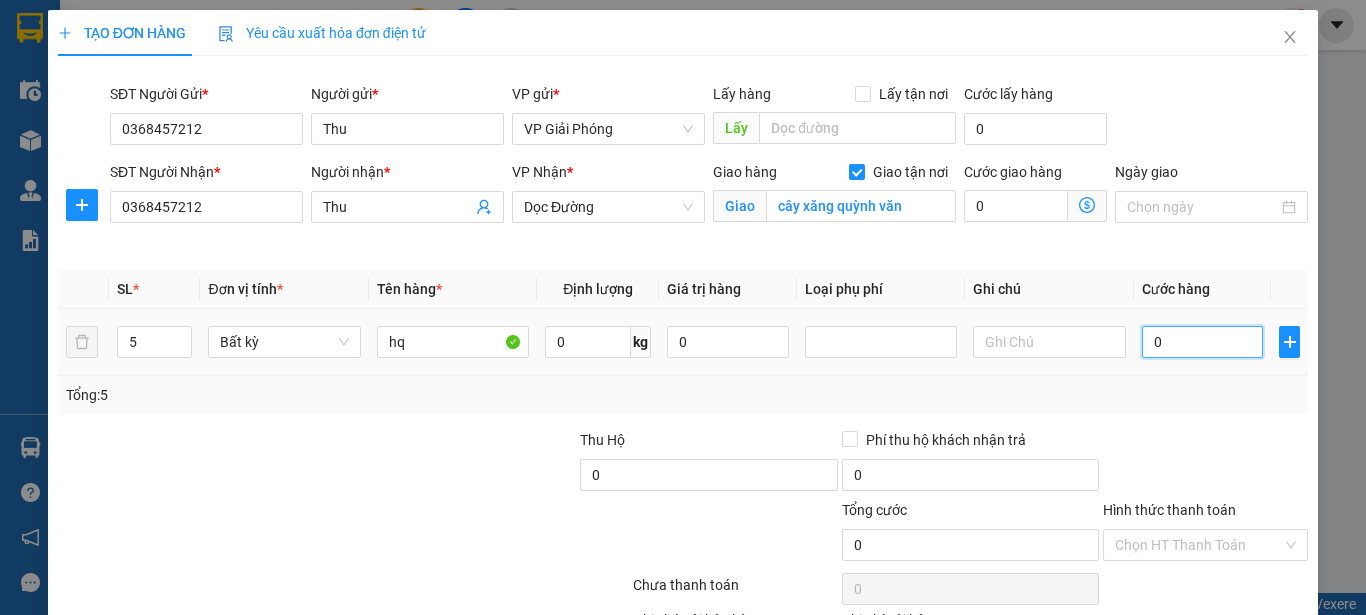 drag, startPoint x: 1169, startPoint y: 339, endPoint x: 1174, endPoint y: 311, distance: 28.442924 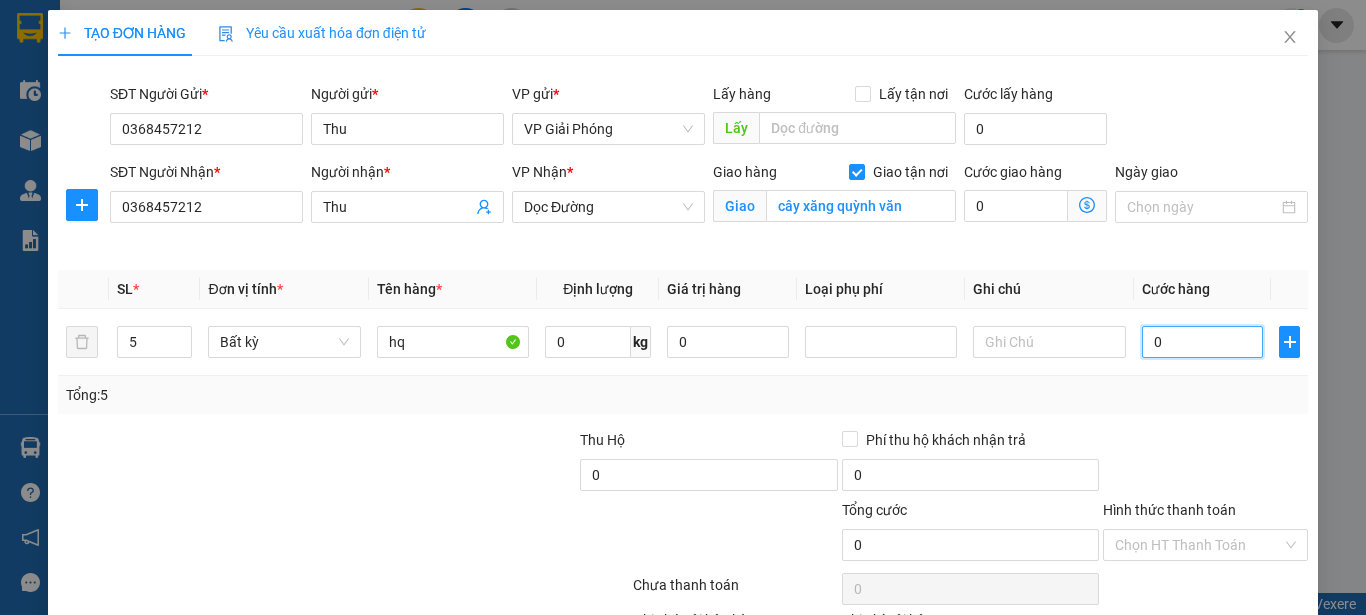 type on "1" 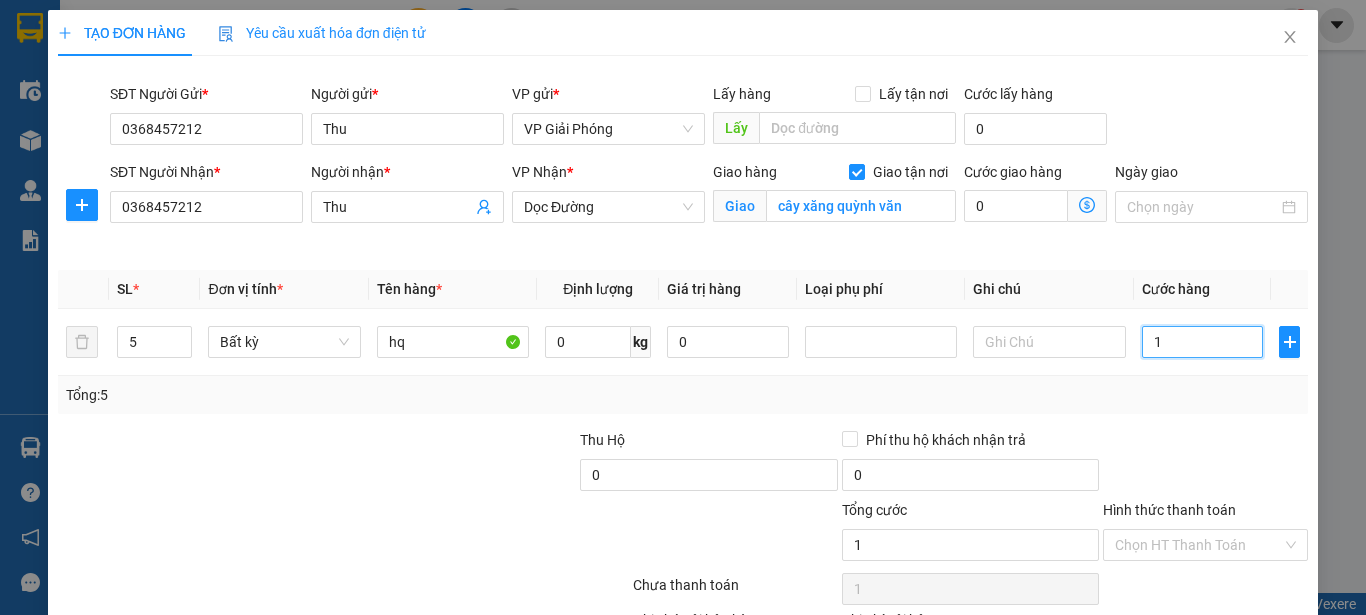 type on "12" 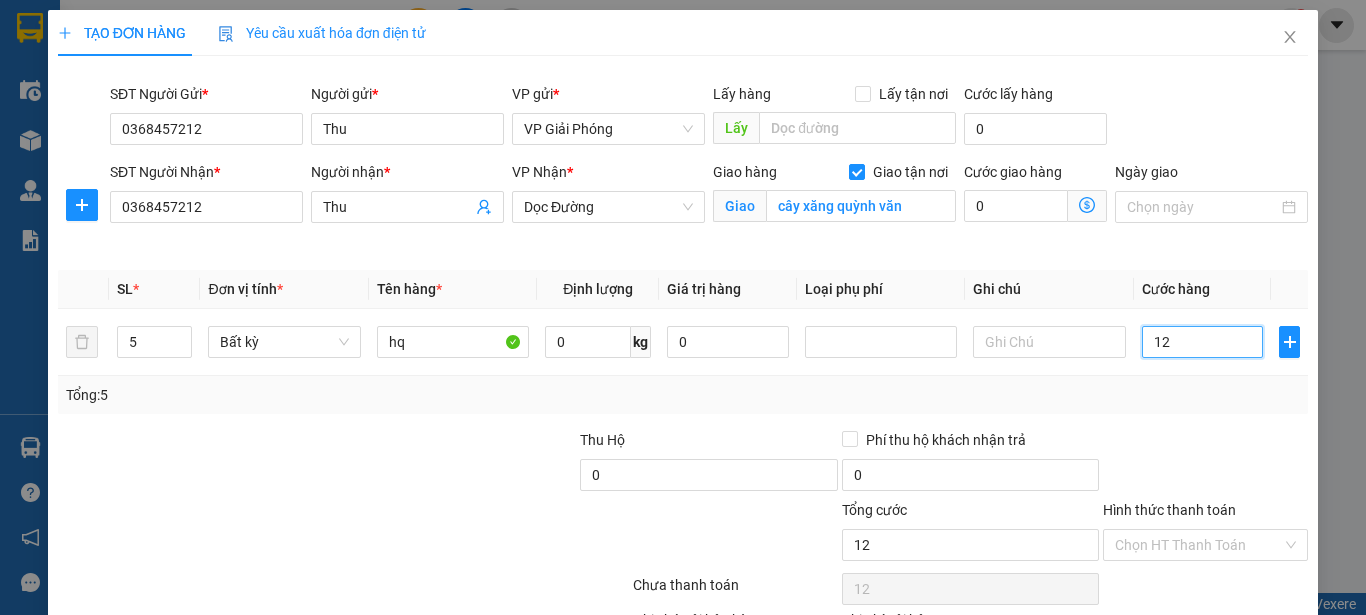 type on "125" 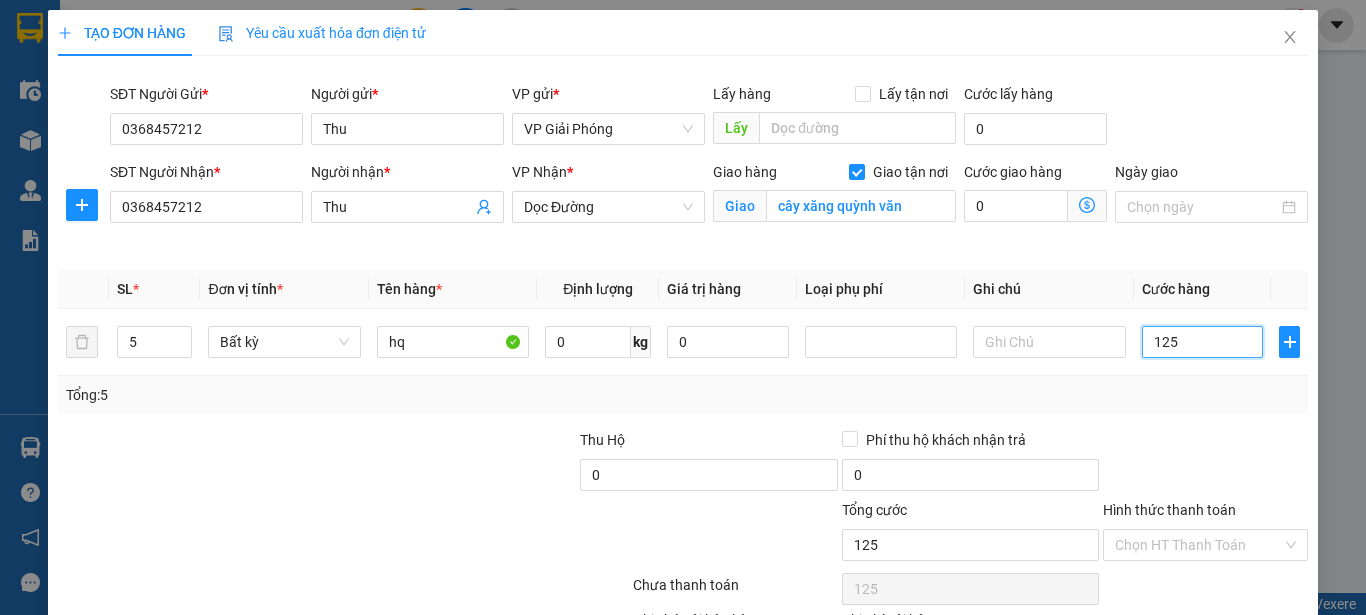 type on "1.250" 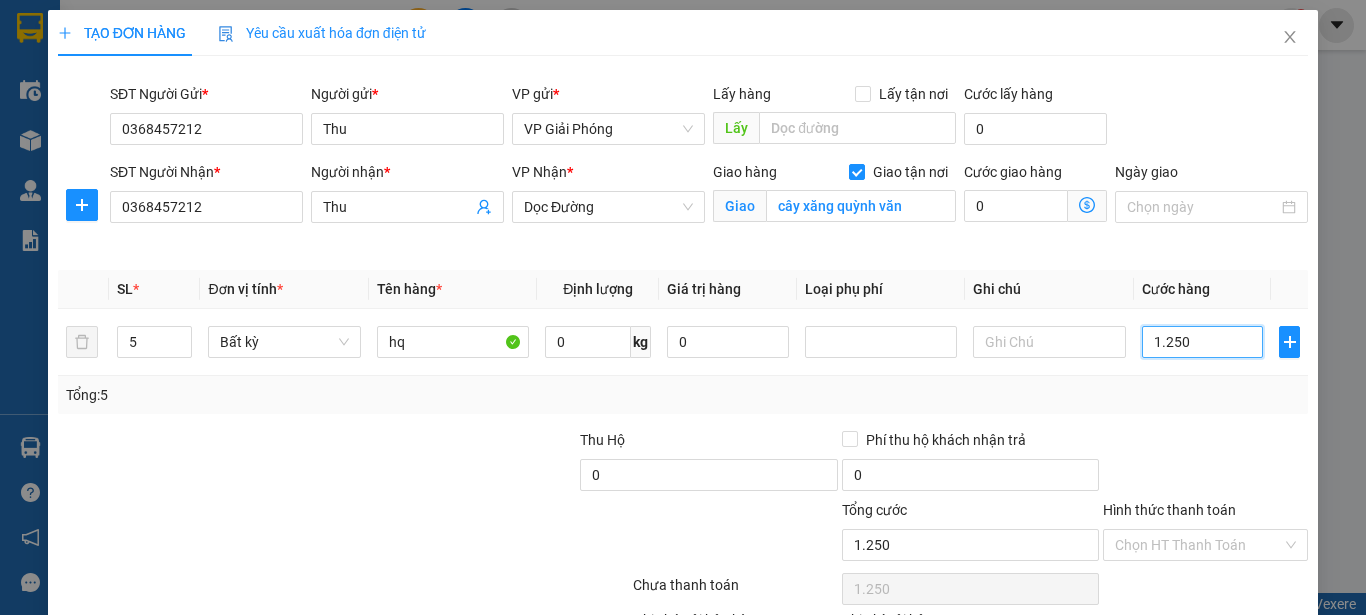 type on "12.500" 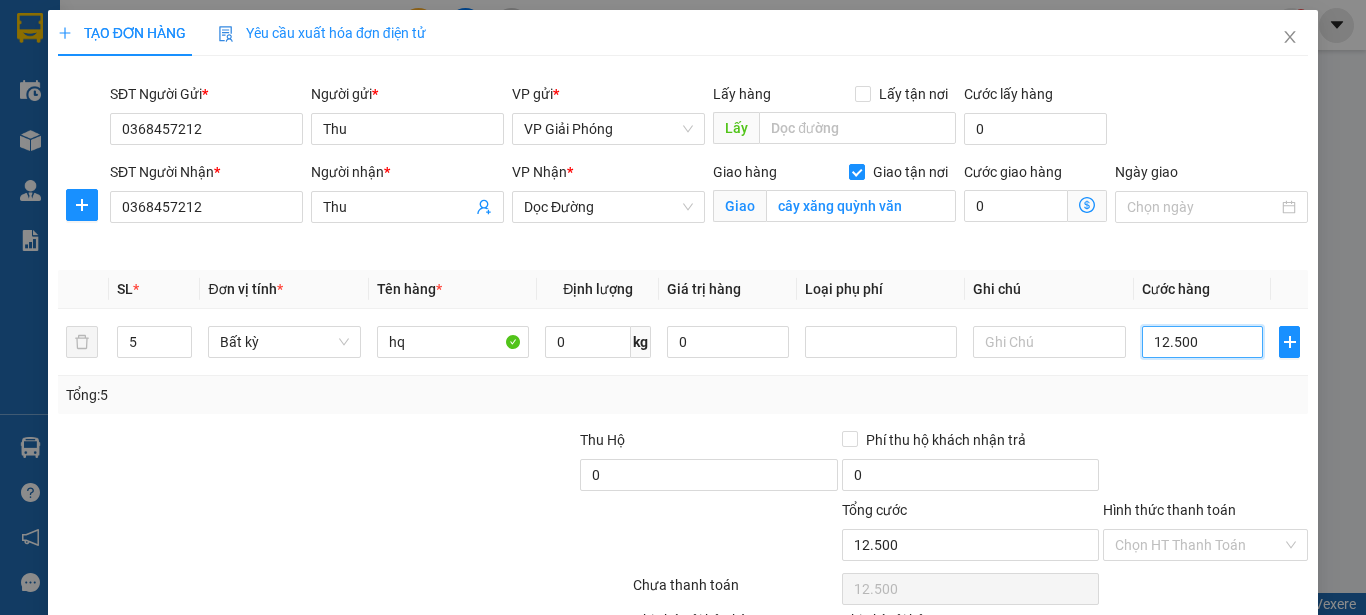 type on "125.000" 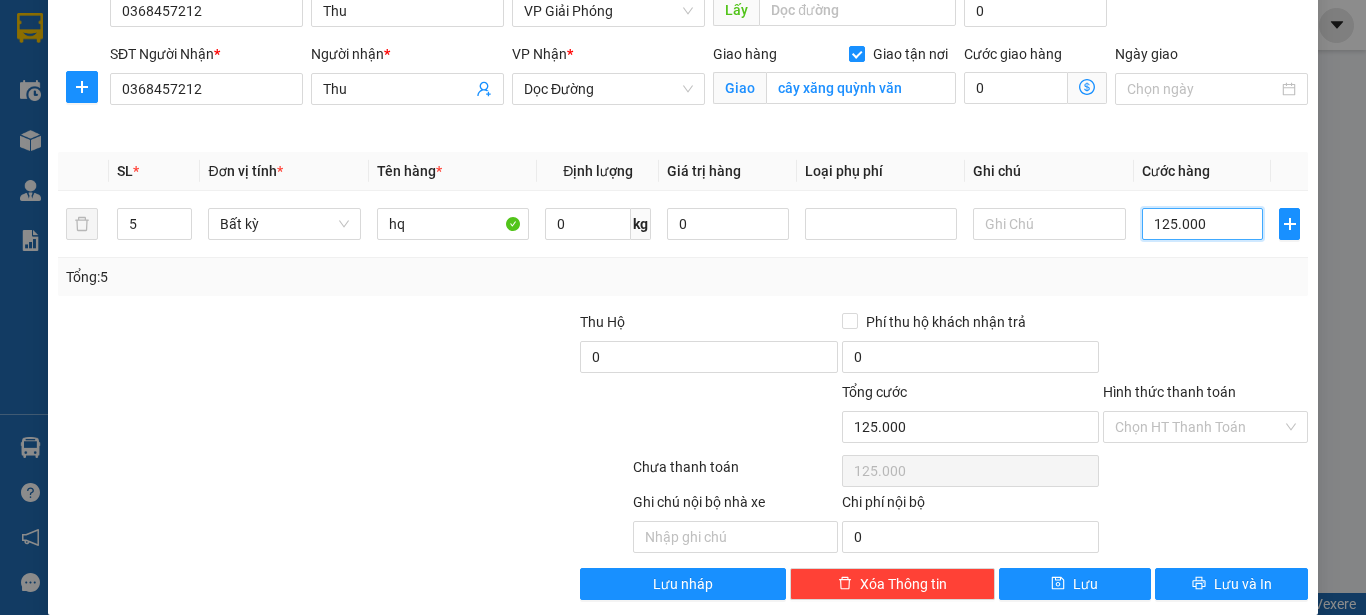 scroll, scrollTop: 142, scrollLeft: 0, axis: vertical 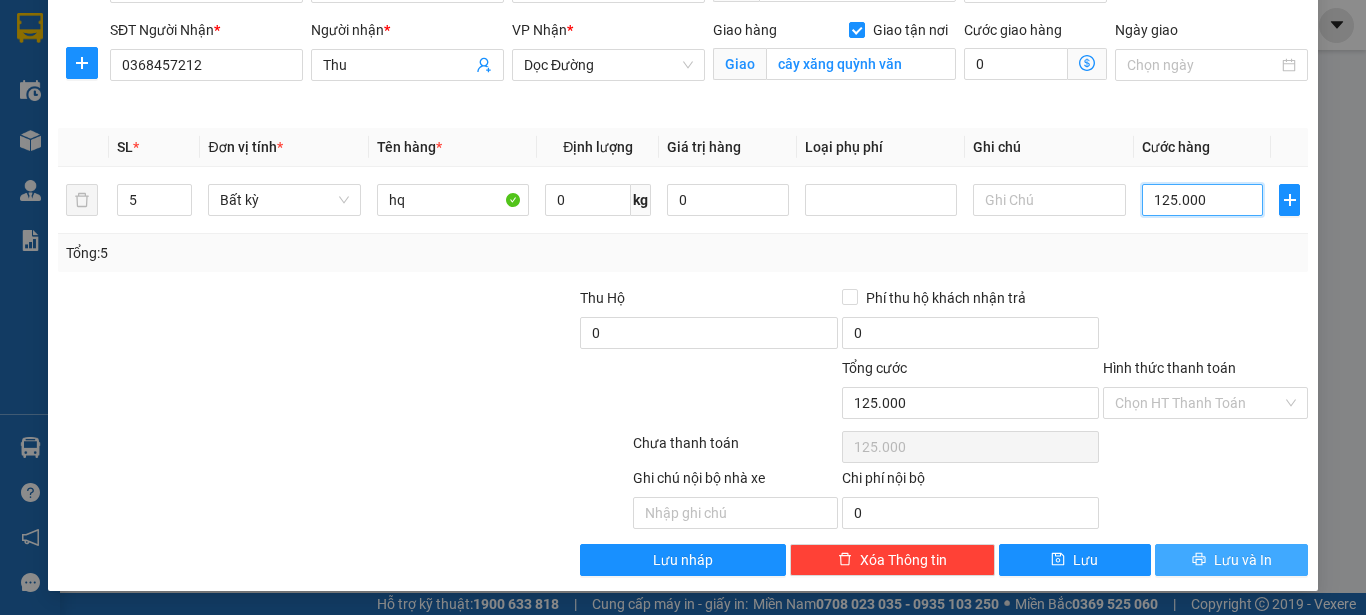 type on "125.000" 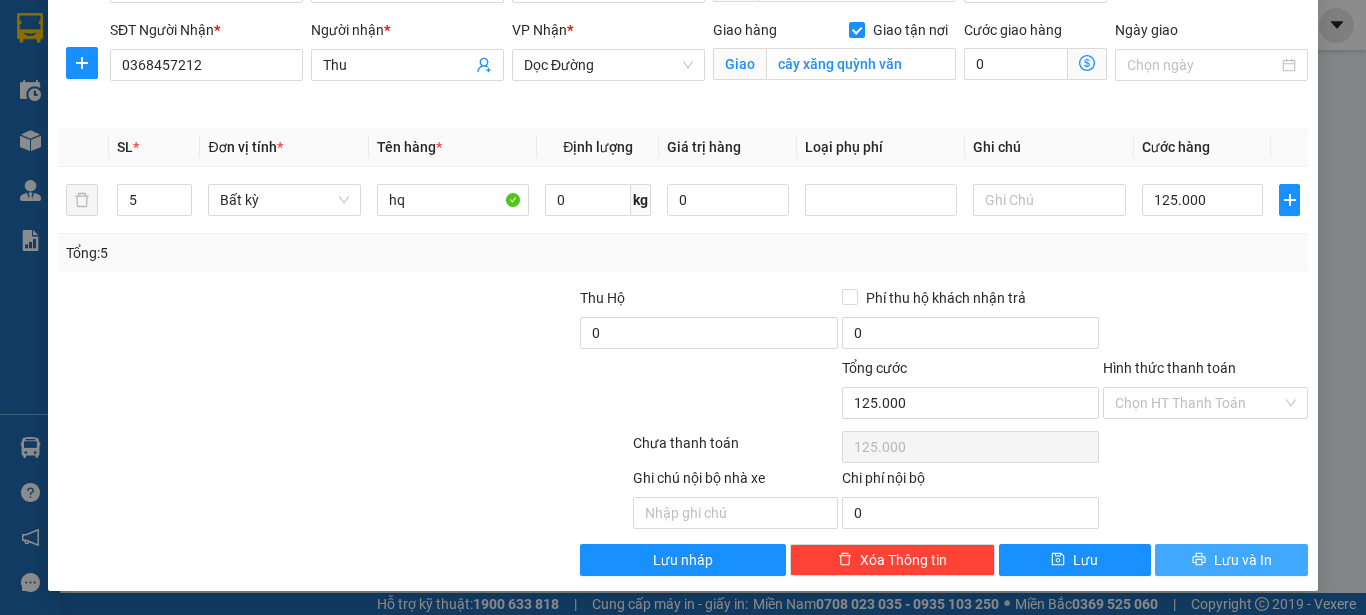 click on "Lưu và In" at bounding box center [1231, 560] 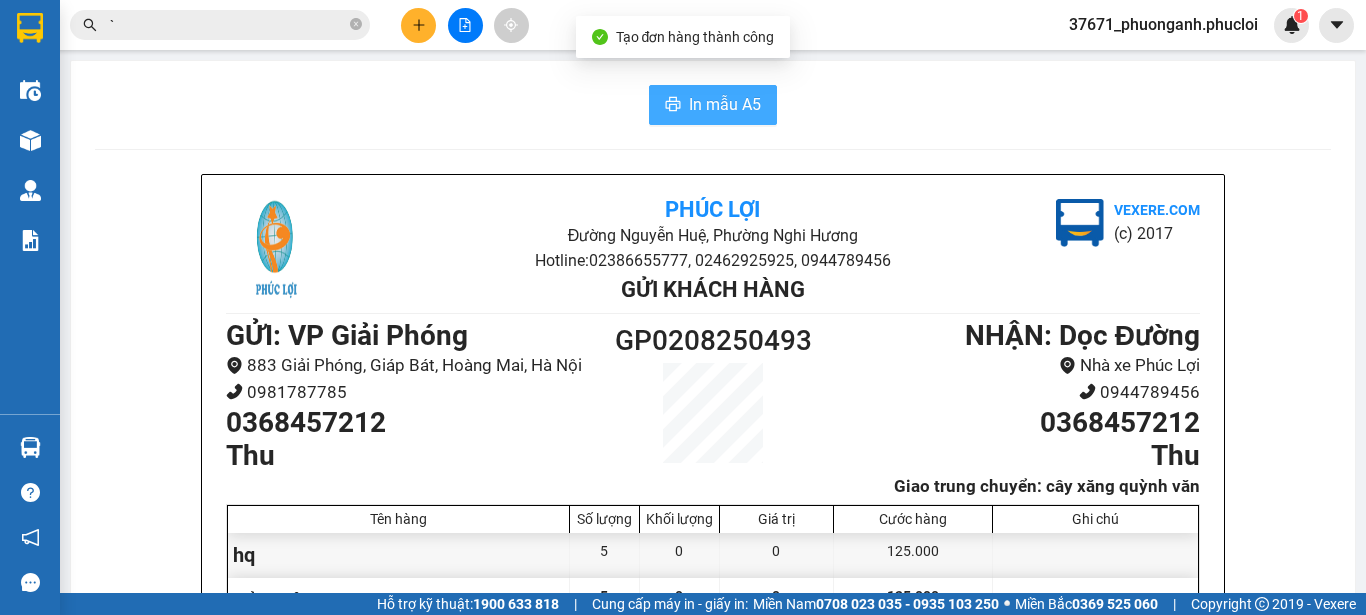 click on "In mẫu A5" at bounding box center (725, 104) 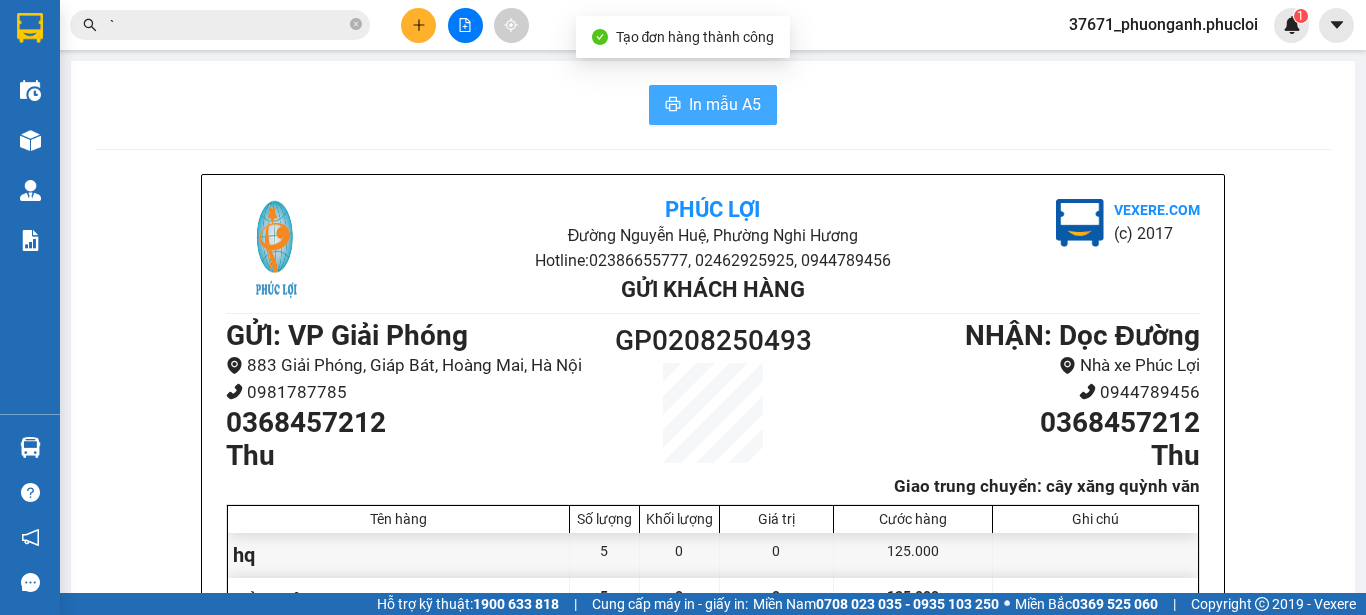 scroll, scrollTop: 0, scrollLeft: 0, axis: both 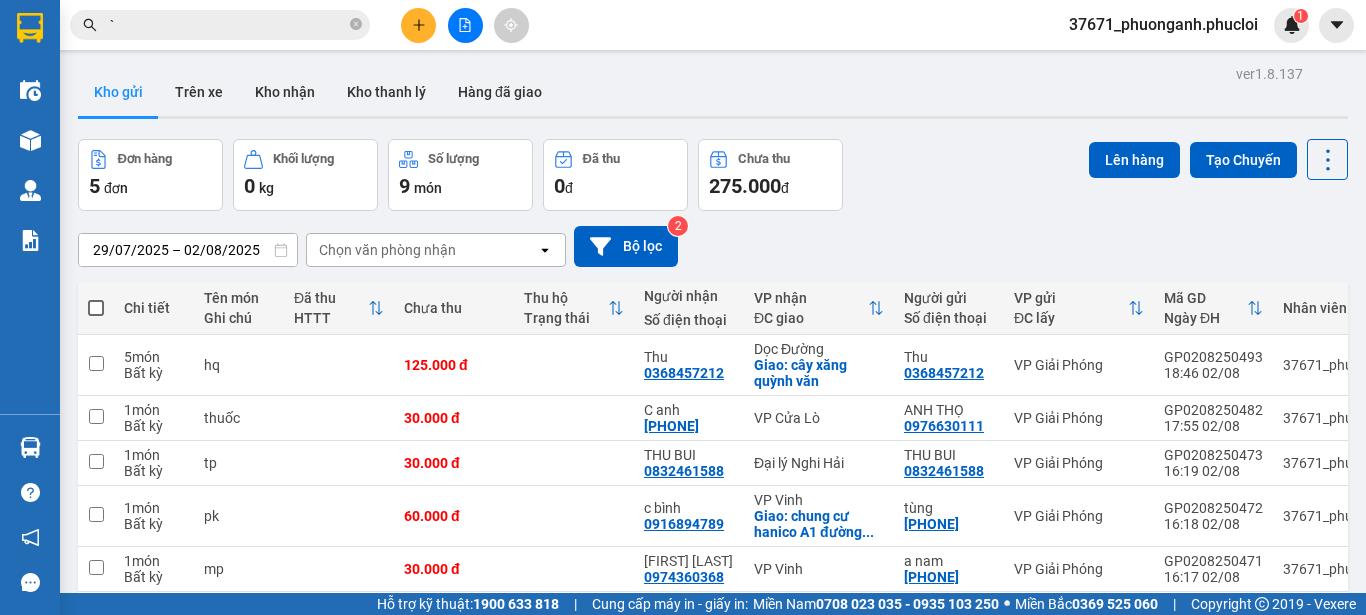 click on "`" at bounding box center (220, 25) 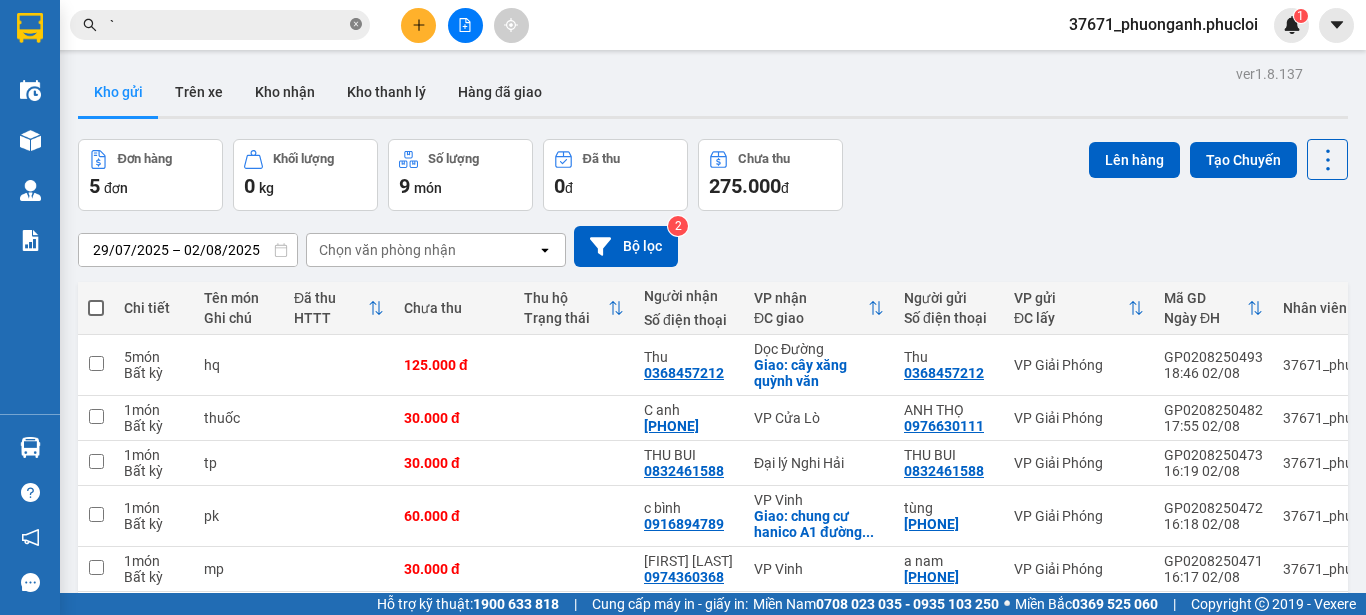 click 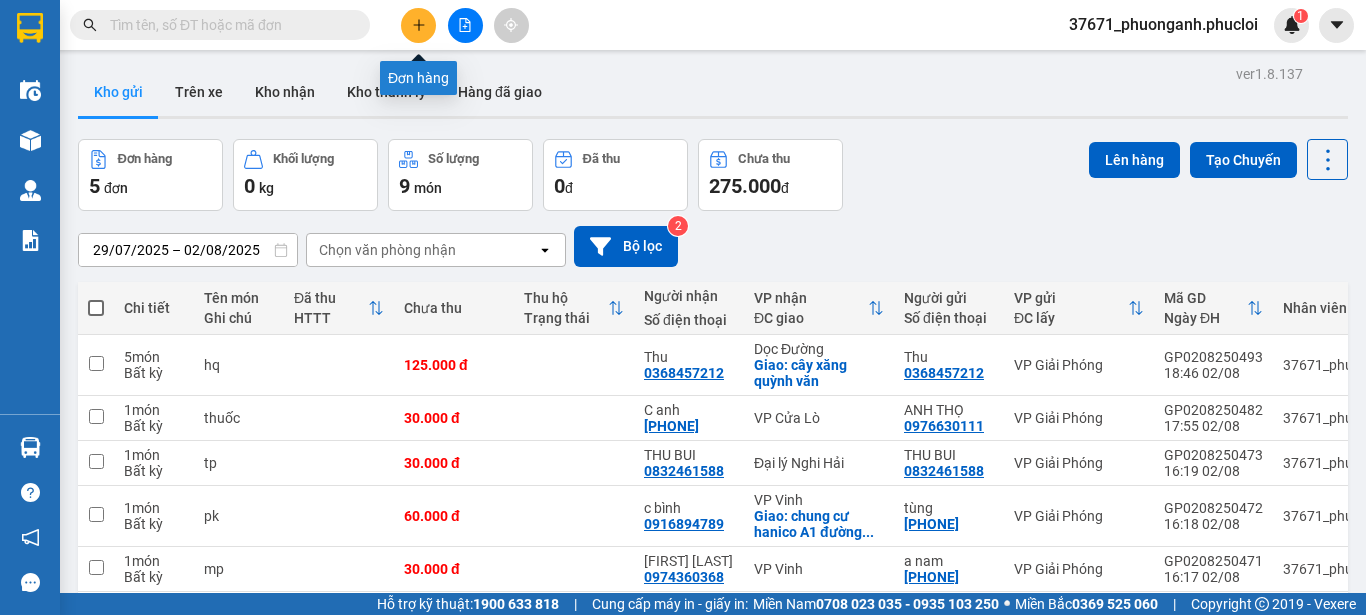 click at bounding box center [418, 25] 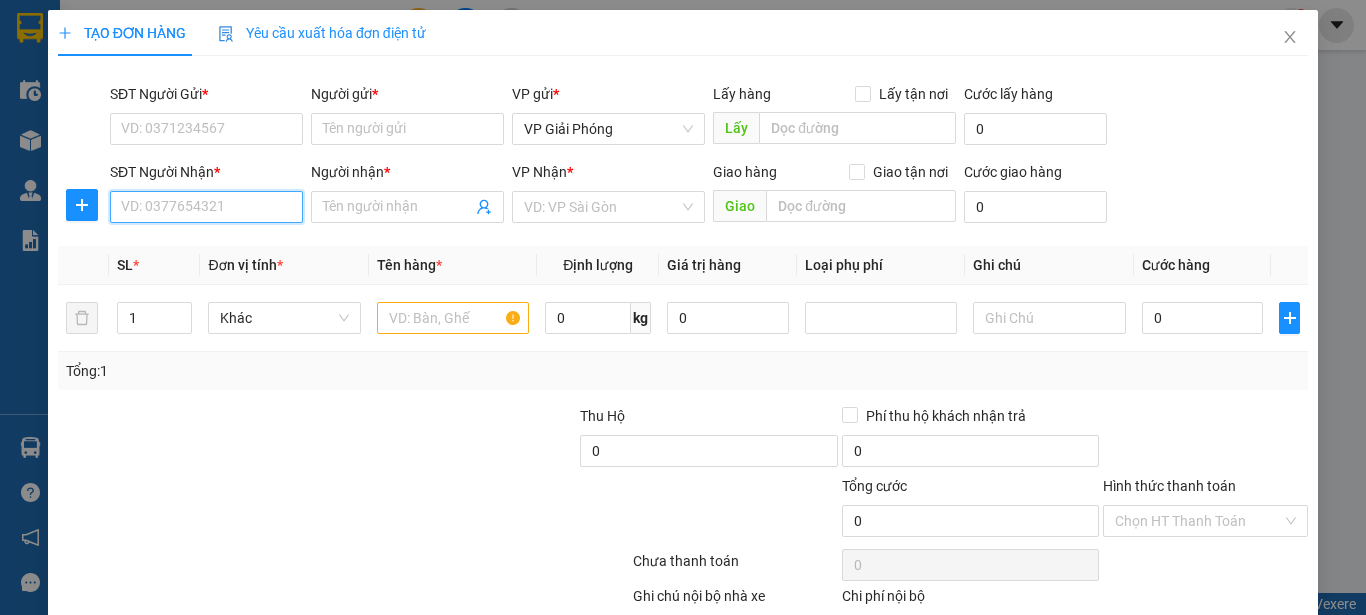 drag, startPoint x: 235, startPoint y: 210, endPoint x: 214, endPoint y: 213, distance: 21.213203 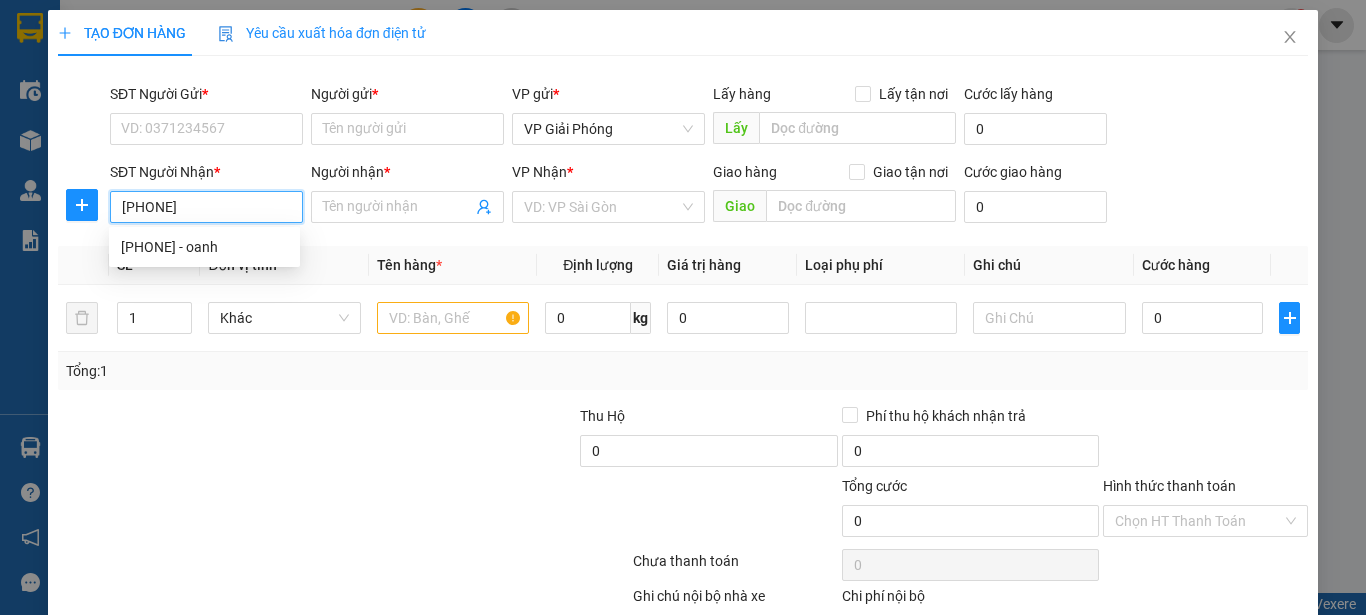 type on "0354070866" 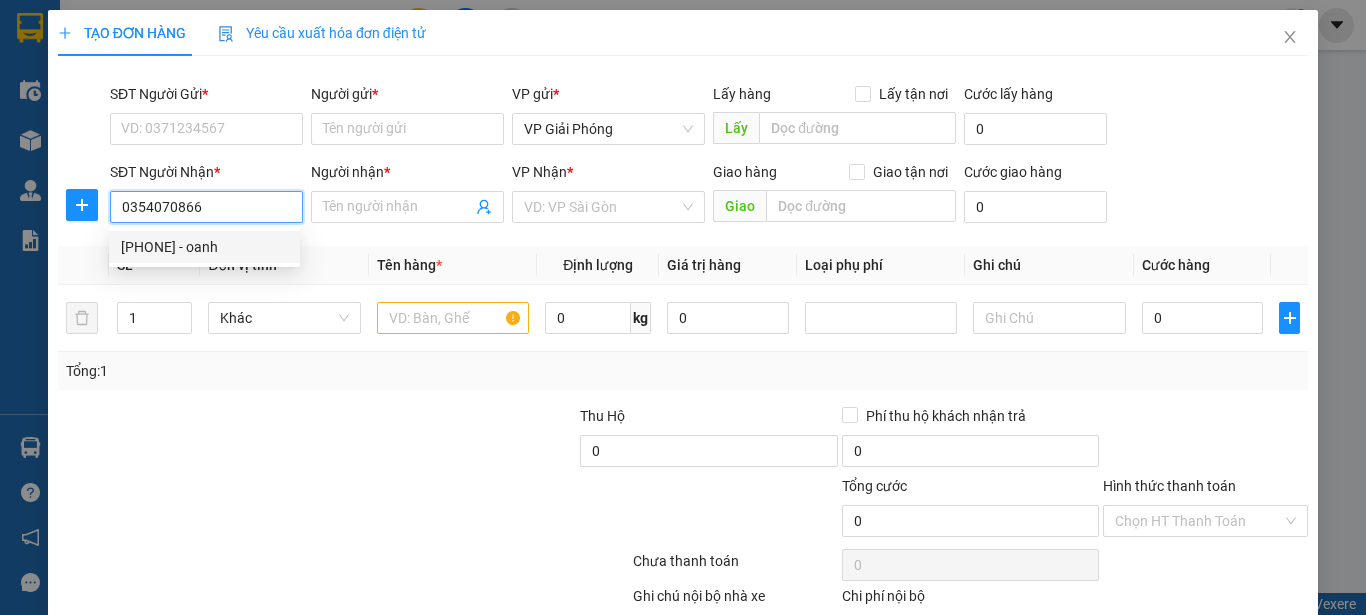 click on "[PHONE] - oanh" at bounding box center [204, 247] 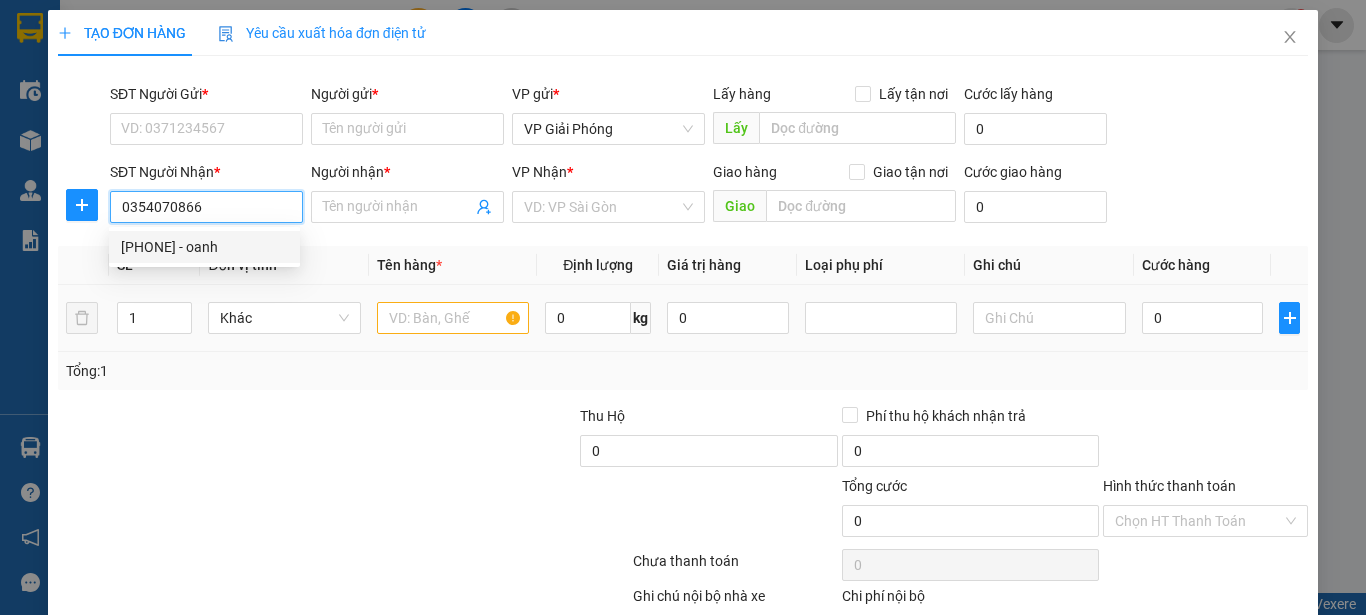 type on "oanh" 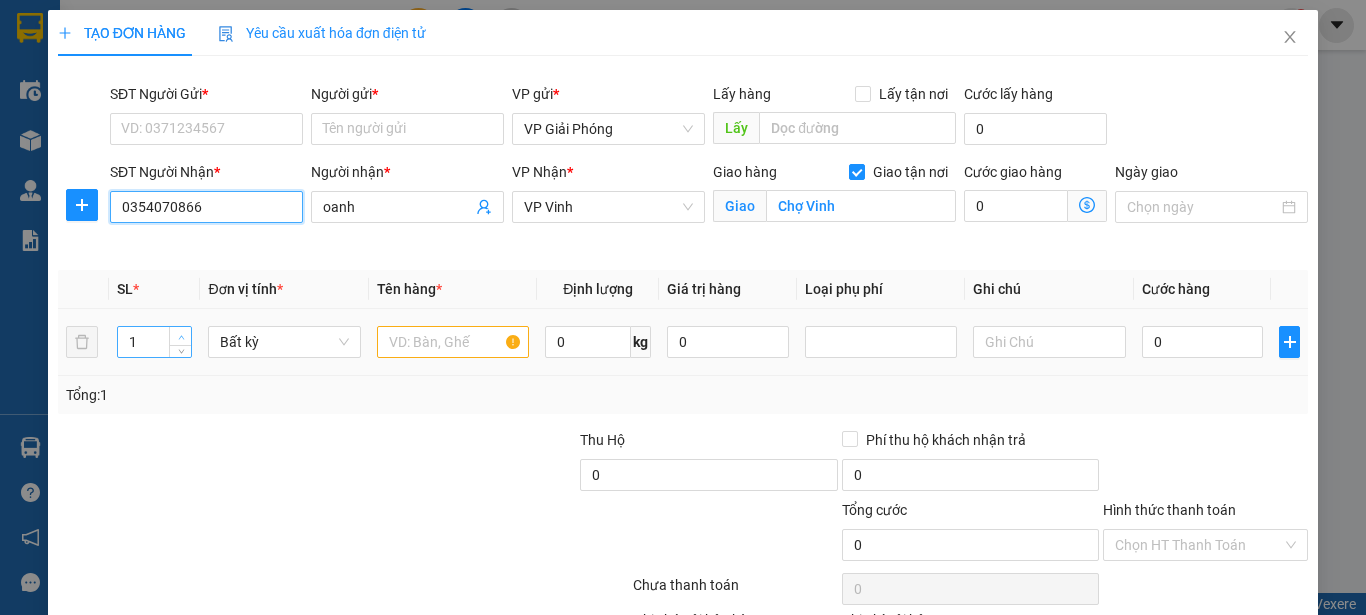 type on "0354070866" 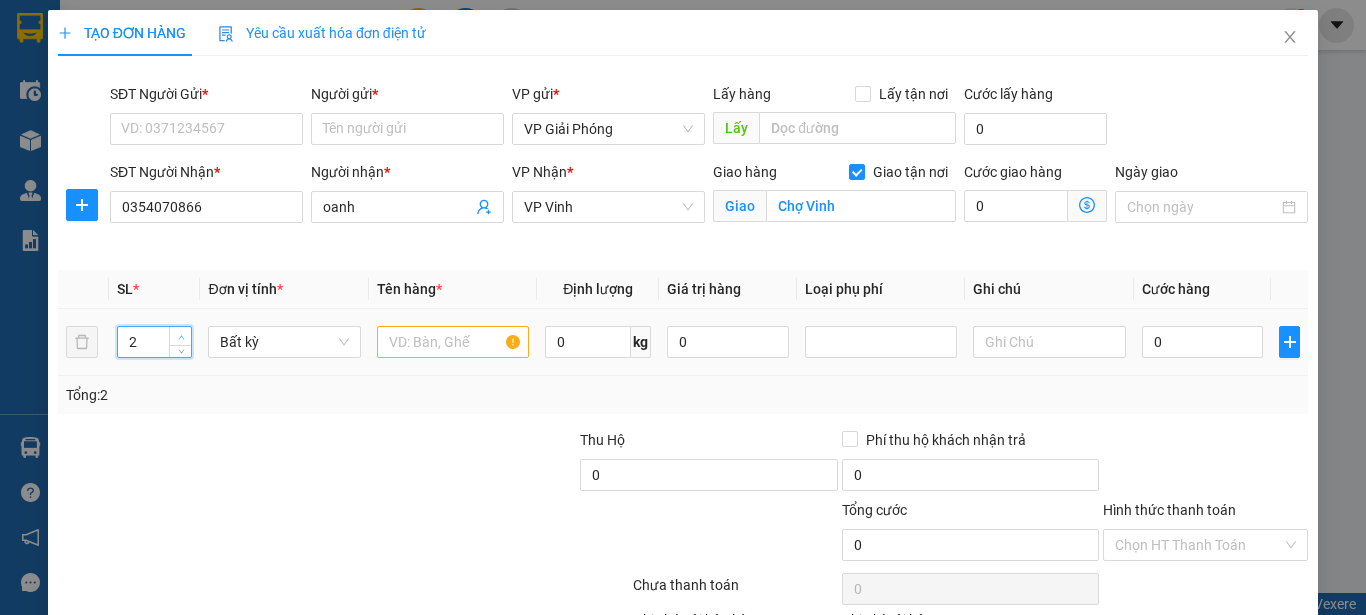 click at bounding box center (180, 336) 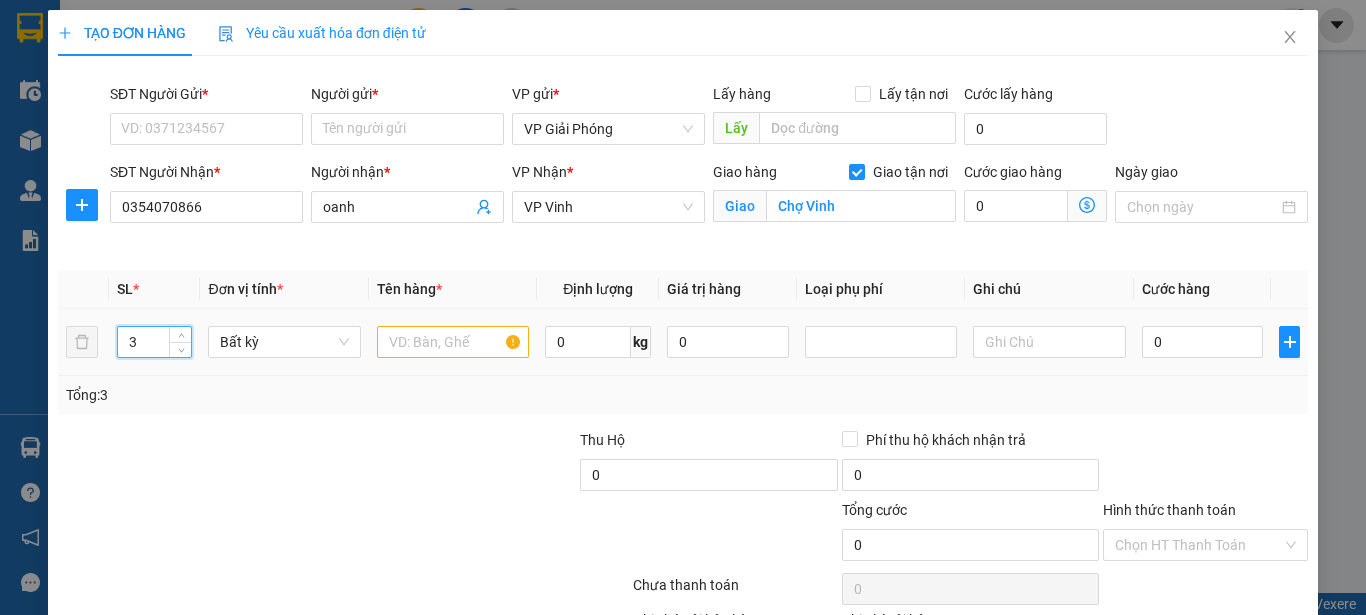 drag, startPoint x: 184, startPoint y: 329, endPoint x: 212, endPoint y: 239, distance: 94.254974 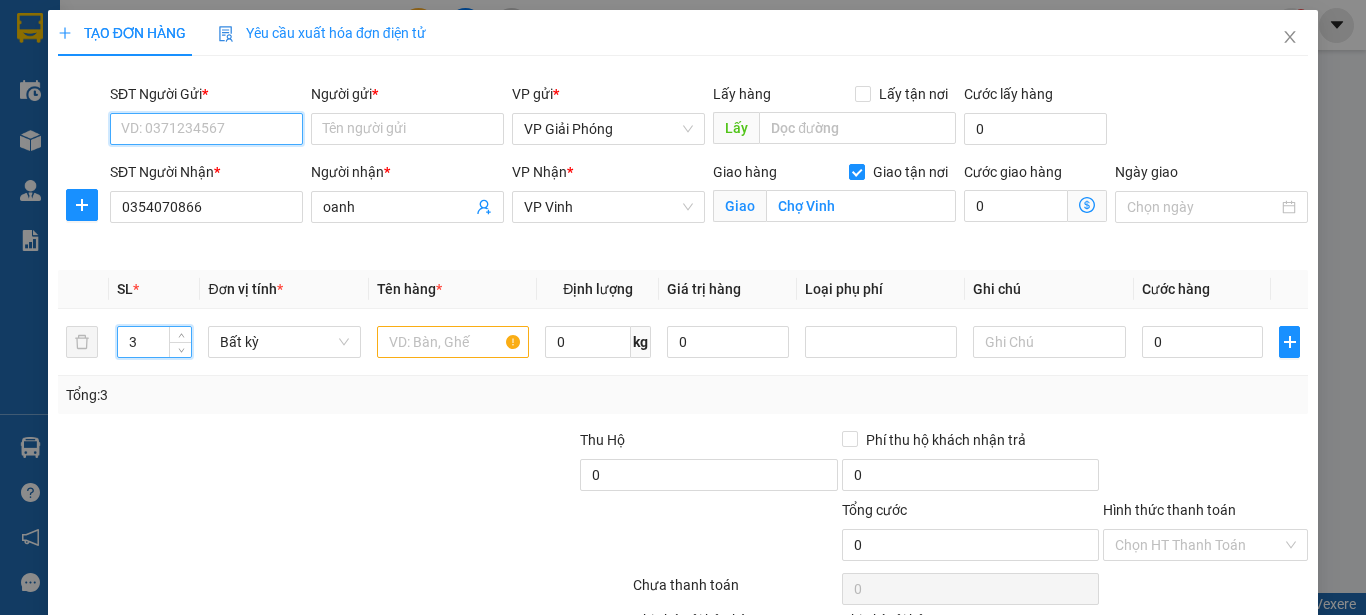 click on "SĐT Người Gửi  *" at bounding box center [206, 129] 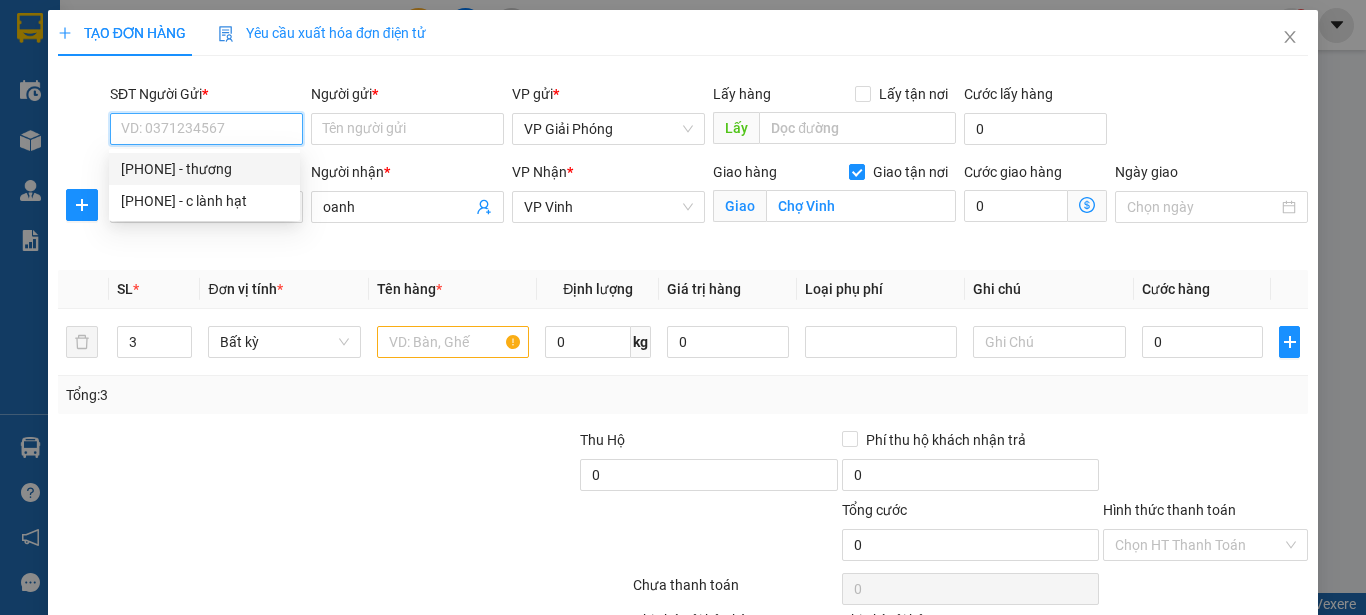 click on "[PHONE] - thương" at bounding box center [204, 169] 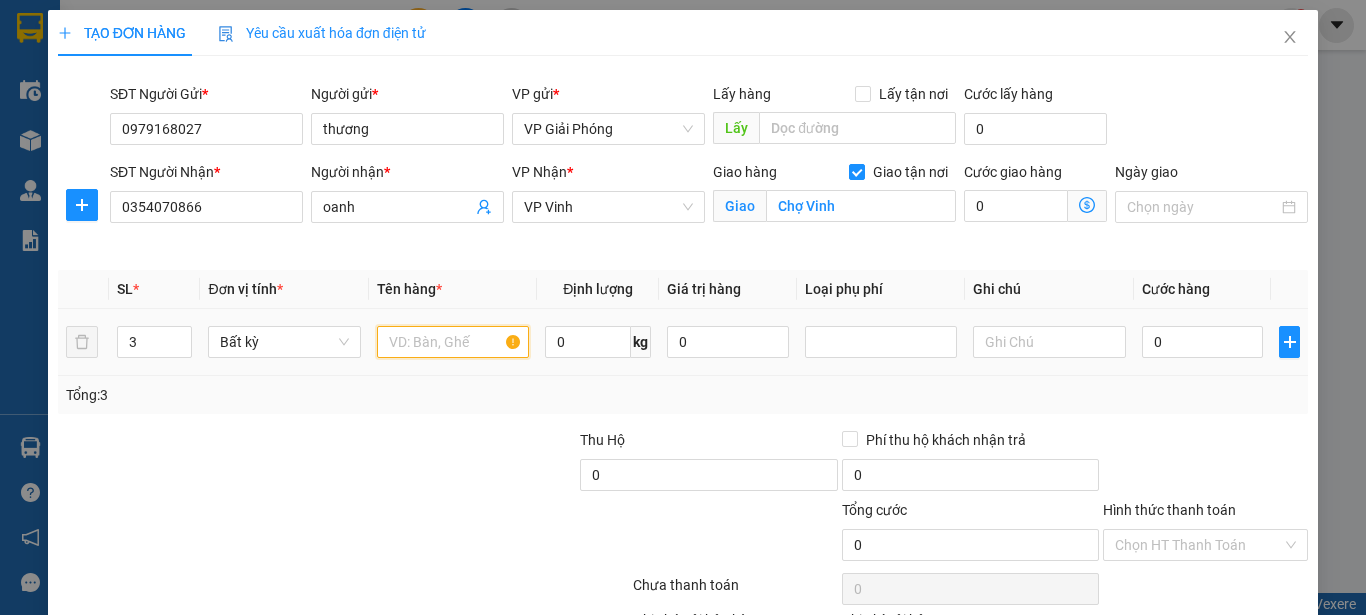 click at bounding box center (453, 342) 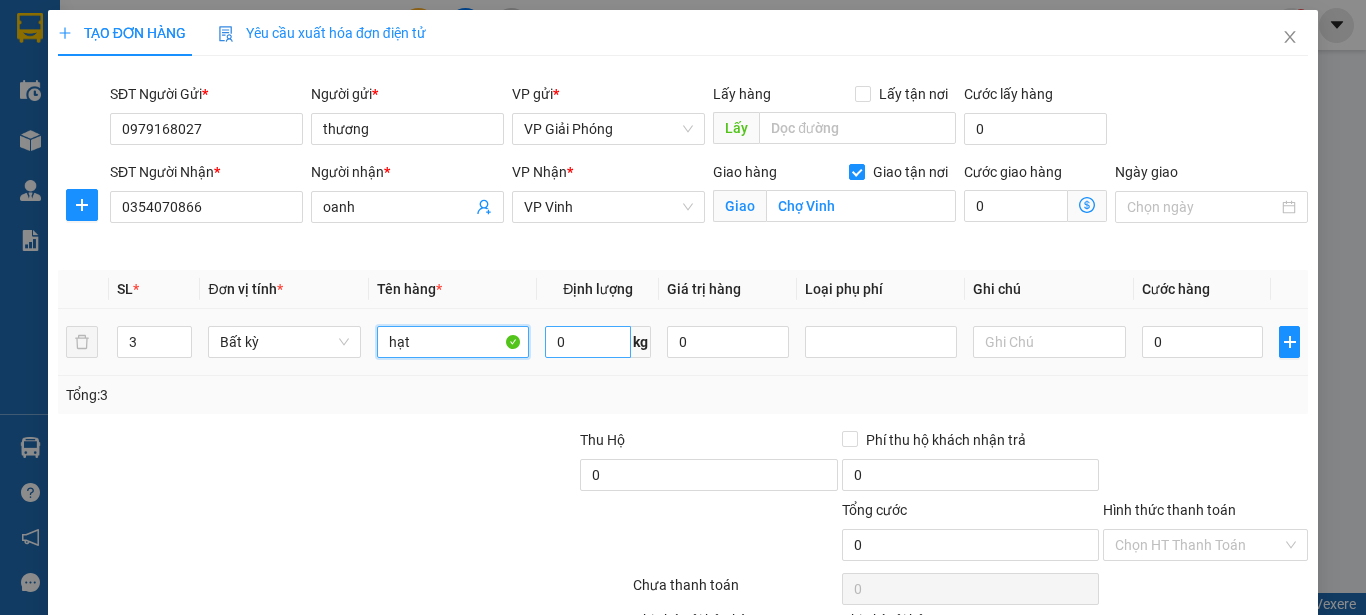 type on "hạt" 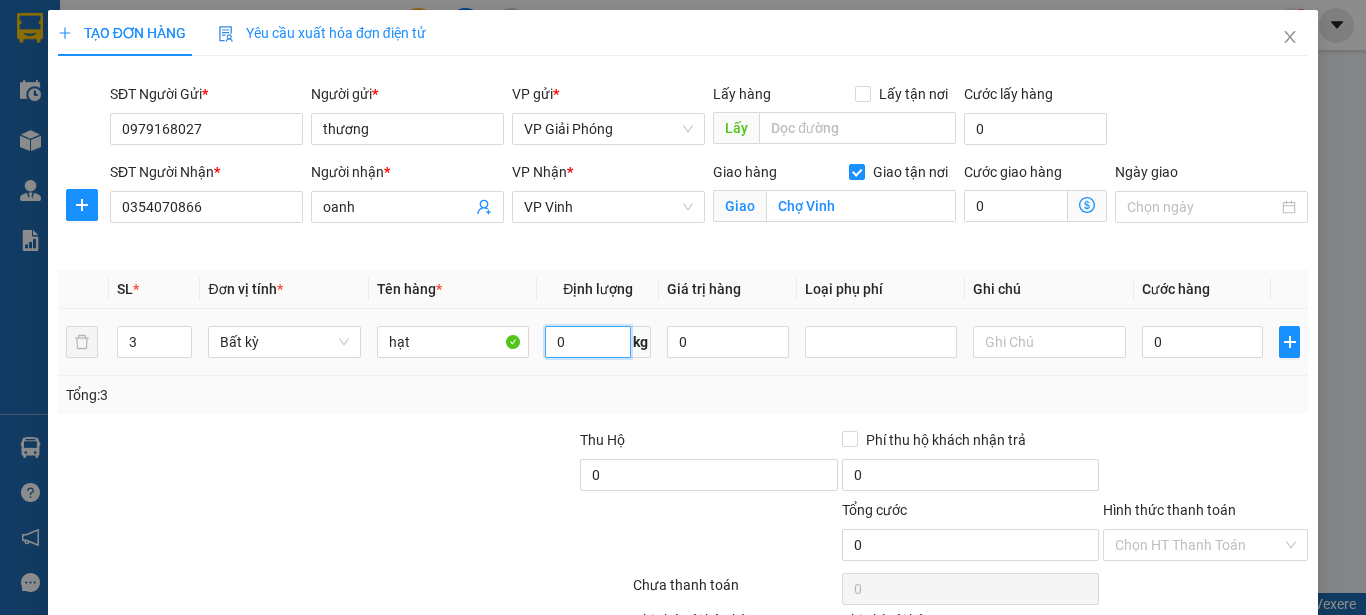 click on "0" at bounding box center (588, 342) 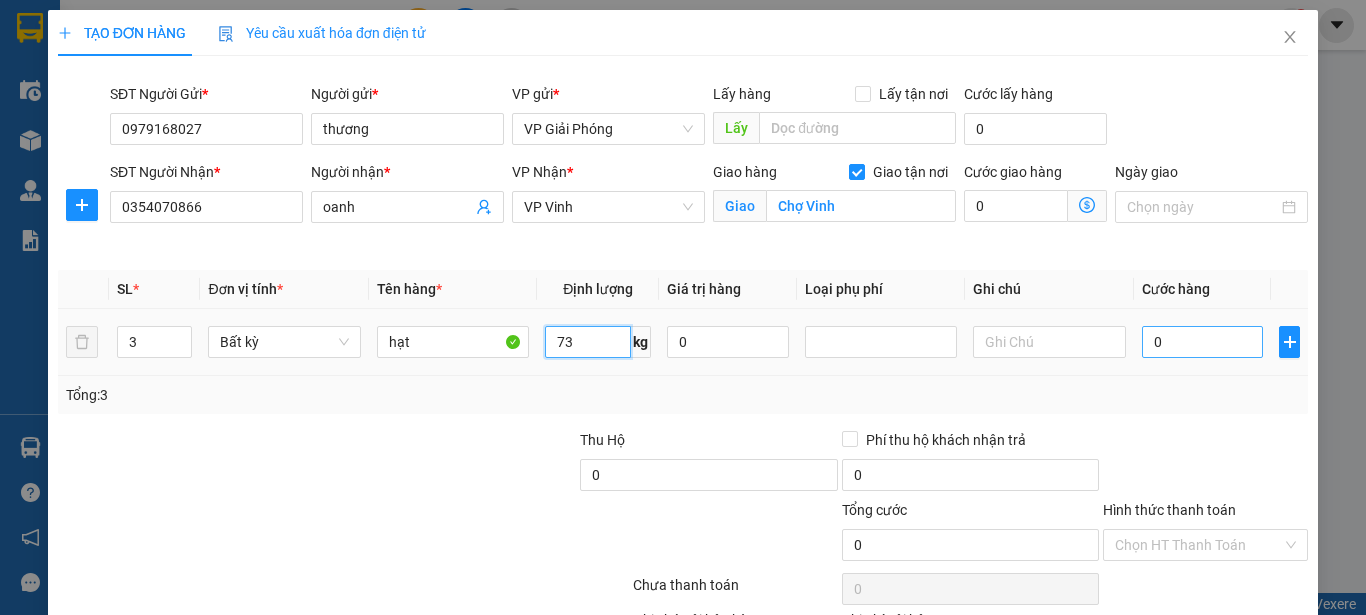 type on "73" 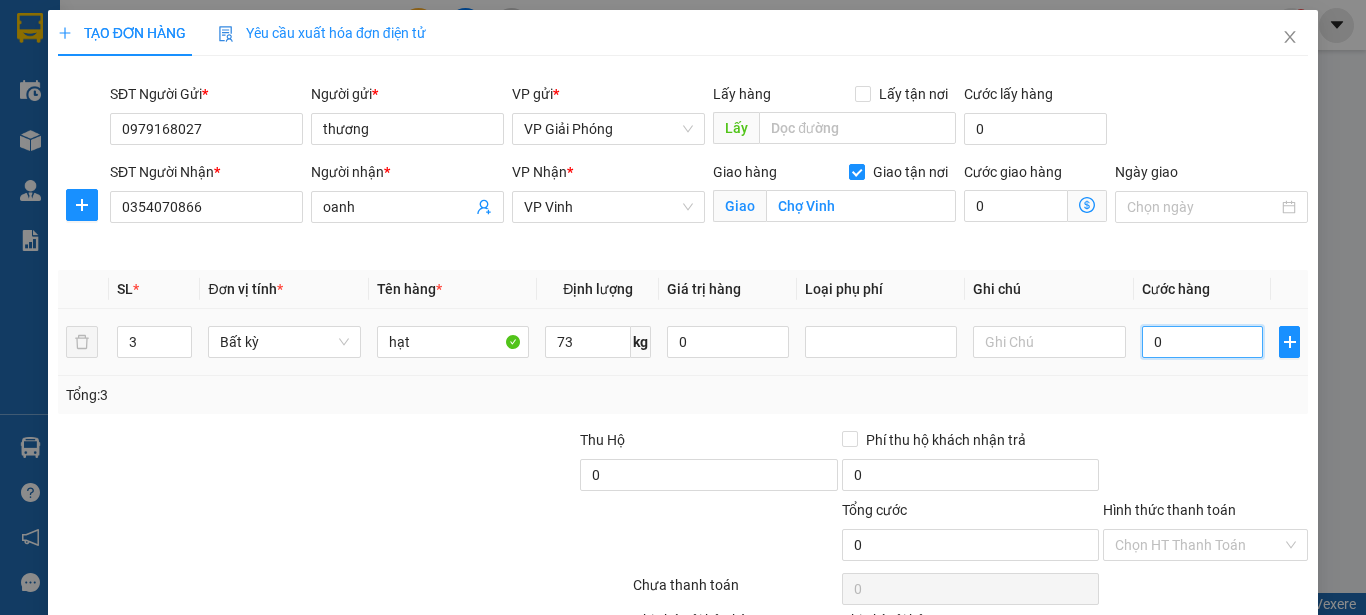 click on "0" at bounding box center [1203, 342] 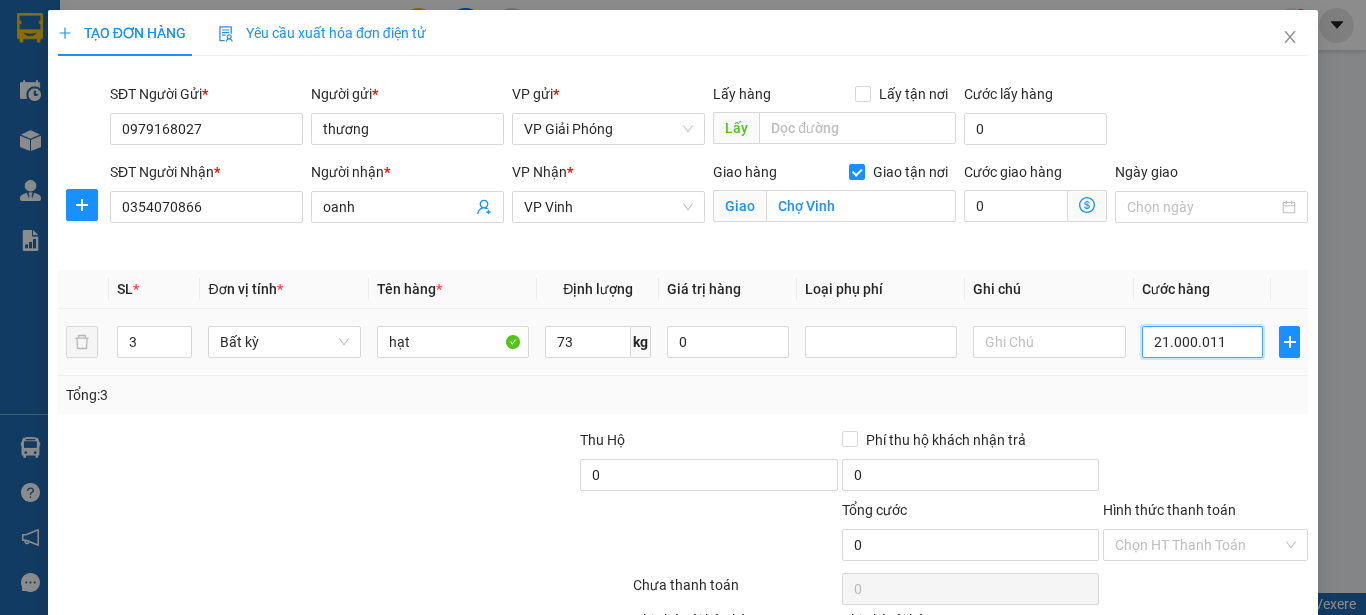 type on "210.000.110" 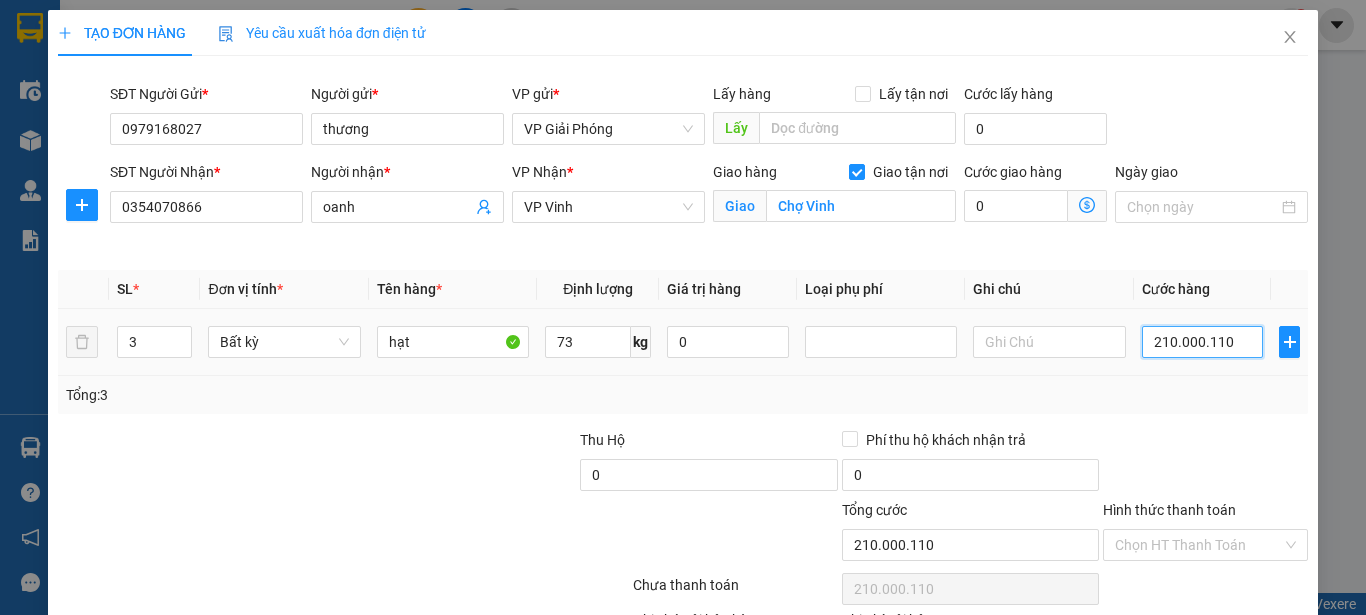 type on "210.000.110" 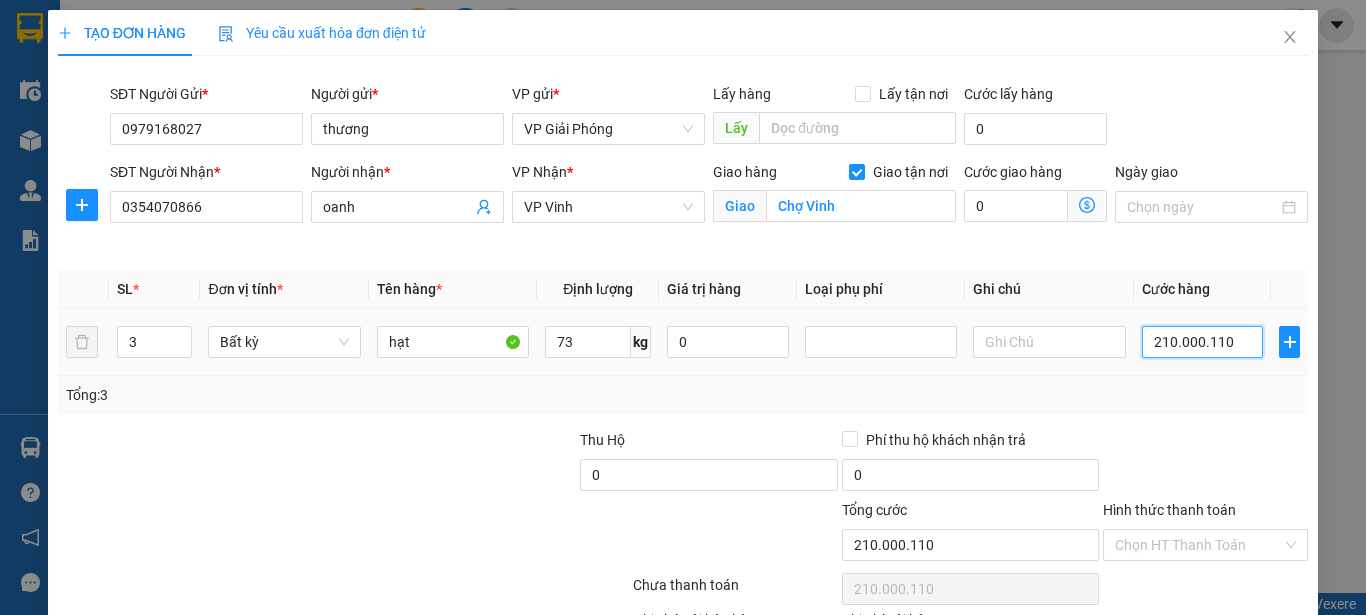 type on "21.000.011" 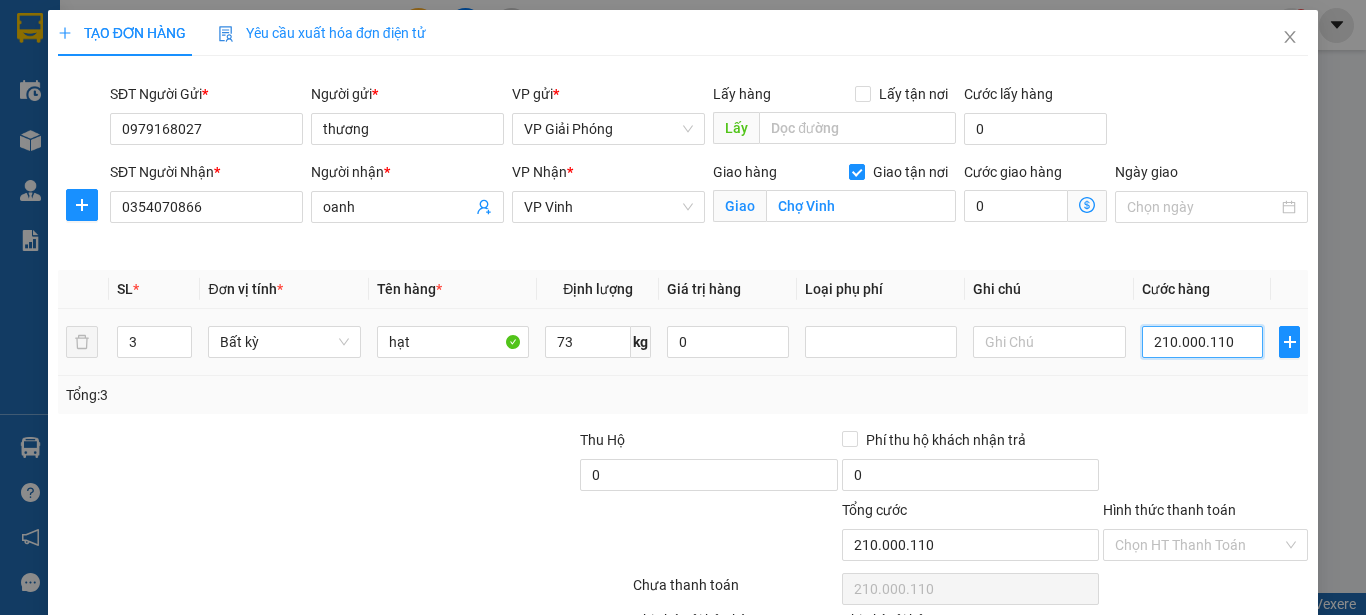 type on "21.000.011" 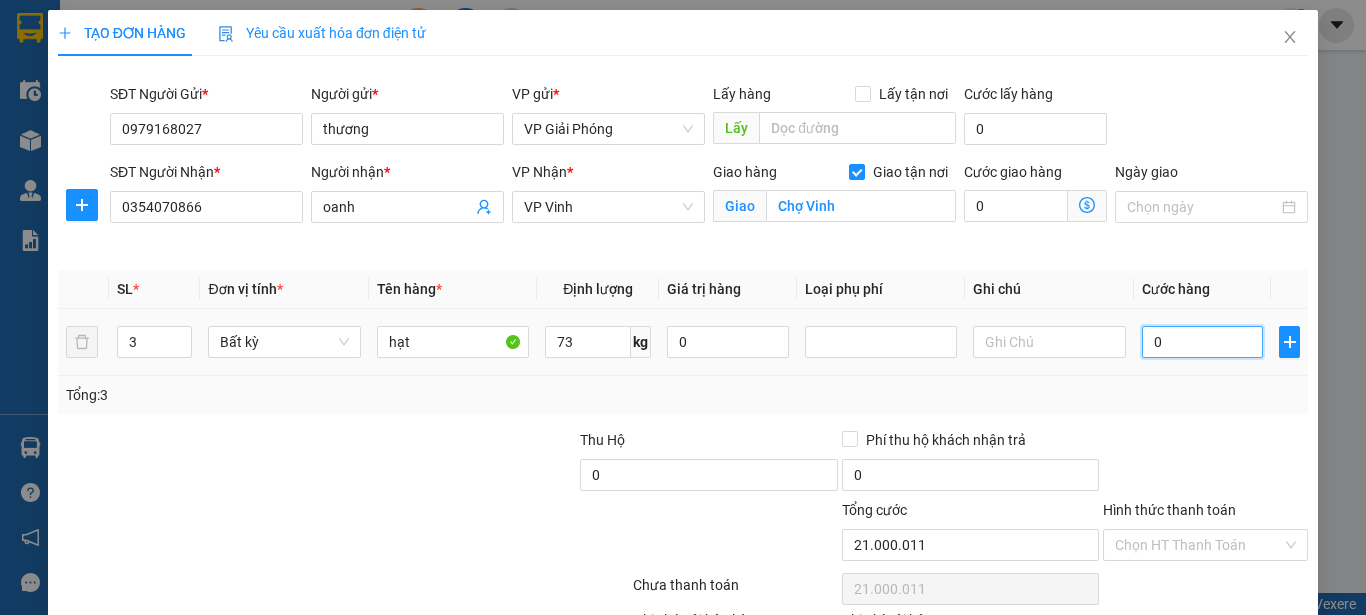 type on "0" 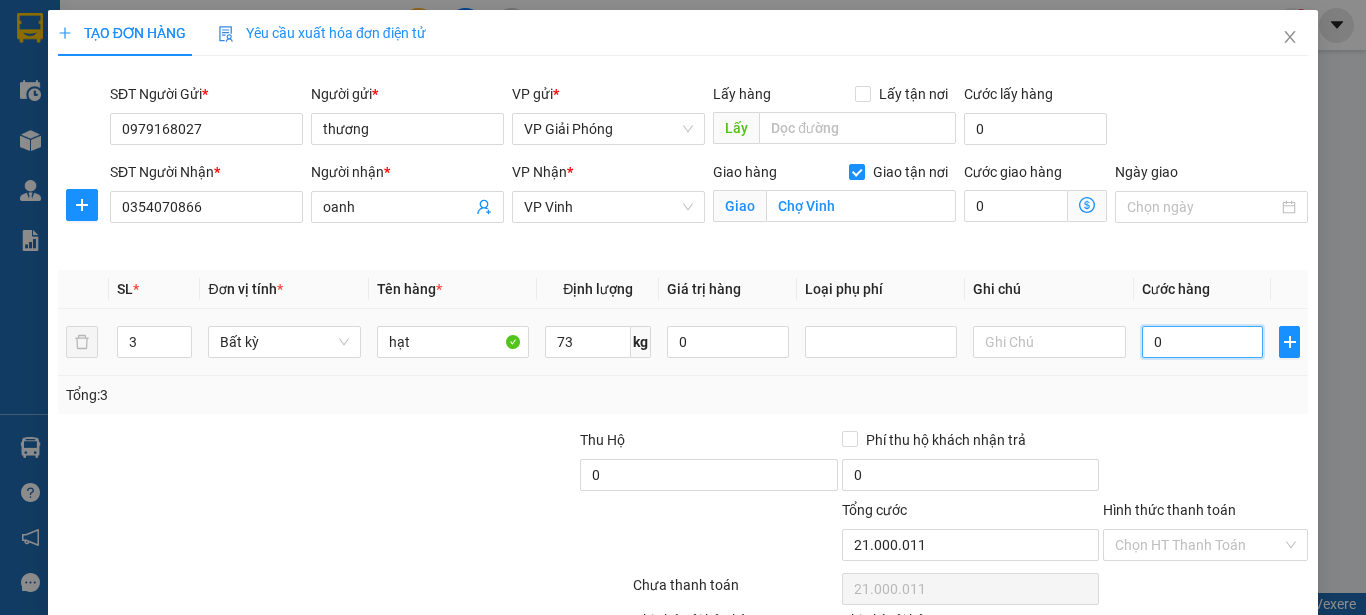 type on "0" 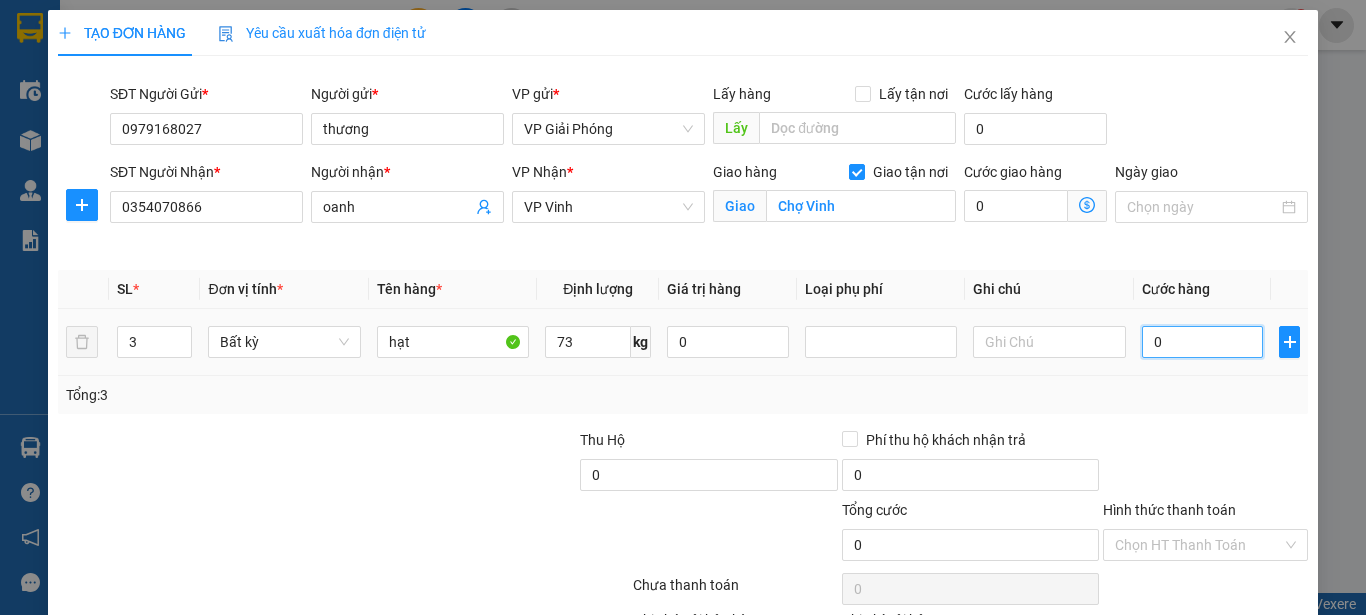 type on "01" 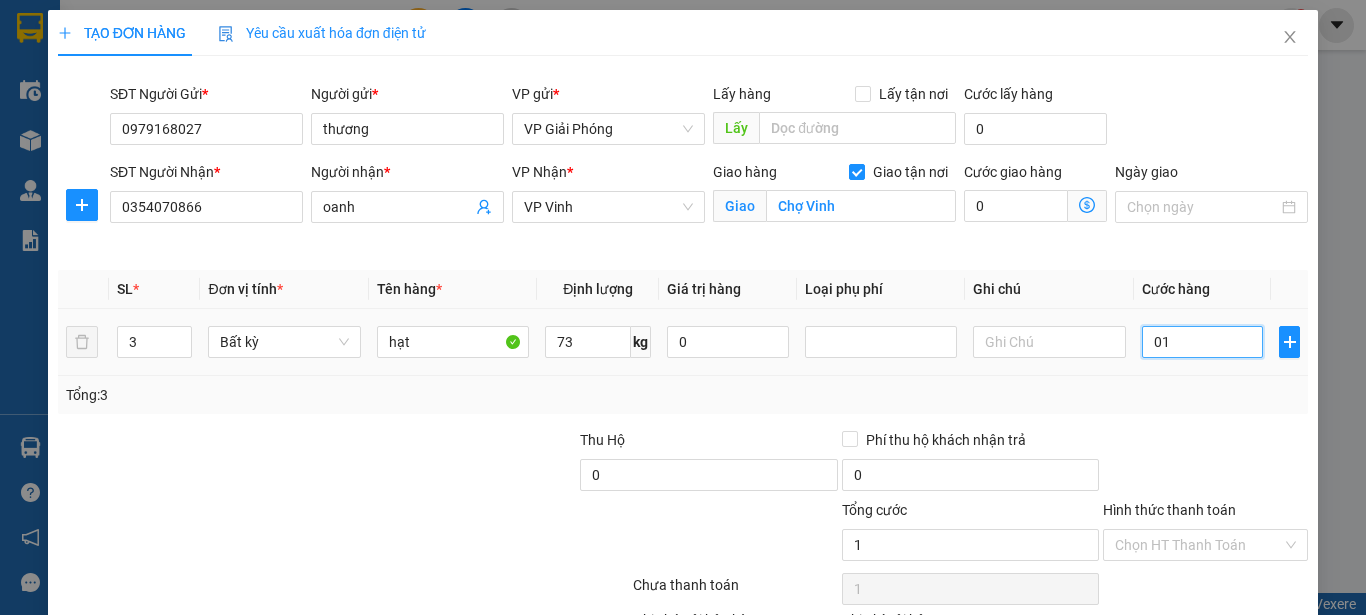 type on "010" 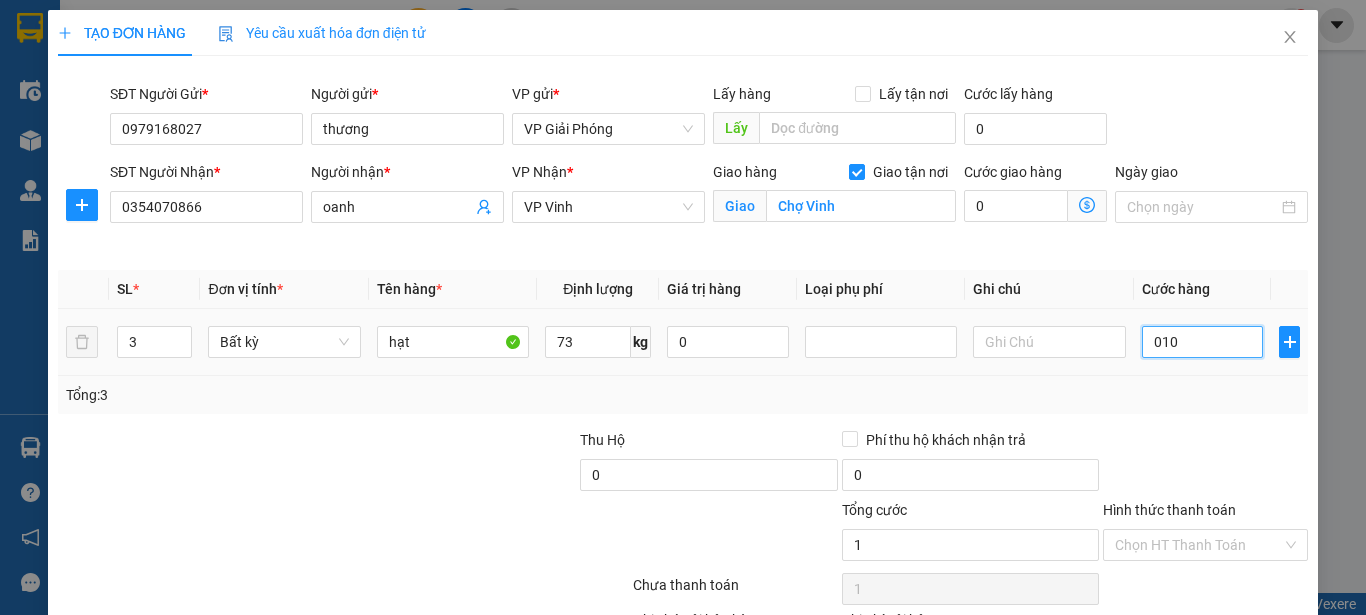 type on "10" 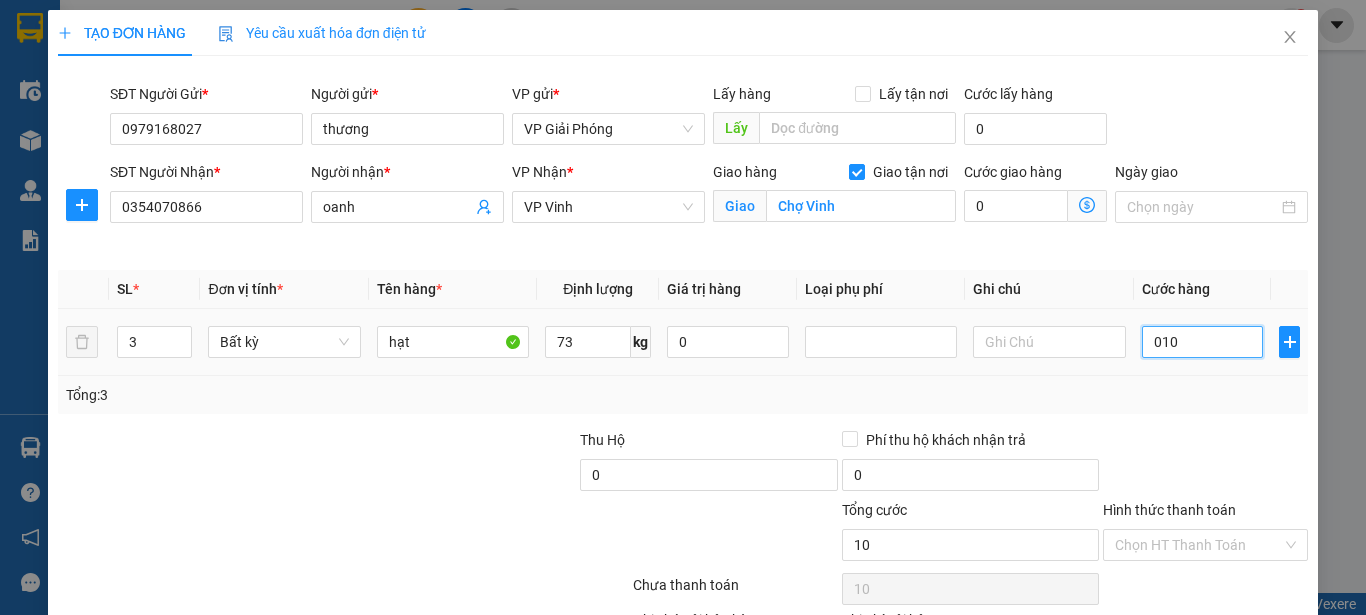 type on "0.100" 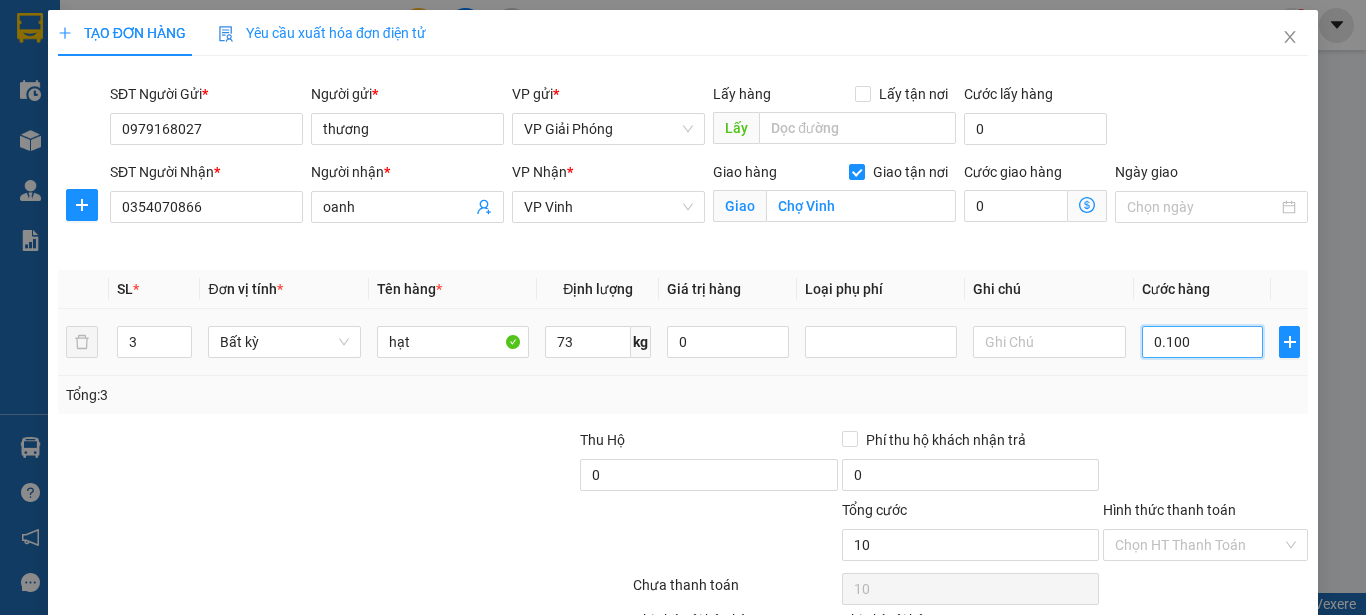 type on "100" 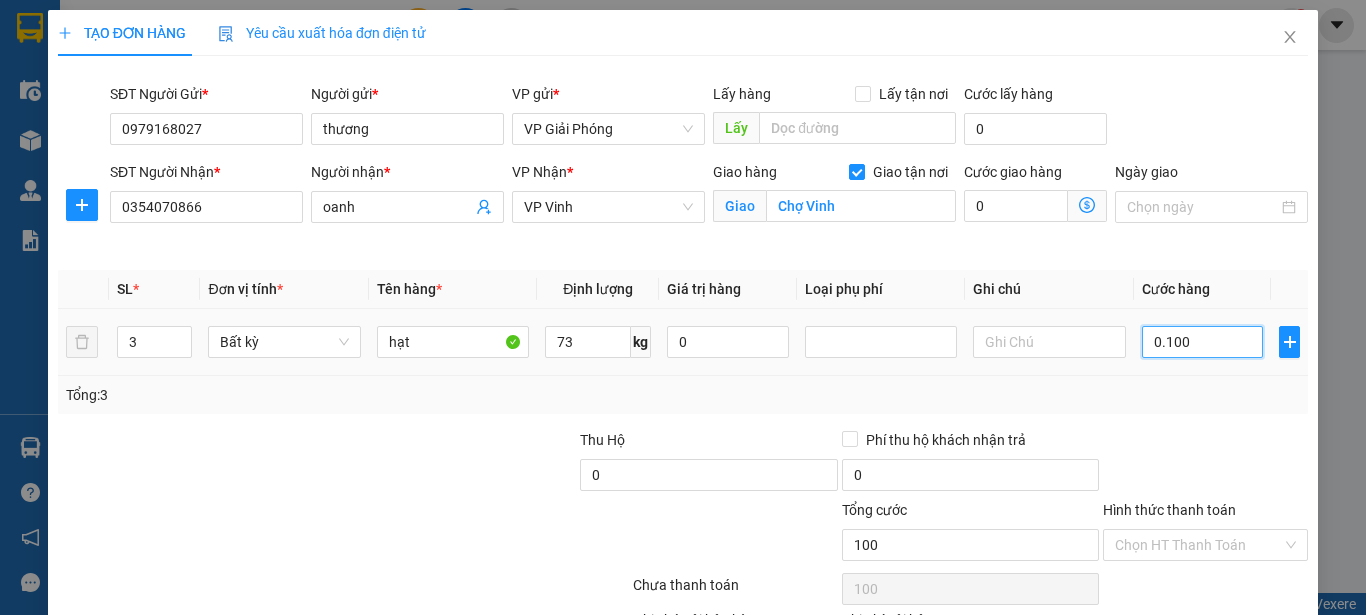 type on "01.000" 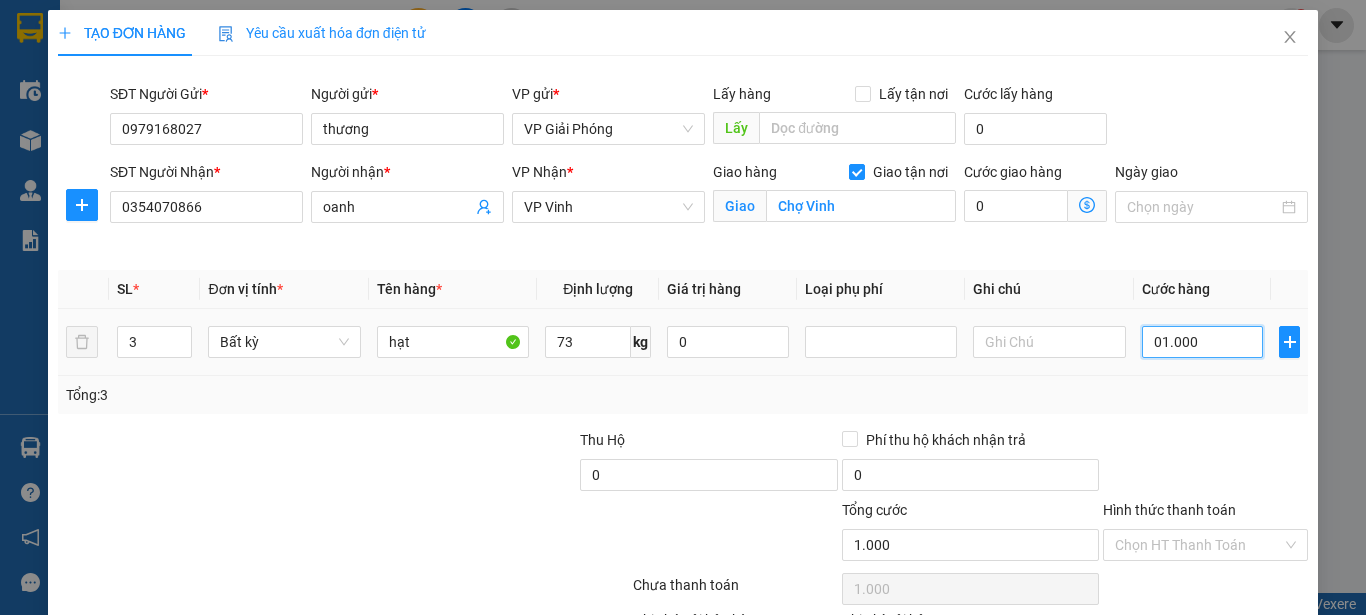 type on "010.000" 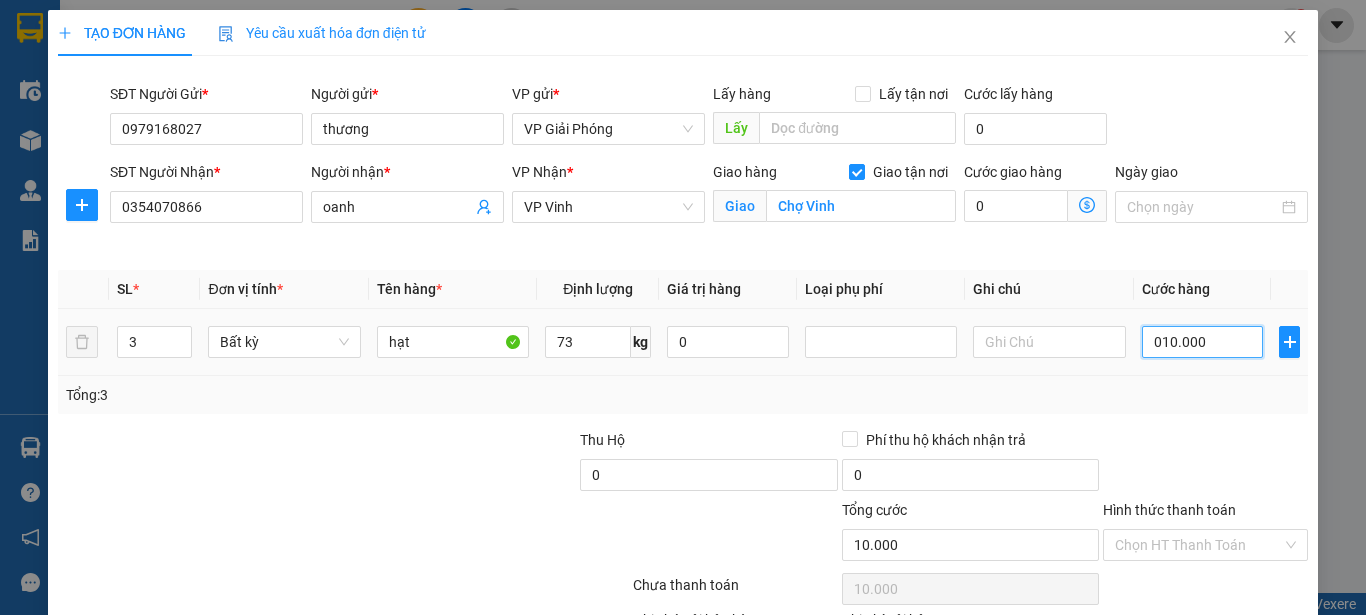 type on "0.100.000" 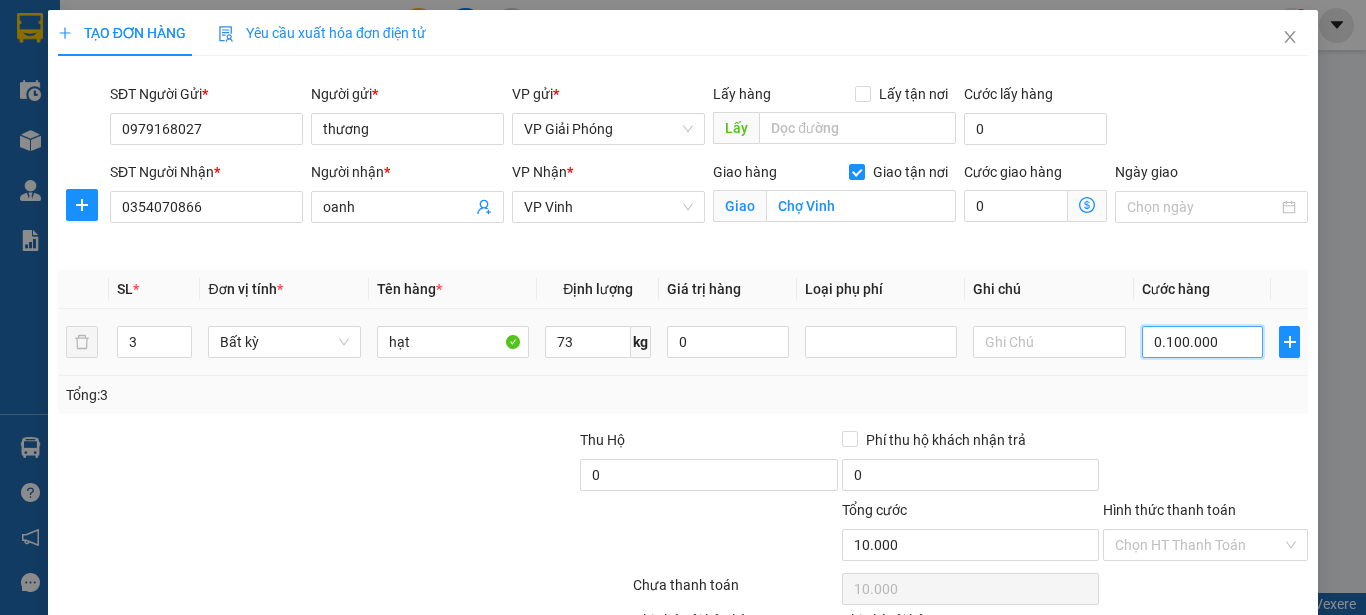 type on "100.000" 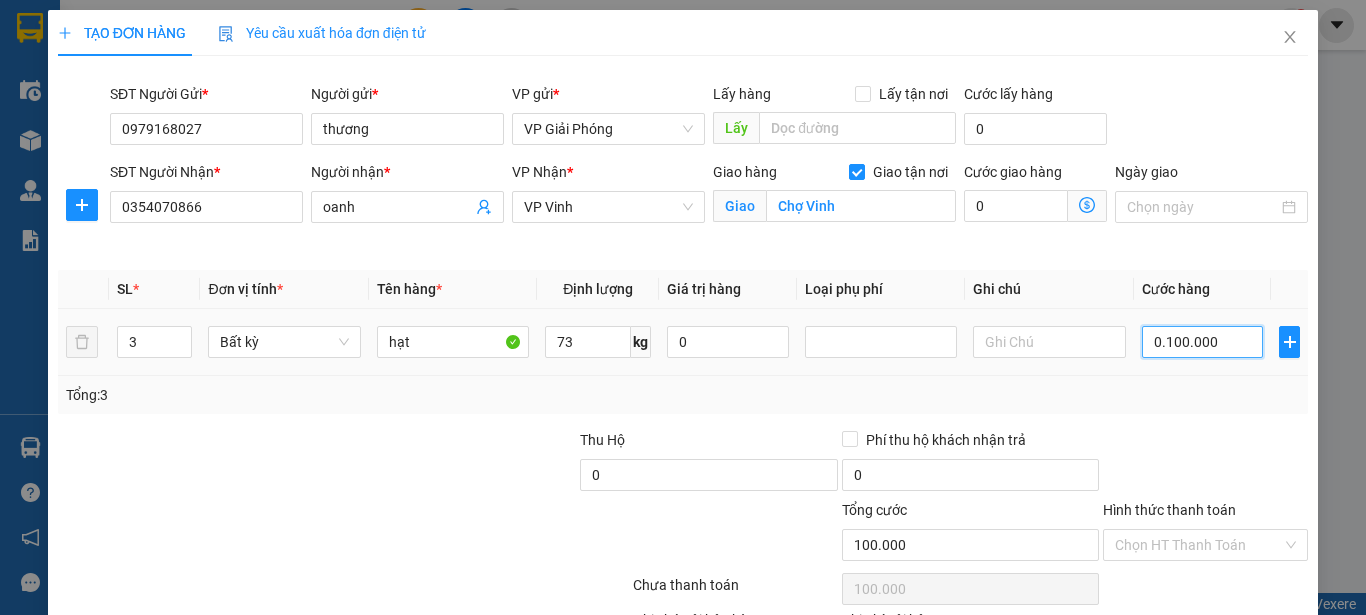 type on "010.000" 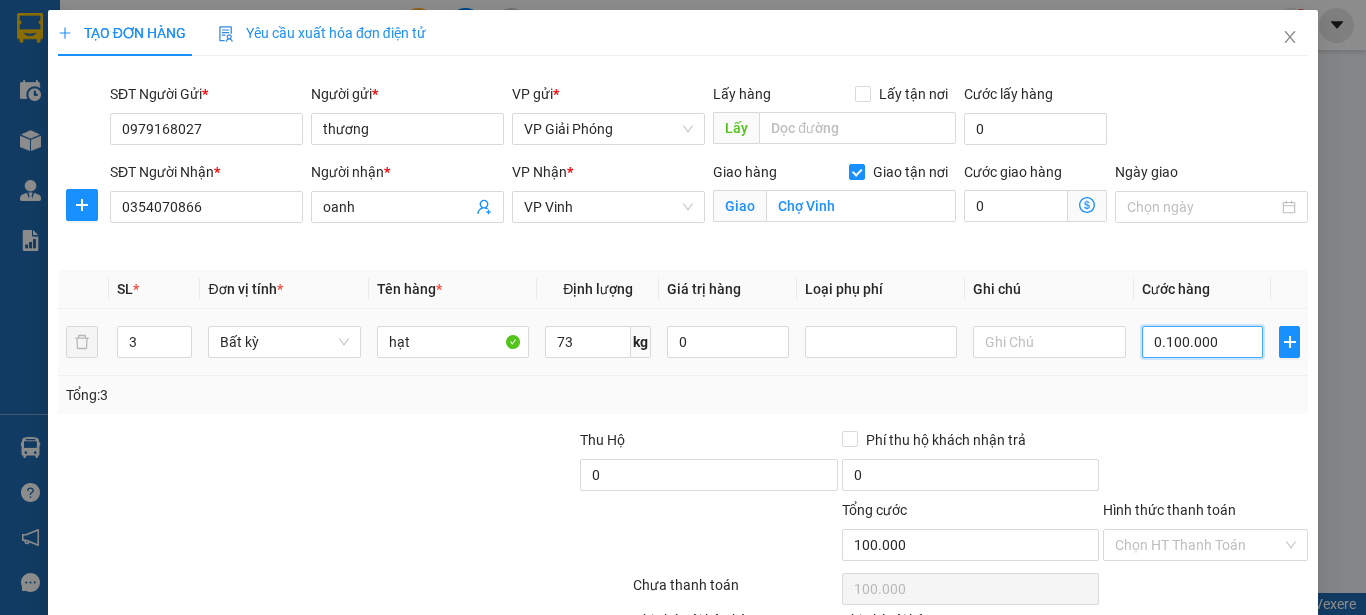 type on "10.000" 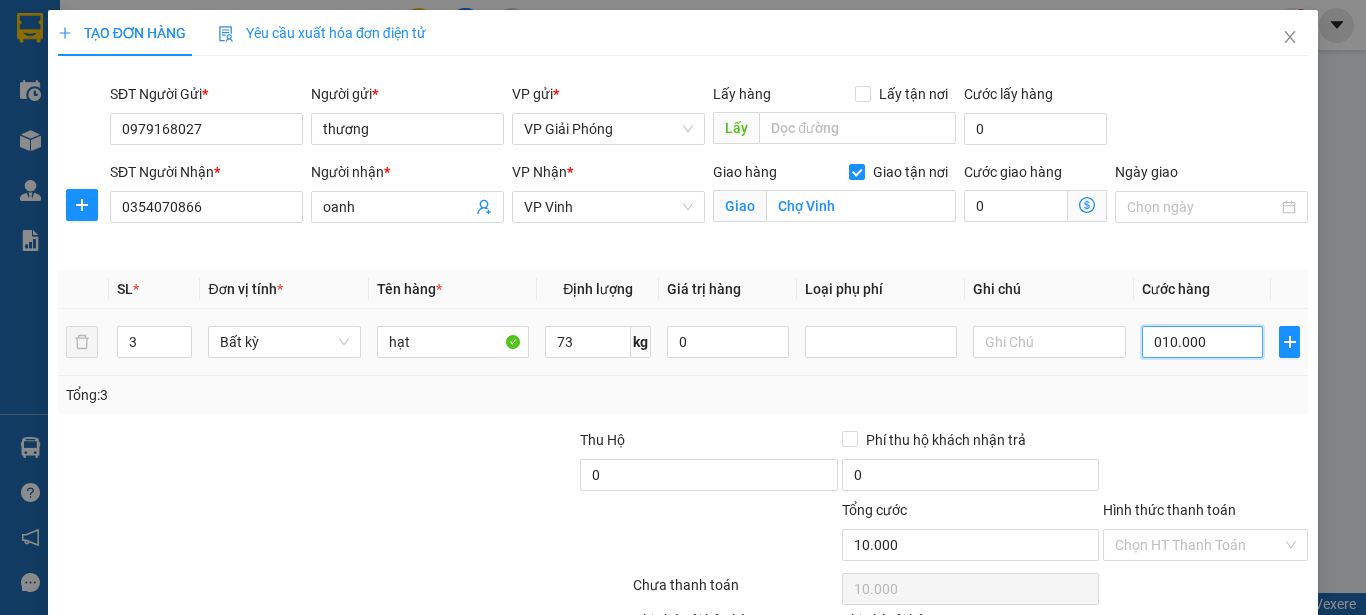 type on "01.000" 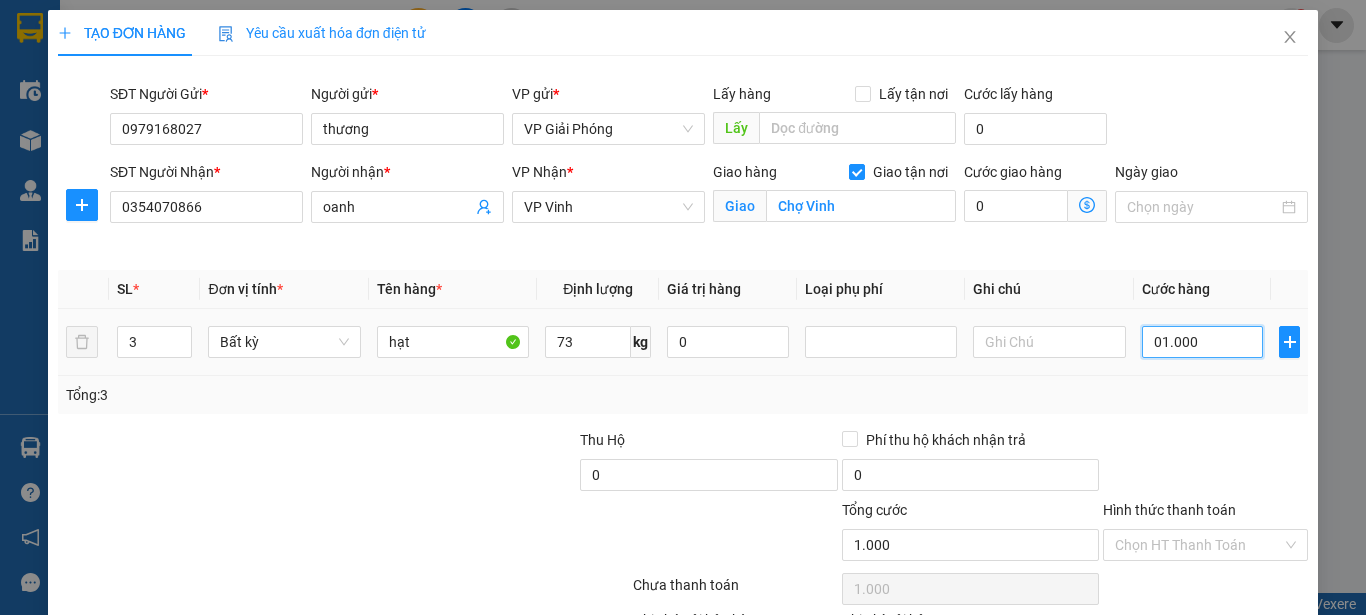 type on "0.100" 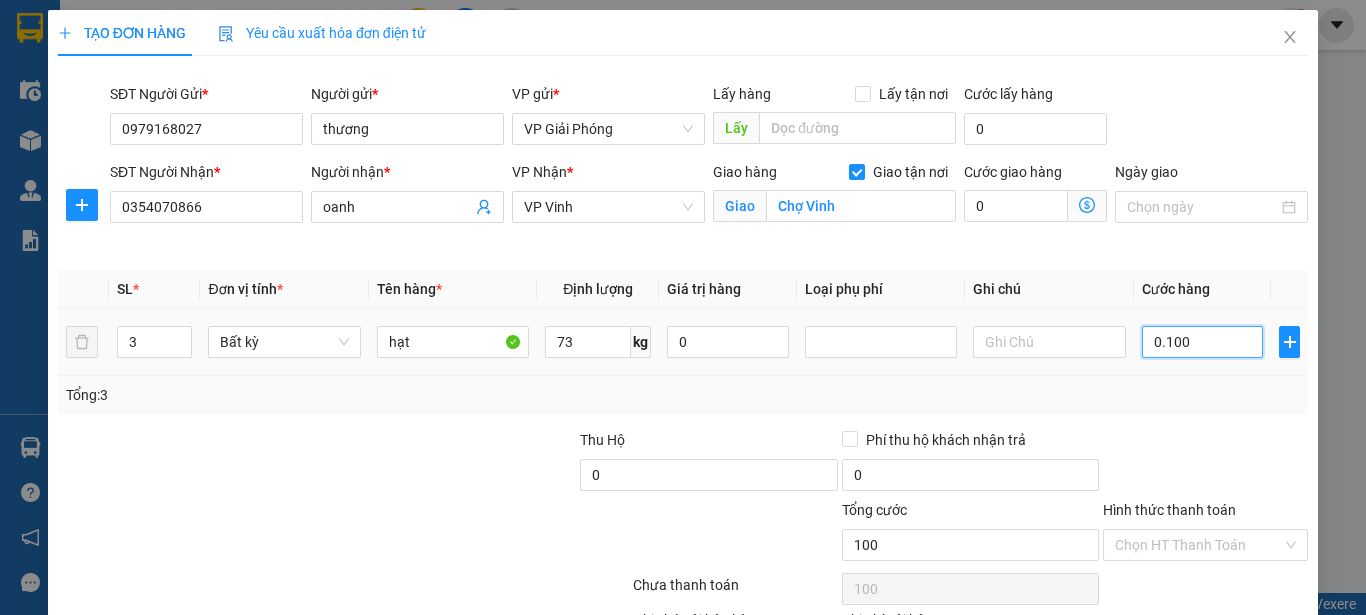 type on "010" 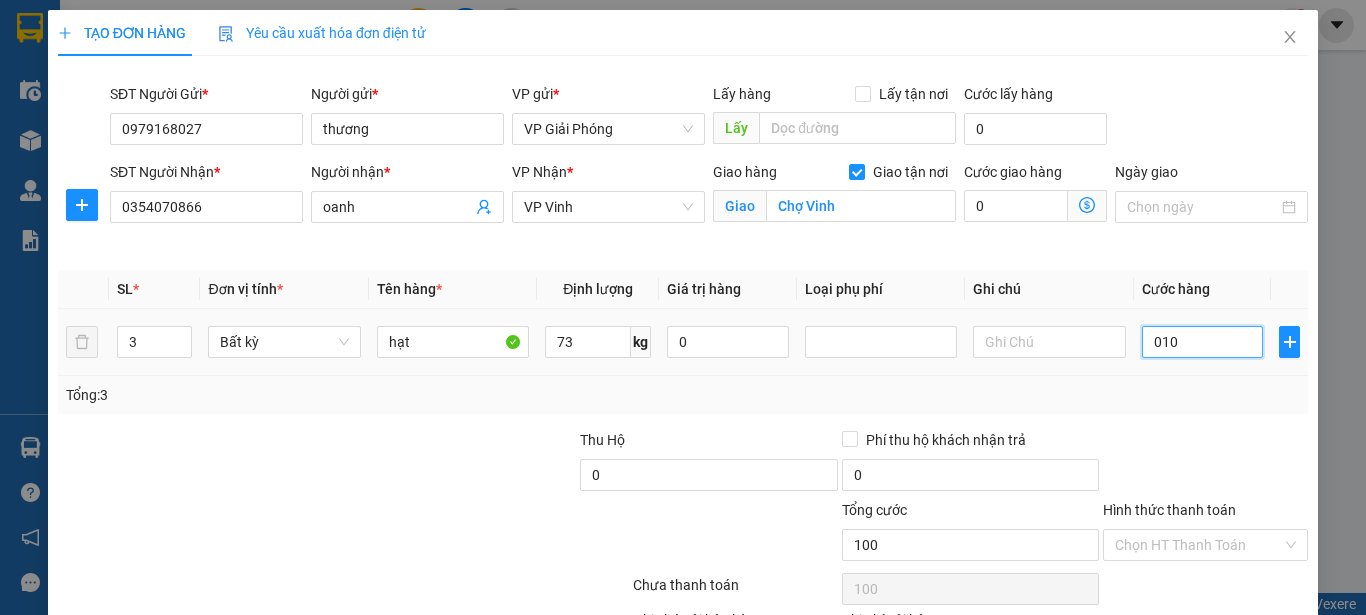 type on "10" 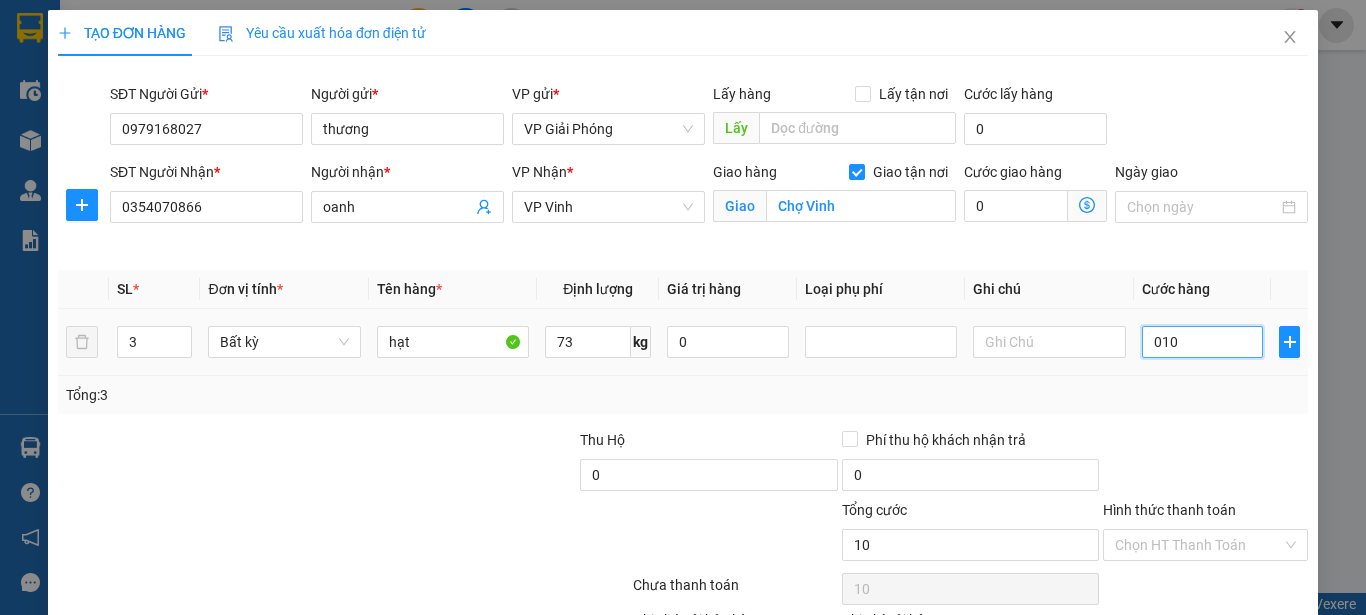 type on "01" 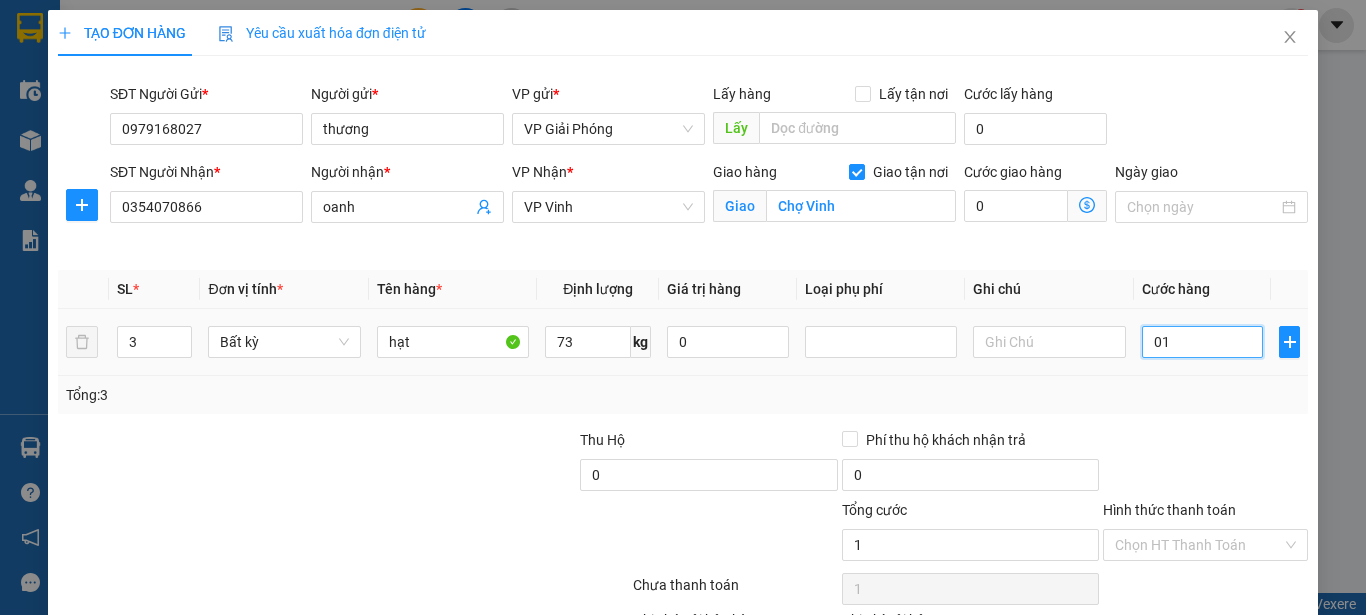 type on "011" 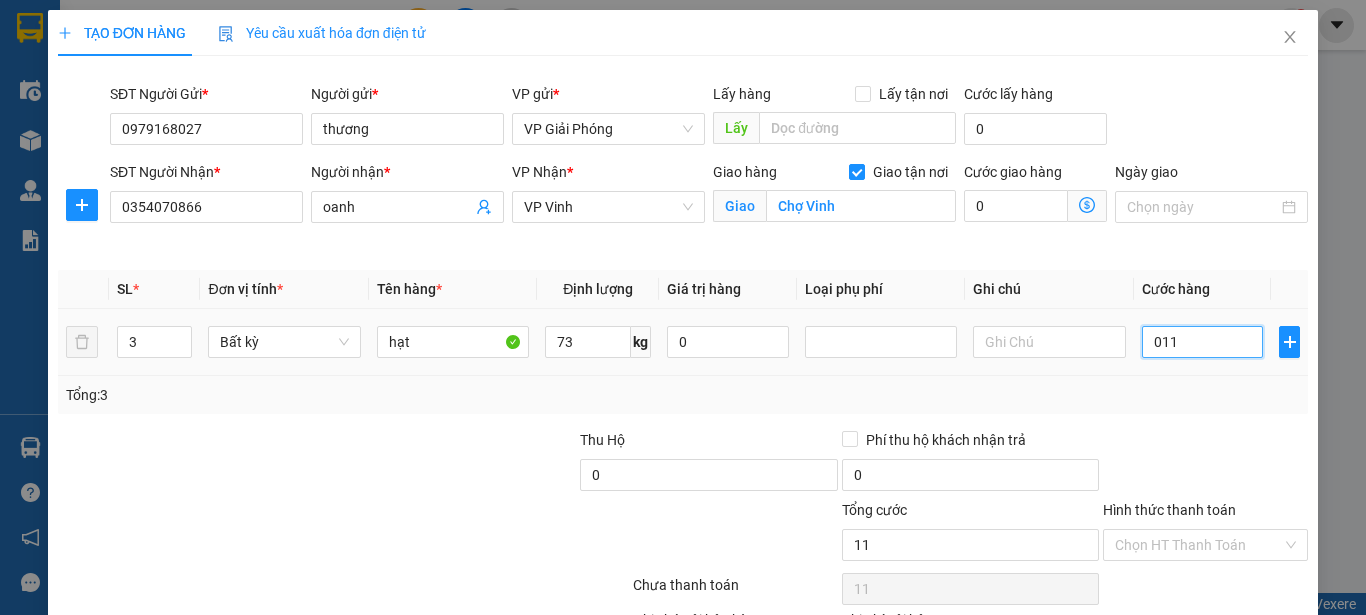 type on "0.110" 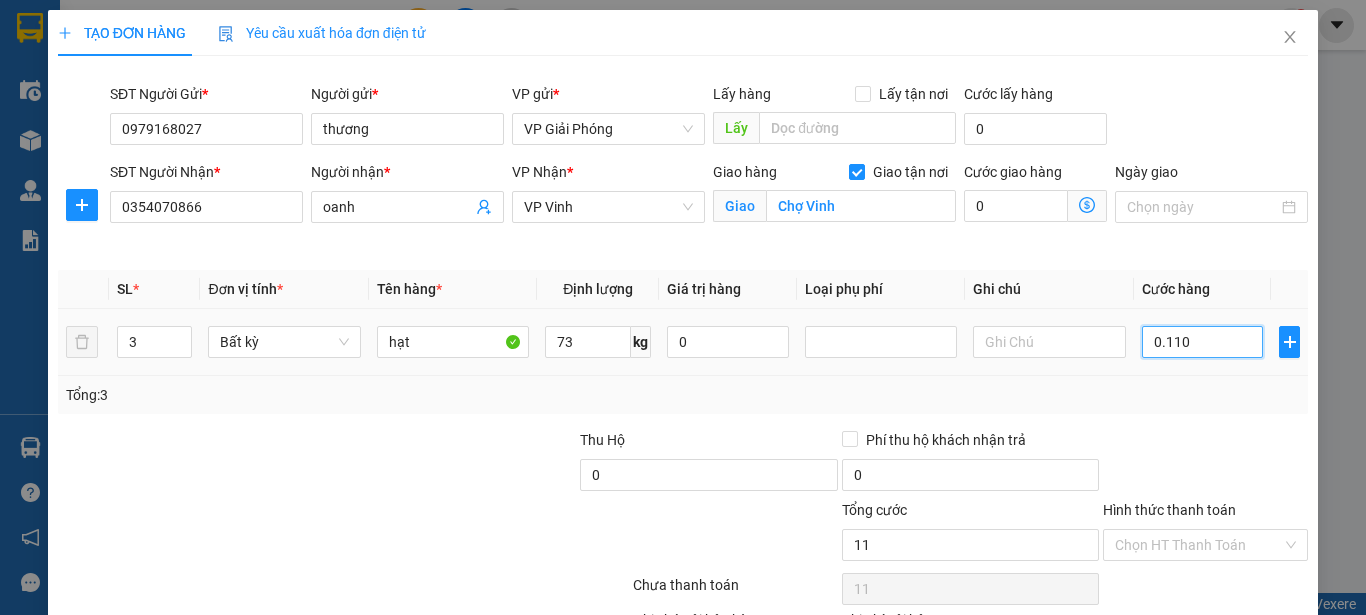 type on "110" 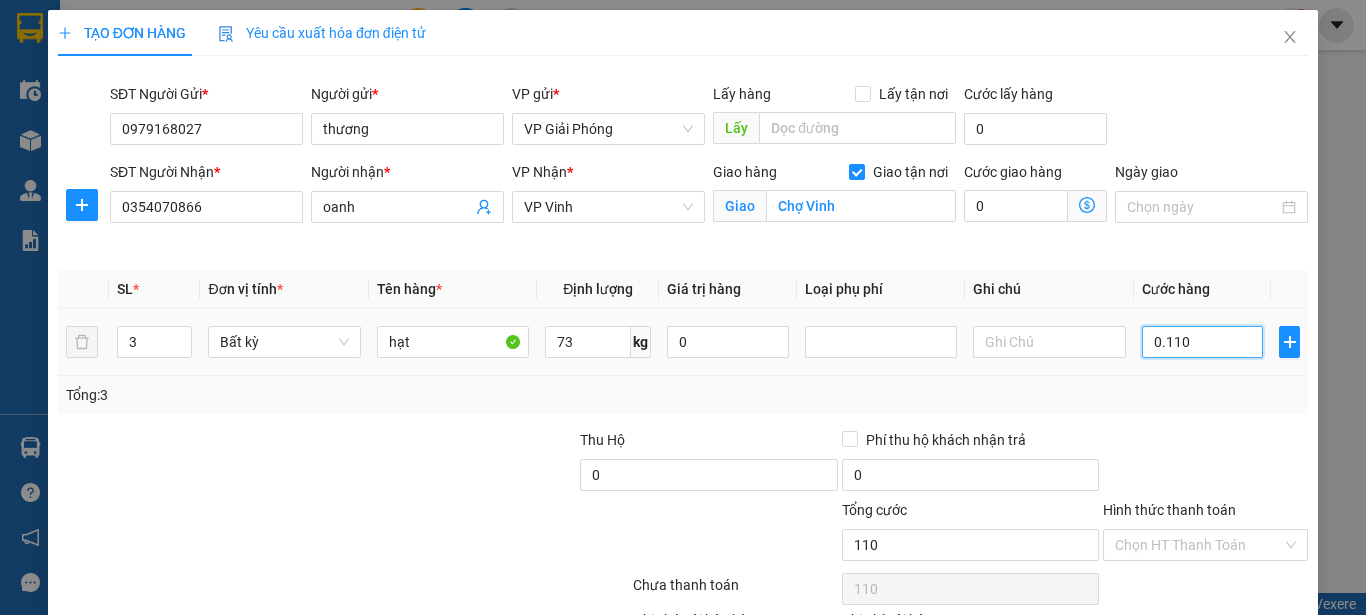 type on "01.100" 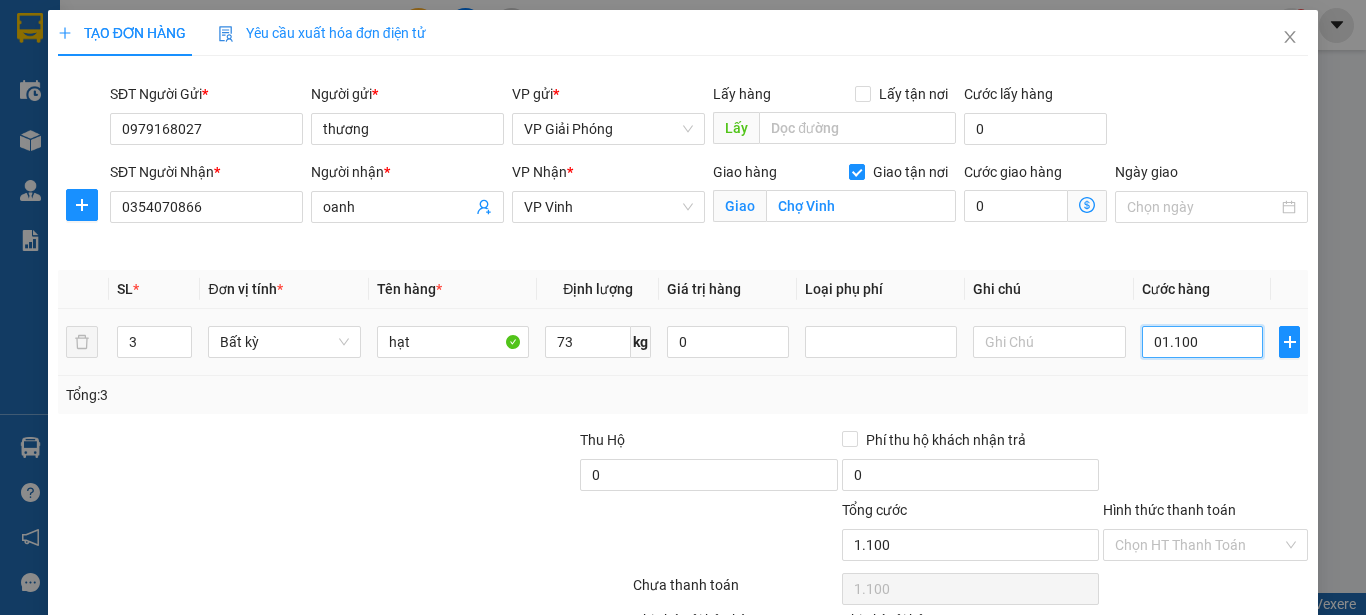 type on "011.000" 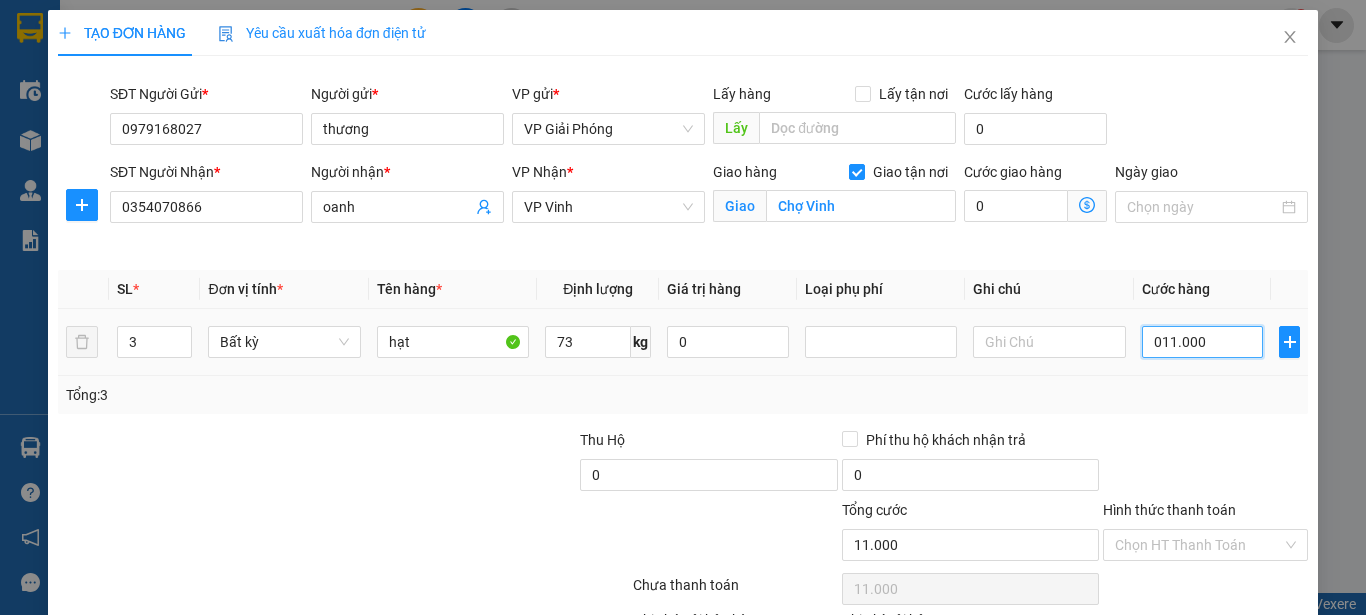 type on "0.110.000" 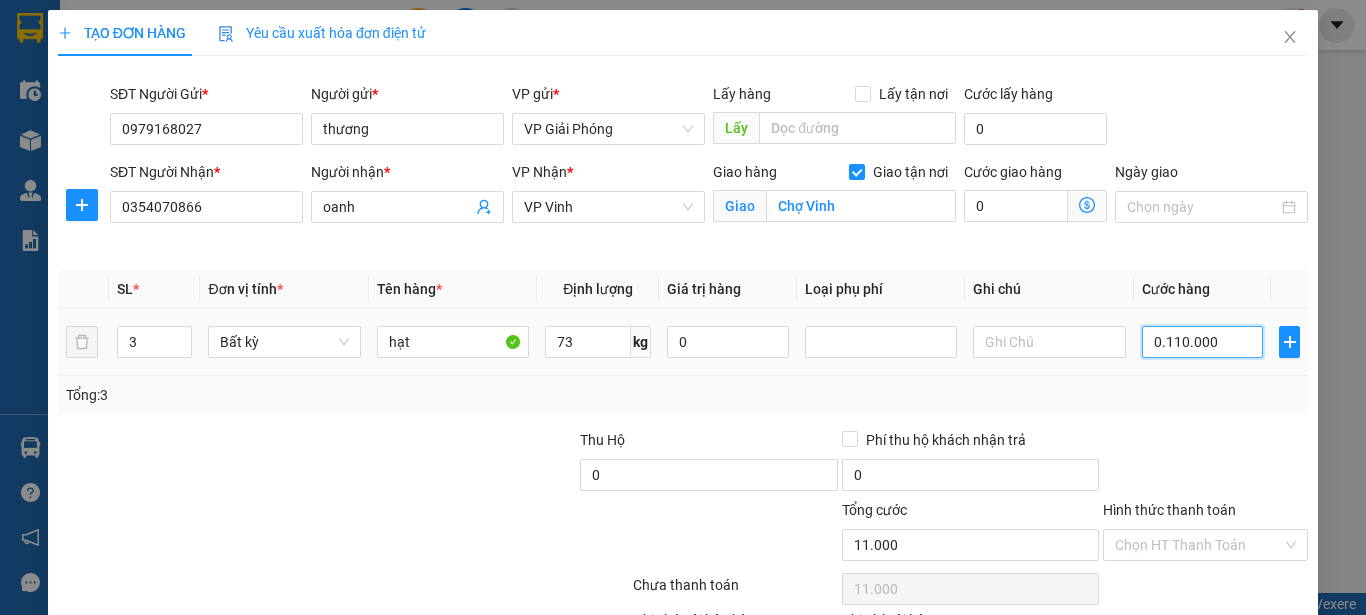 type on "110.000" 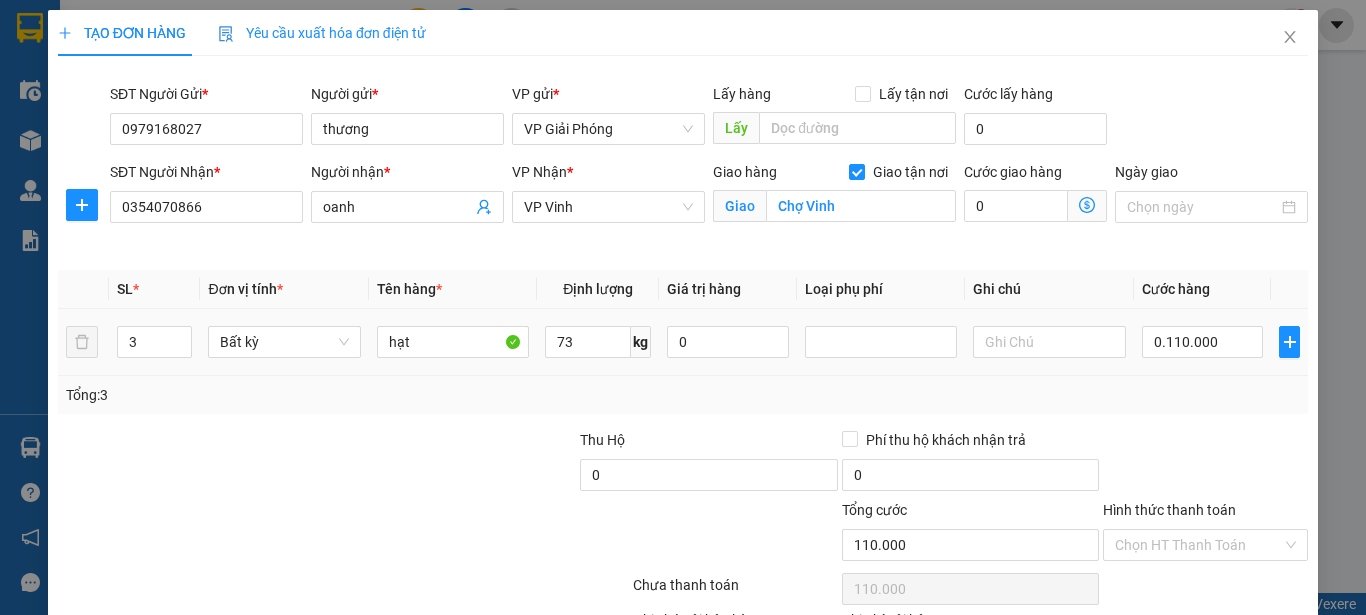 type on "110.000" 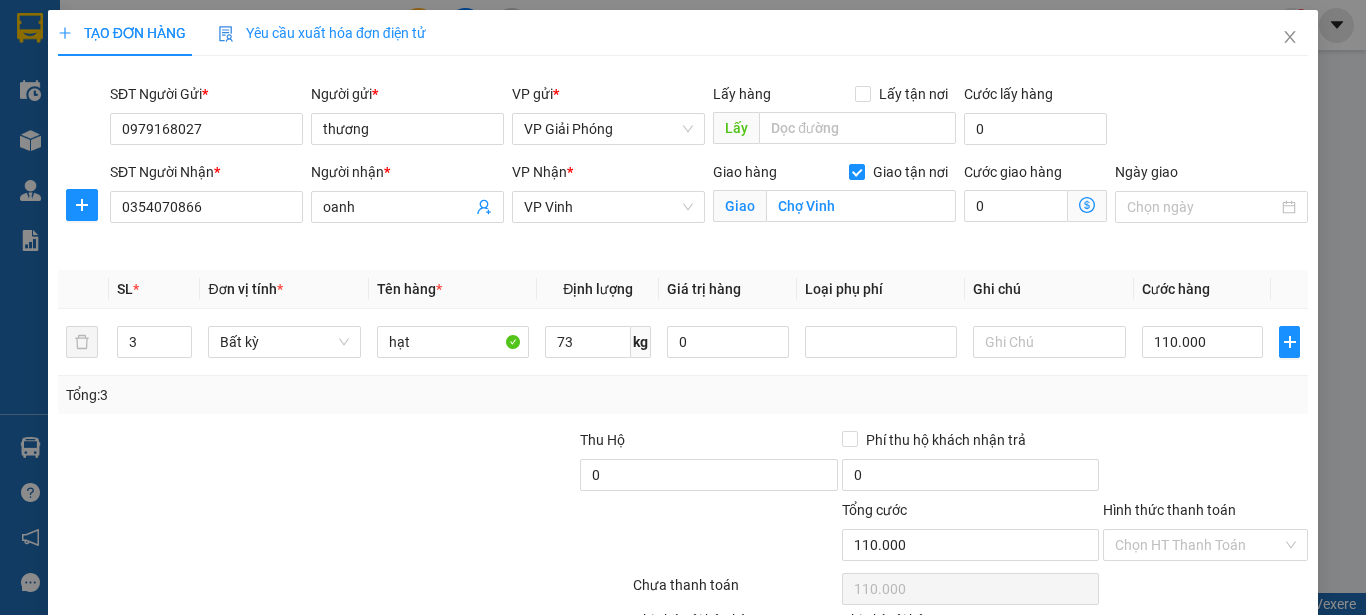 click on "Transit Pickup Surcharge Ids Transit Deliver Surcharge Ids Transit Deliver Surcharge Transit Deliver Surcharge Gói vận chuyển  * Tiêu chuẩn SĐT Người Gửi  * [PHONE] Người gửi  * thương VP gửi  * VP Giải Phóng Lấy hàng Lấy tận nơi Lấy Cước lấy hàng 0 SĐT Người Nhận  * [PHONE] Người nhận  * oanh VP Nhận  * VP Vinh Giao hàng Giao tận nơi Giao Chợ Vinh Cước giao hàng 0 Ngày giao SL  * Đơn vị tính  * Tên hàng  * Định lượng Giá trị hàng Loại phụ phí Ghi chú Cước hàng                     3 Bất kỳ hạt 73 kg 0   110.000 Tổng:  3 Thu Hộ 0 Phí thu hộ khách nhận trả 0 Tổng cước 110.000 Hình thức thanh toán Chọn HT Thanh Toán Số tiền thu trước 0 Chưa thanh toán 110.000 Chọn HT Thanh Toán Ghi chú nội bộ nhà xe Chi phí nội bộ 0 Lưu nháp Xóa Thông tin Lưu Lưu và In" at bounding box center [683, 395] 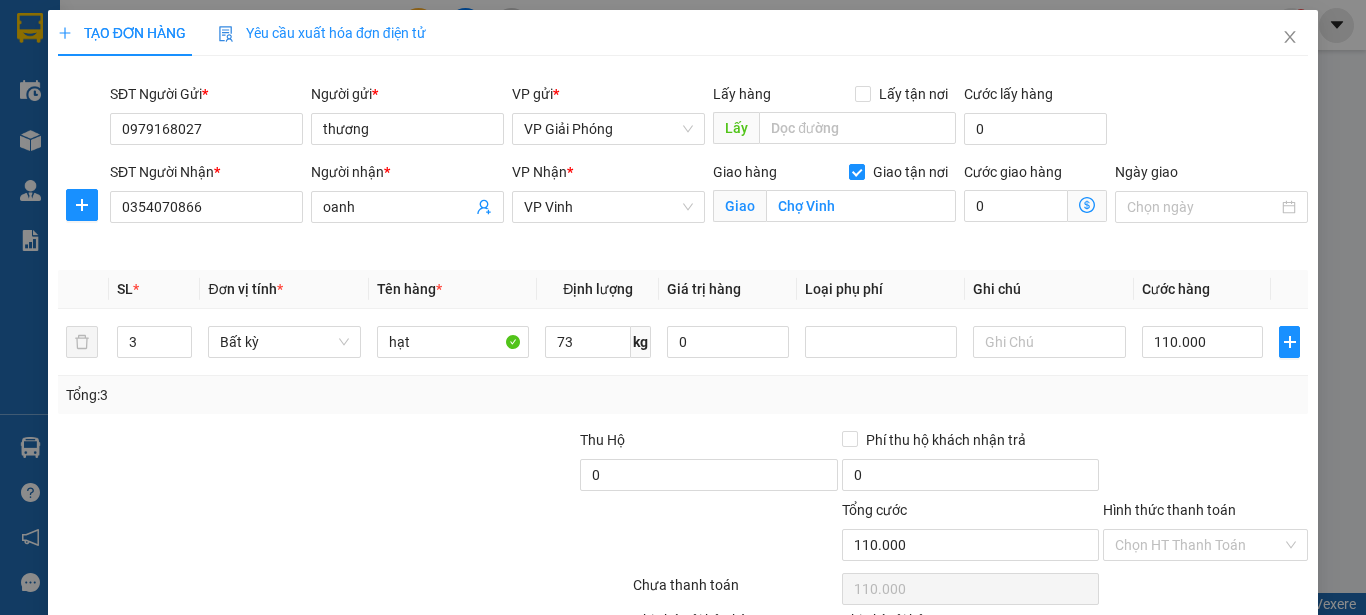 click at bounding box center (447, 464) 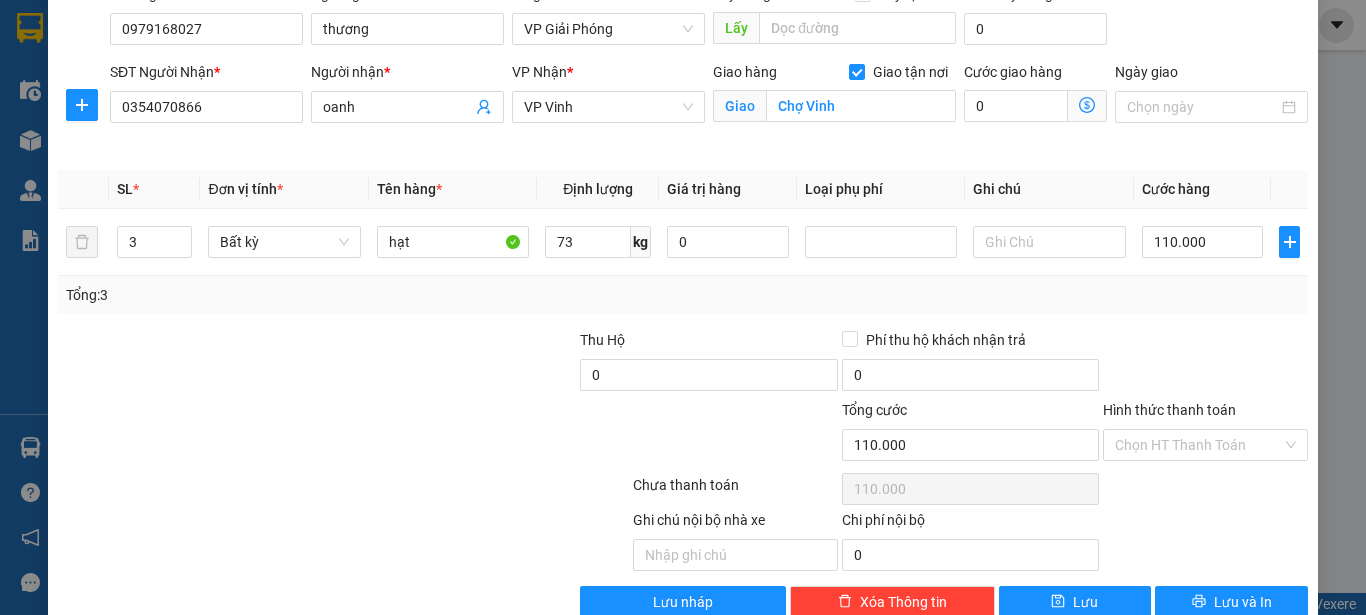 scroll, scrollTop: 142, scrollLeft: 0, axis: vertical 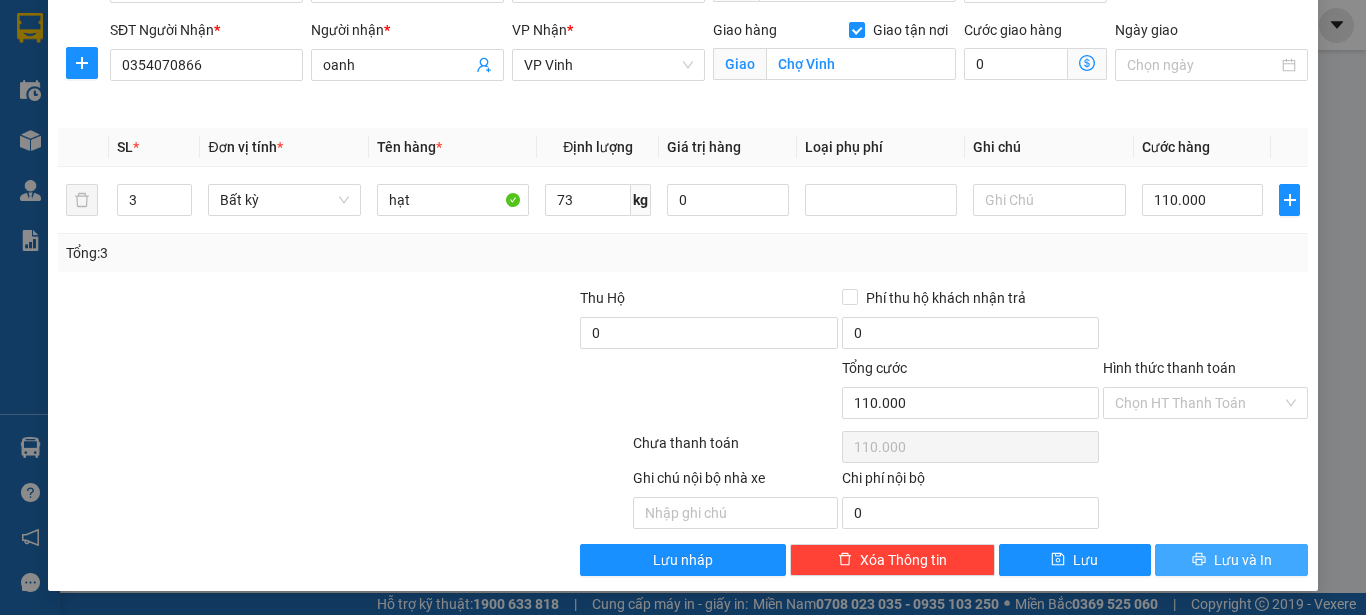 click on "Lưu và In" at bounding box center (1231, 560) 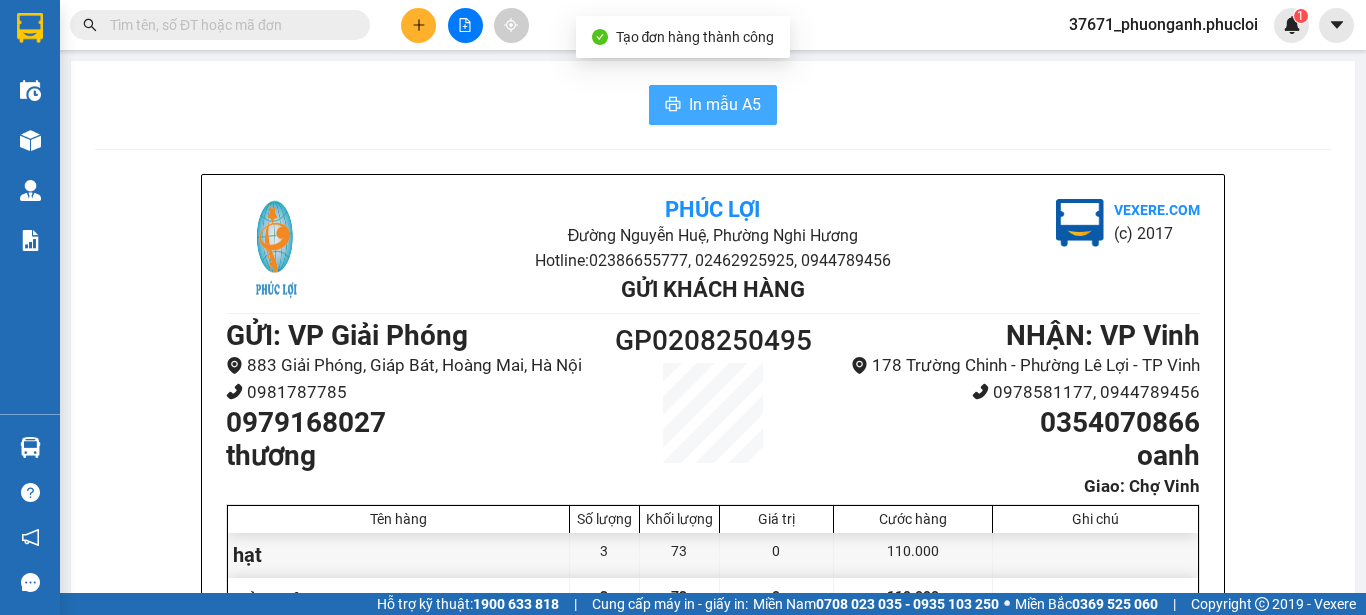 click on "In mẫu A5" at bounding box center [713, 105] 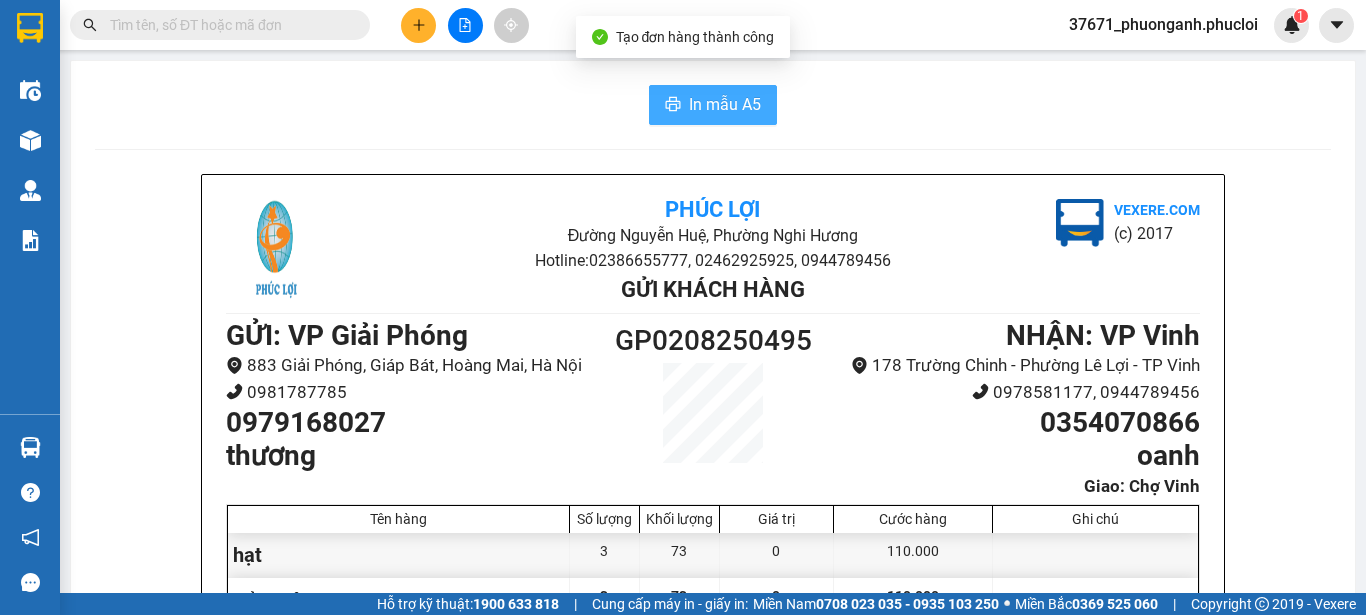 scroll, scrollTop: 0, scrollLeft: 0, axis: both 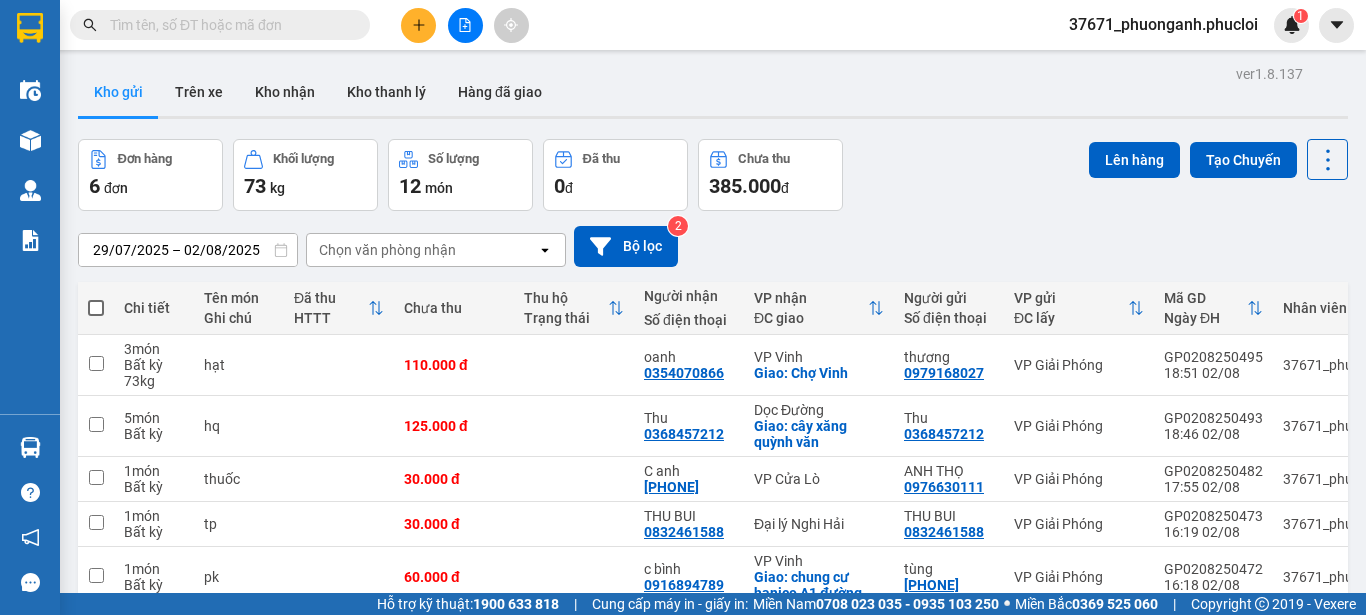 click at bounding box center [418, 25] 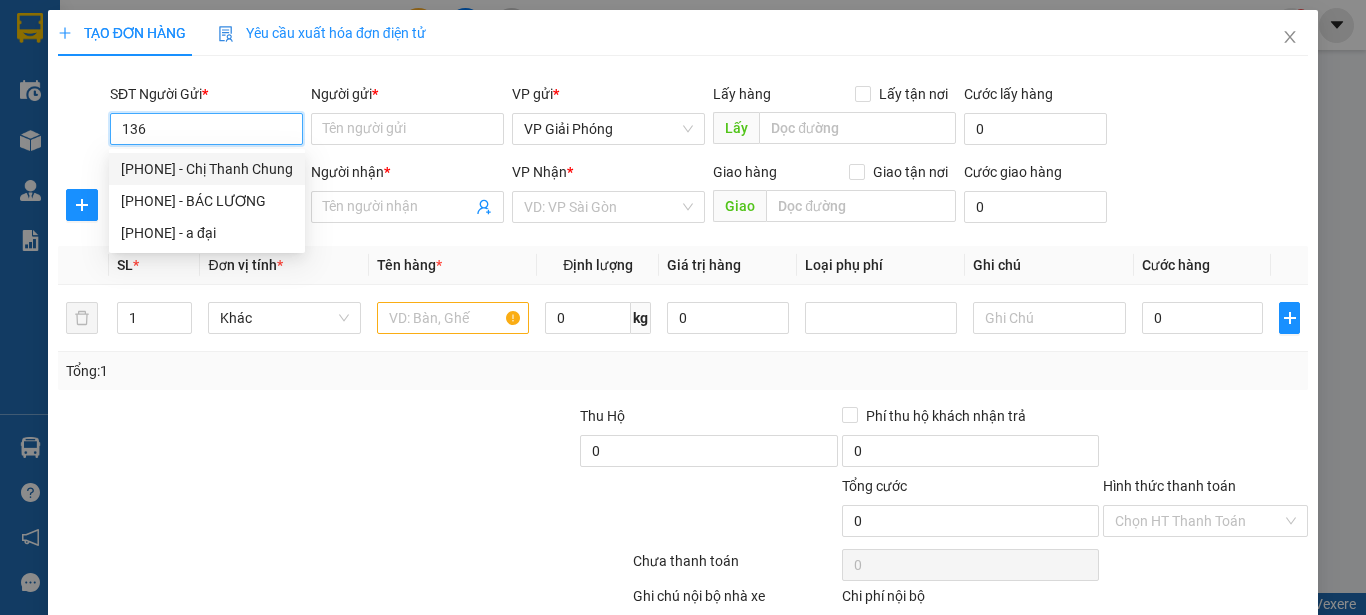 drag, startPoint x: 214, startPoint y: 165, endPoint x: 248, endPoint y: 206, distance: 53.263496 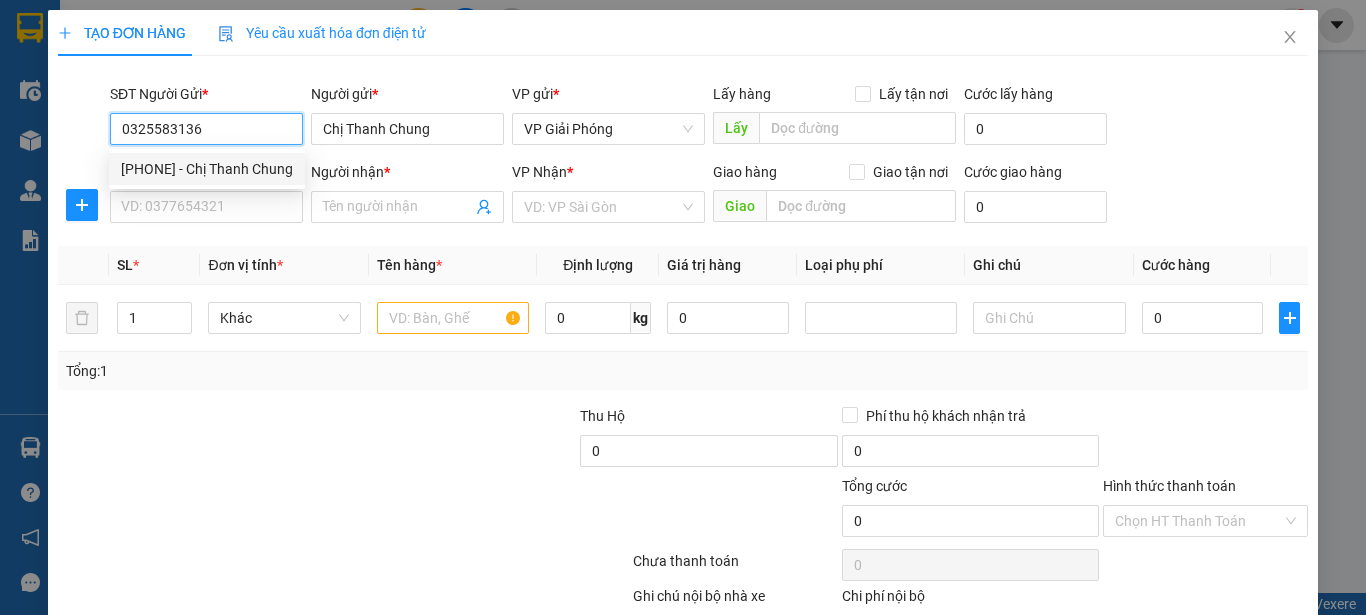 type on "0325583136" 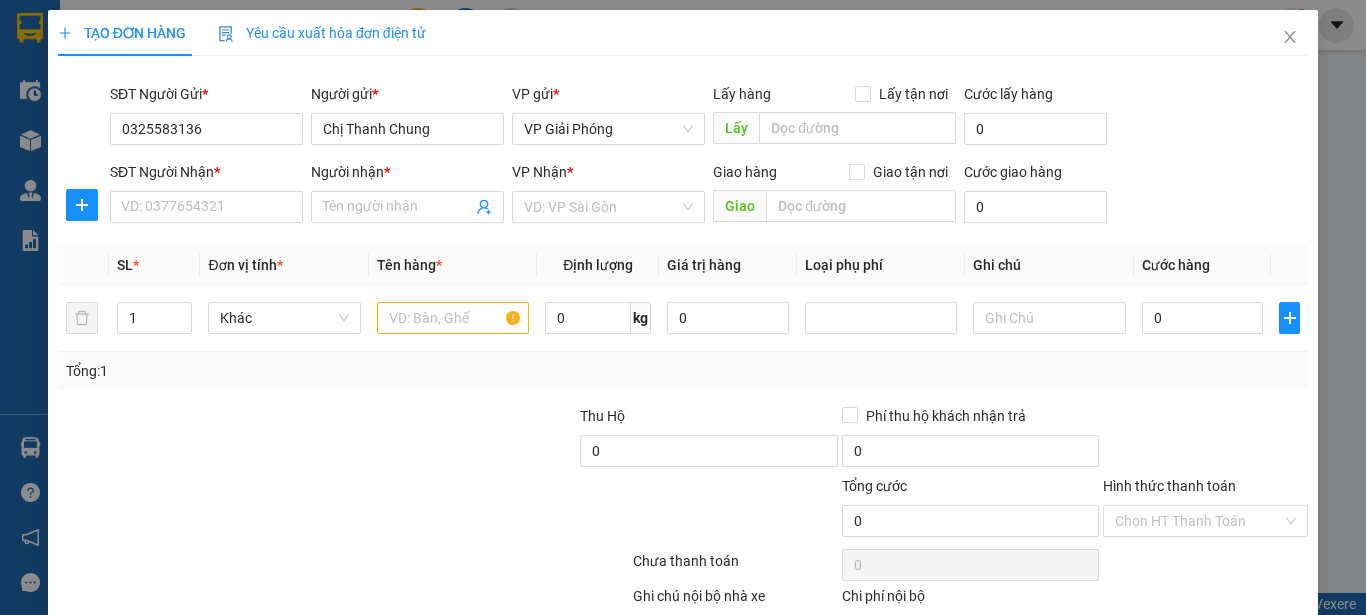 drag, startPoint x: 257, startPoint y: 228, endPoint x: 256, endPoint y: 198, distance: 30.016663 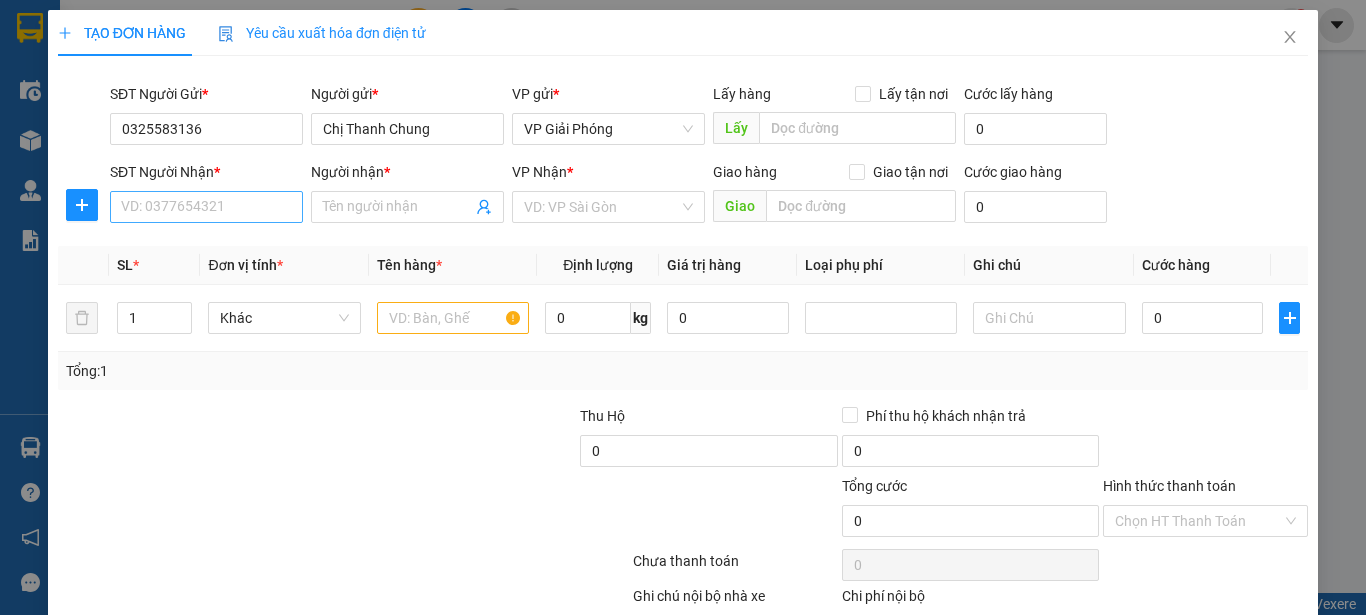 click on "SĐT Người Nhận  * VD: 0377654321" at bounding box center [206, 196] 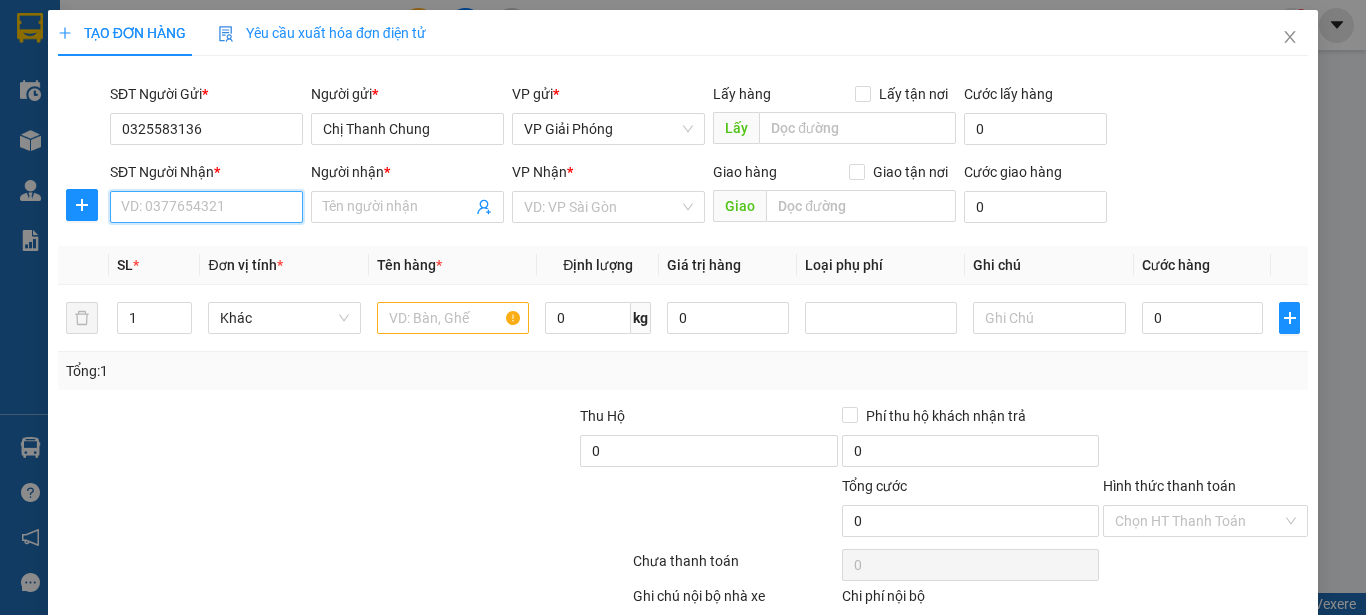 click on "SĐT Người Nhận  *" at bounding box center (206, 207) 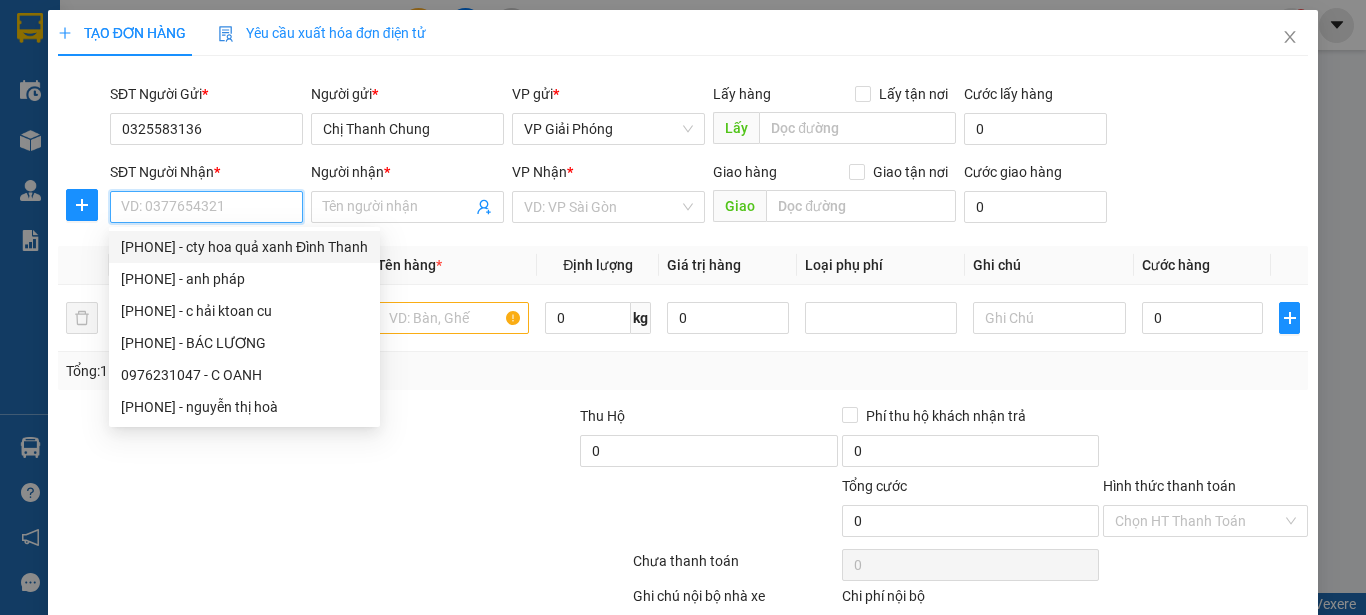 click on "[PHONE] - cty hoa quả xanh Đình Thanh" at bounding box center [244, 247] 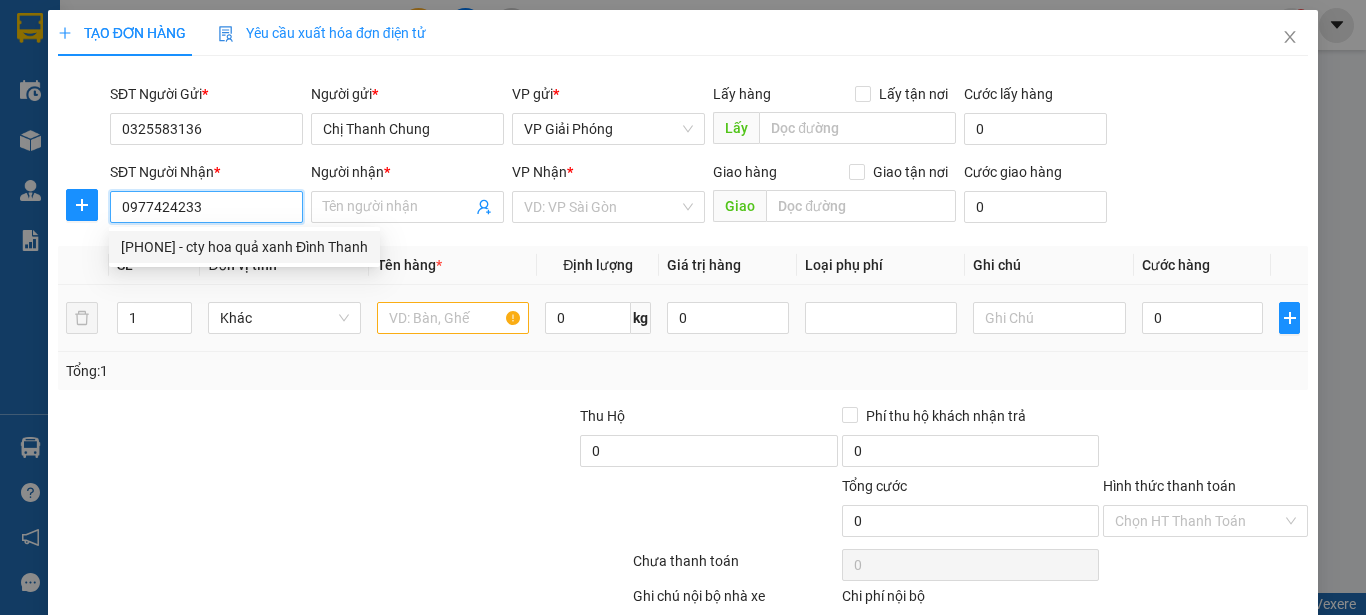 type on "cty hoa quả xanh Đình Thanh" 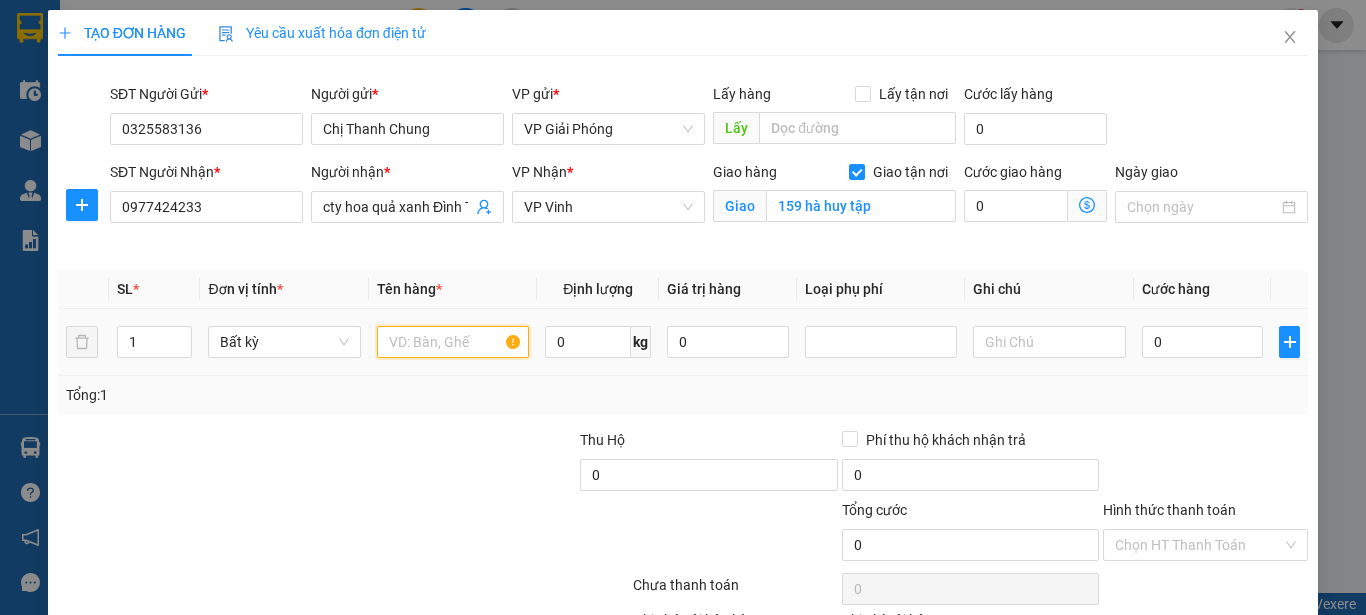 drag, startPoint x: 407, startPoint y: 344, endPoint x: 389, endPoint y: 345, distance: 18.027756 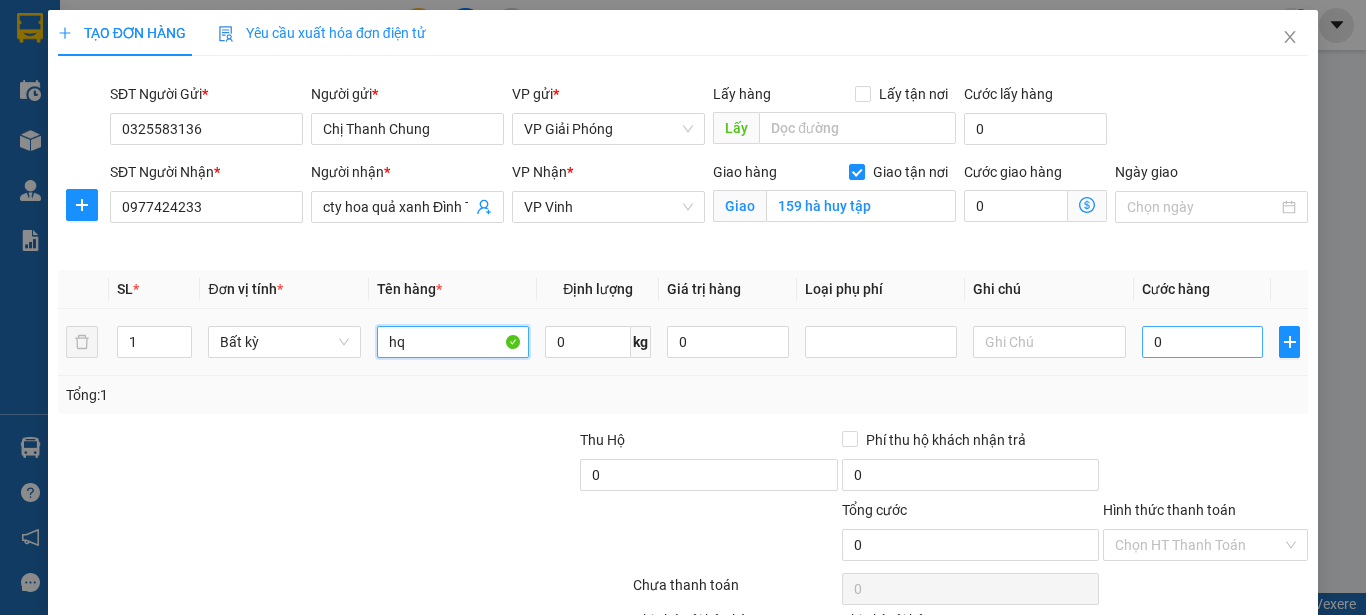 type on "hq" 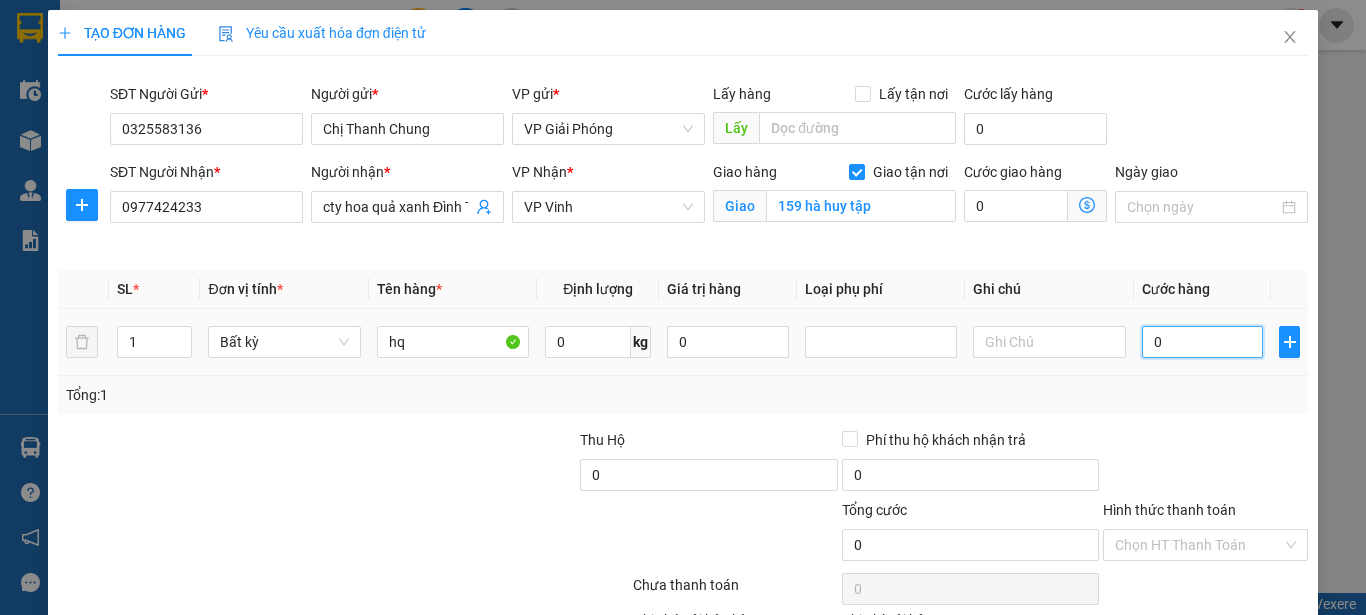 click on "0" at bounding box center (1203, 342) 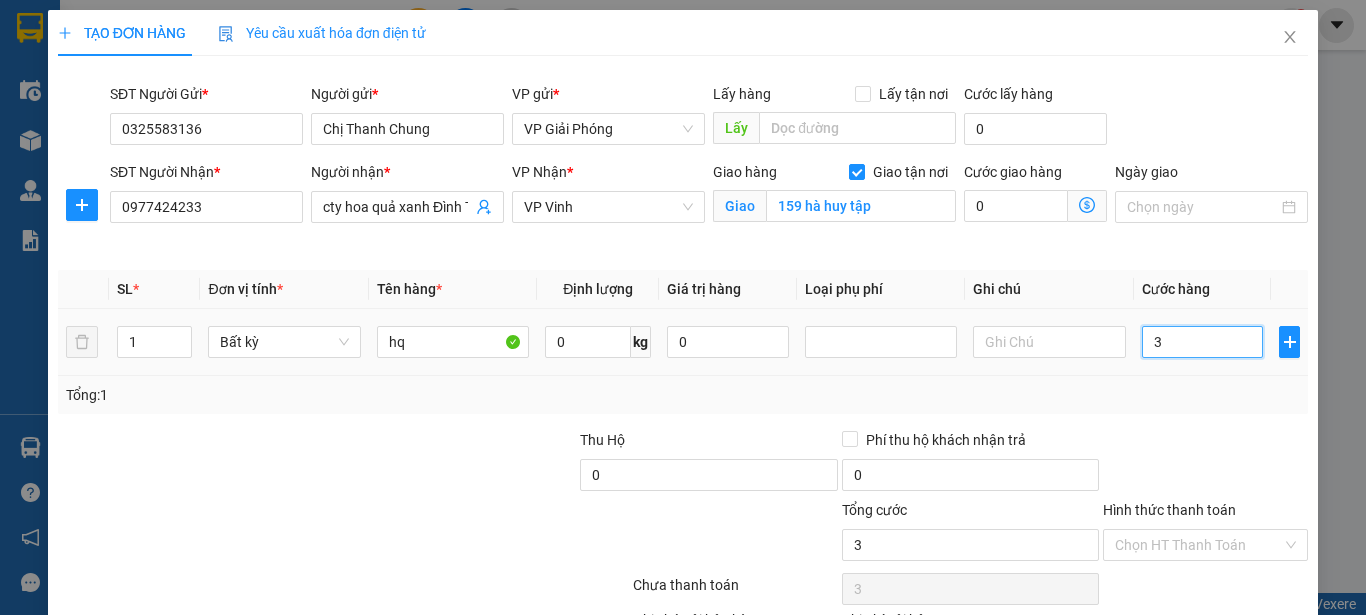 type on "30" 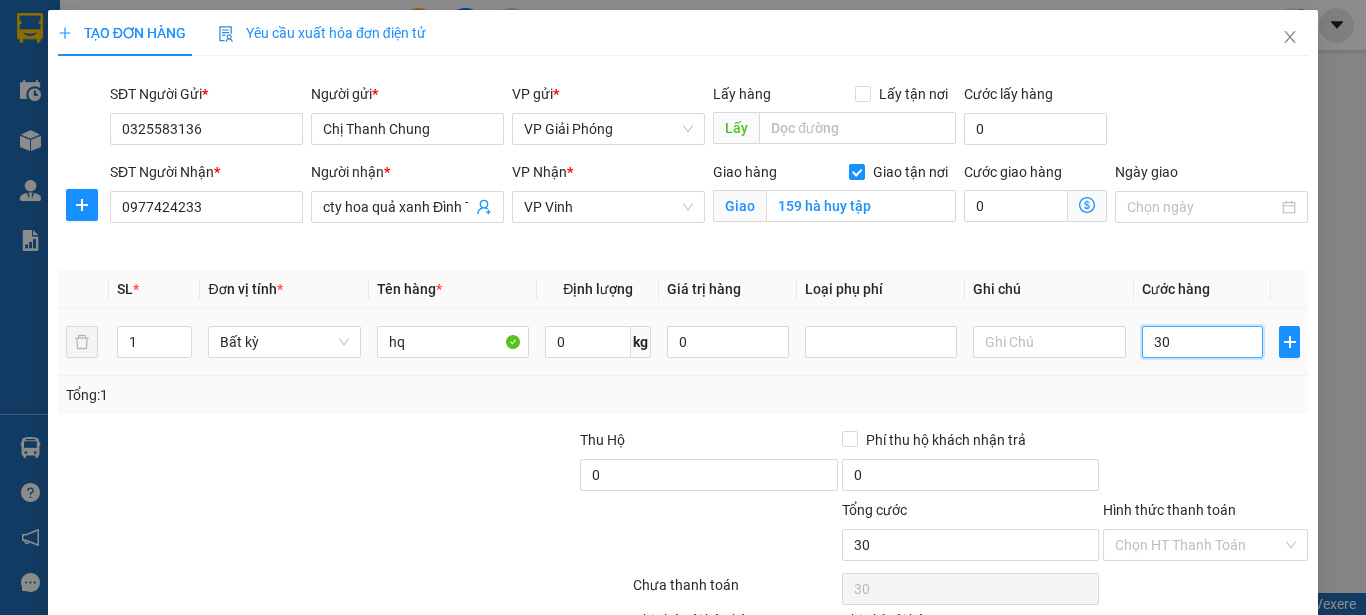 type on "300" 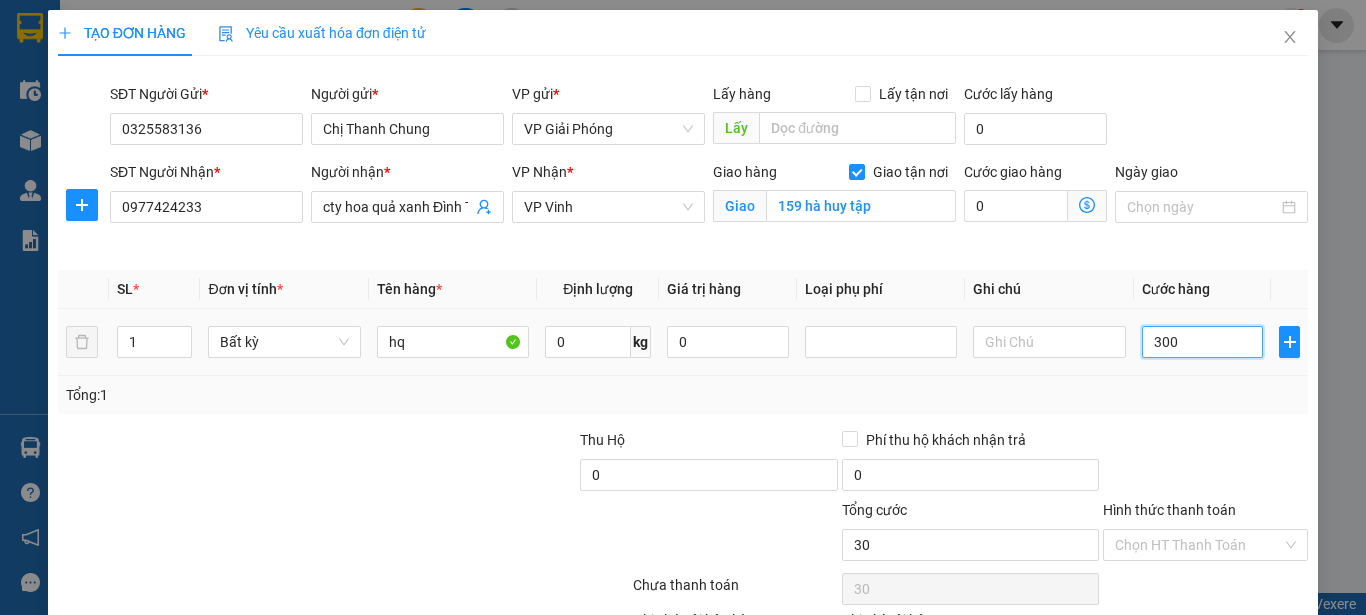 type on "300" 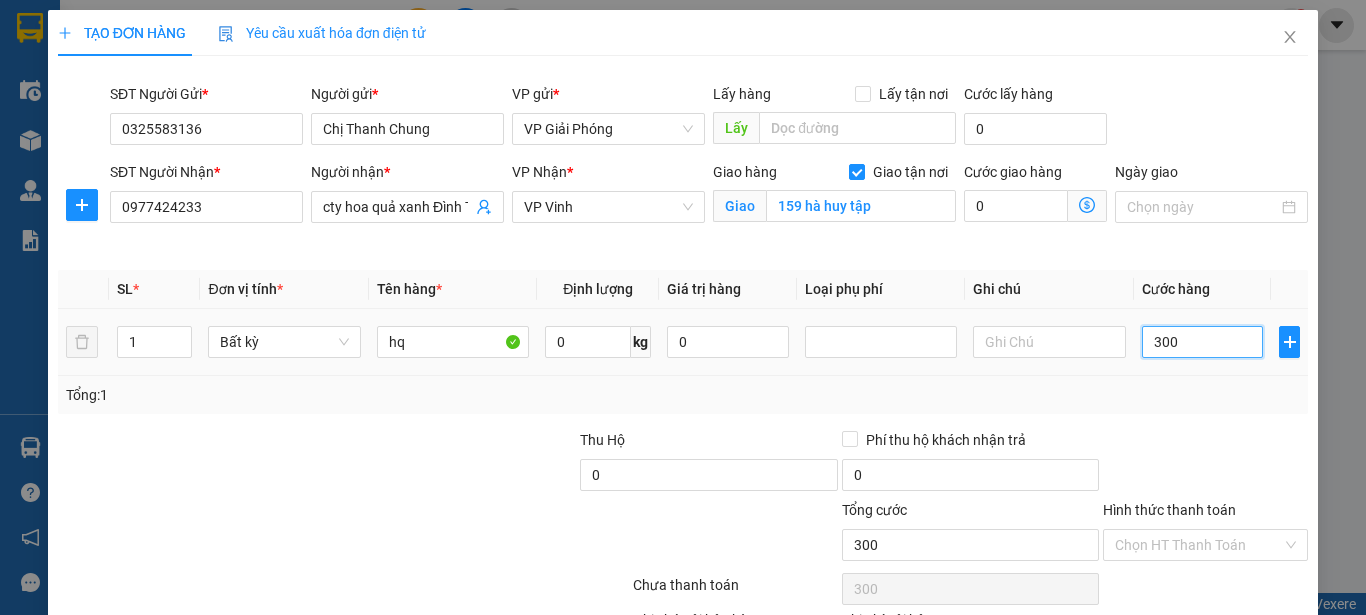 type on "3.000" 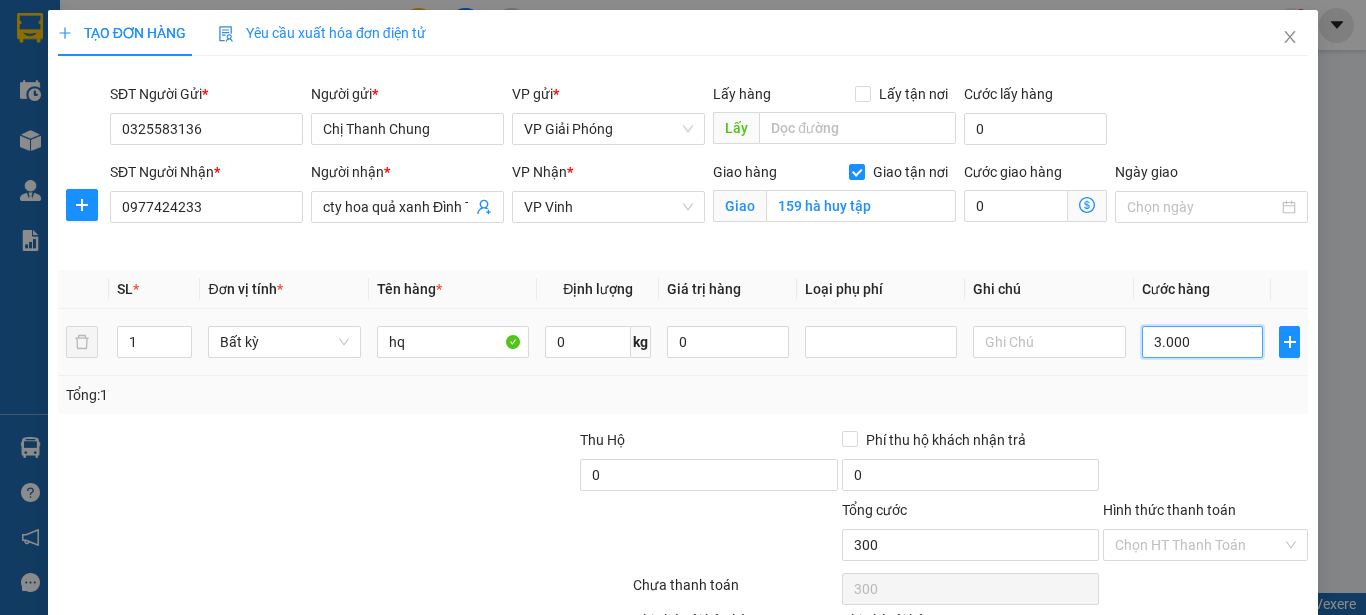 type on "3.000" 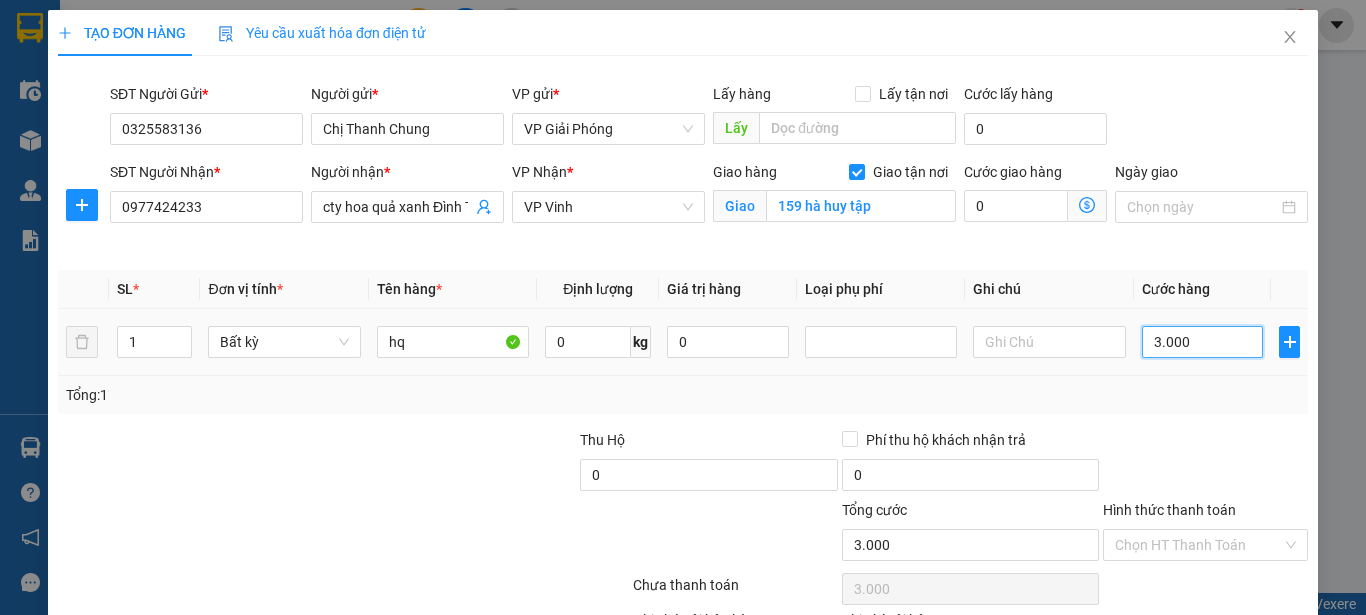 type on "30.000" 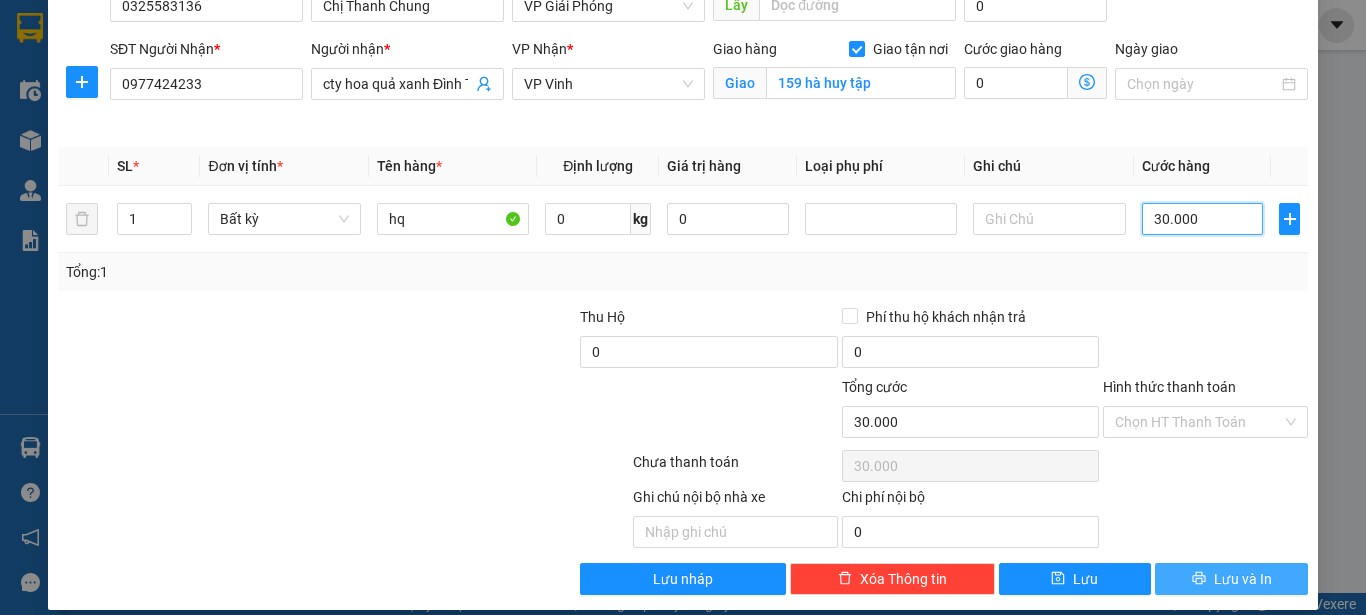 scroll, scrollTop: 142, scrollLeft: 0, axis: vertical 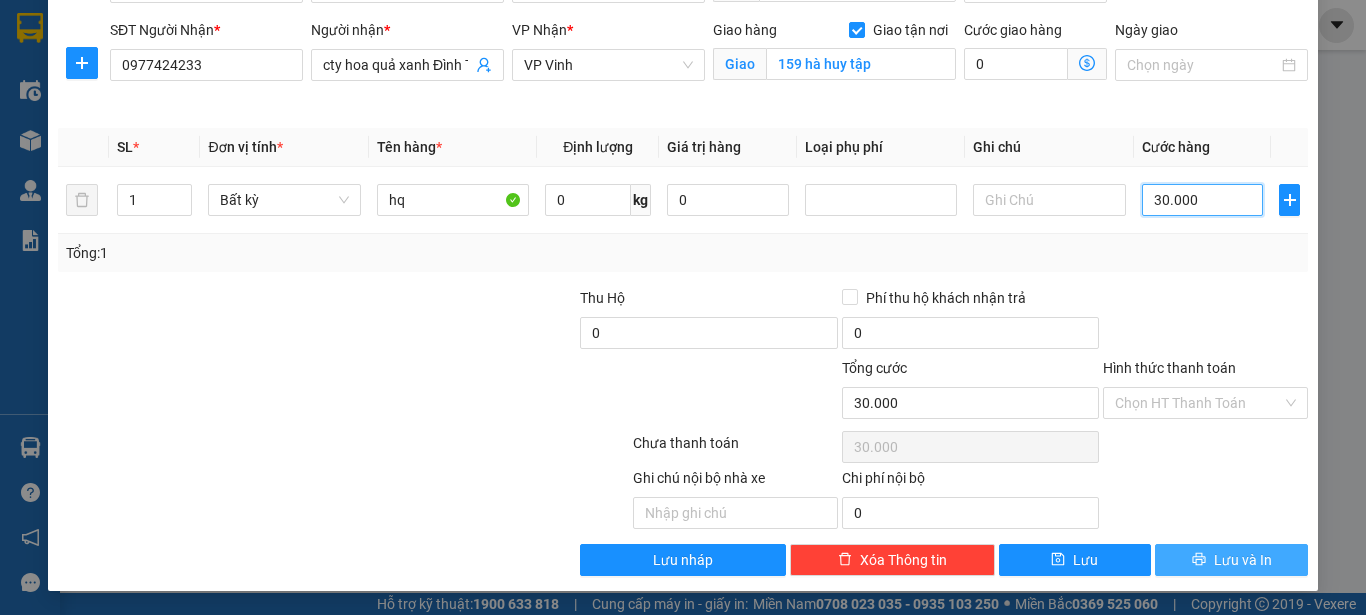 type on "30.000" 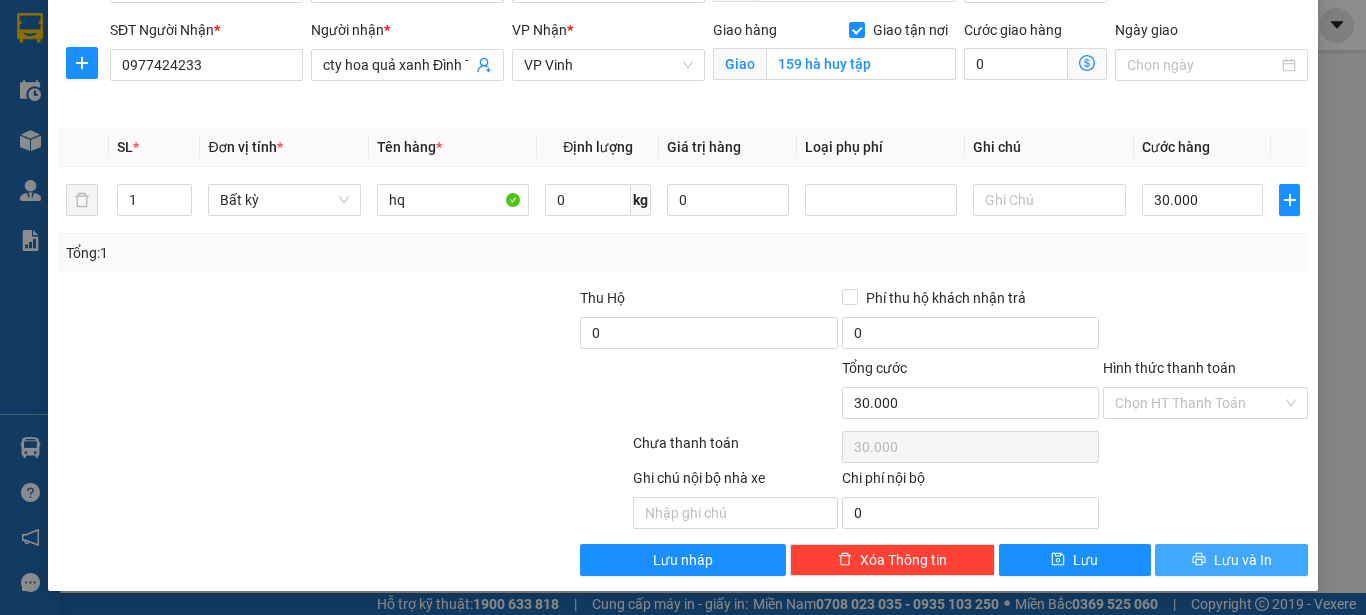 click on "Lưu và In" at bounding box center [1231, 560] 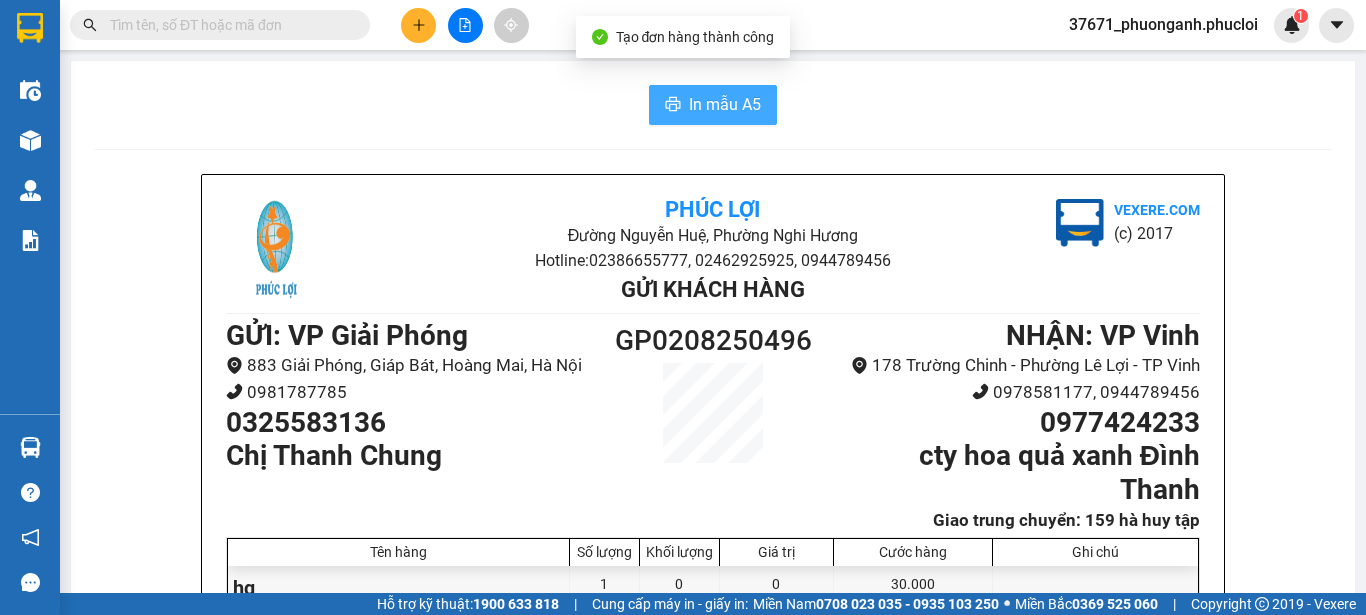 click on "In mẫu A5" at bounding box center (725, 104) 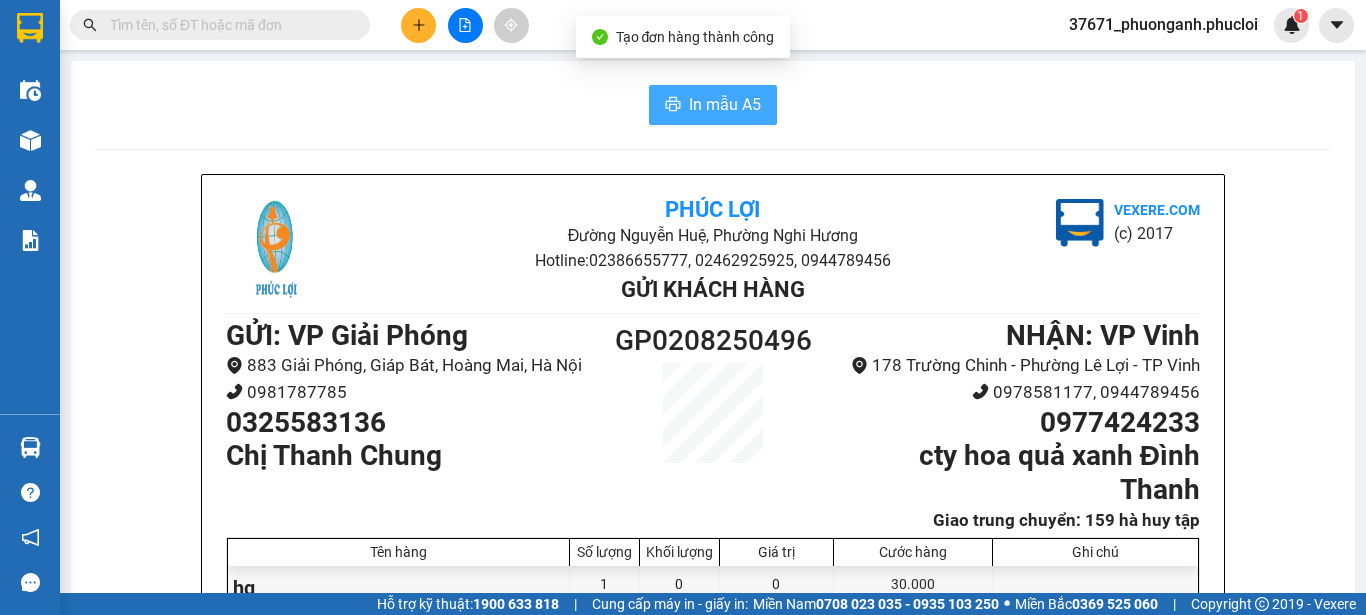 scroll, scrollTop: 0, scrollLeft: 0, axis: both 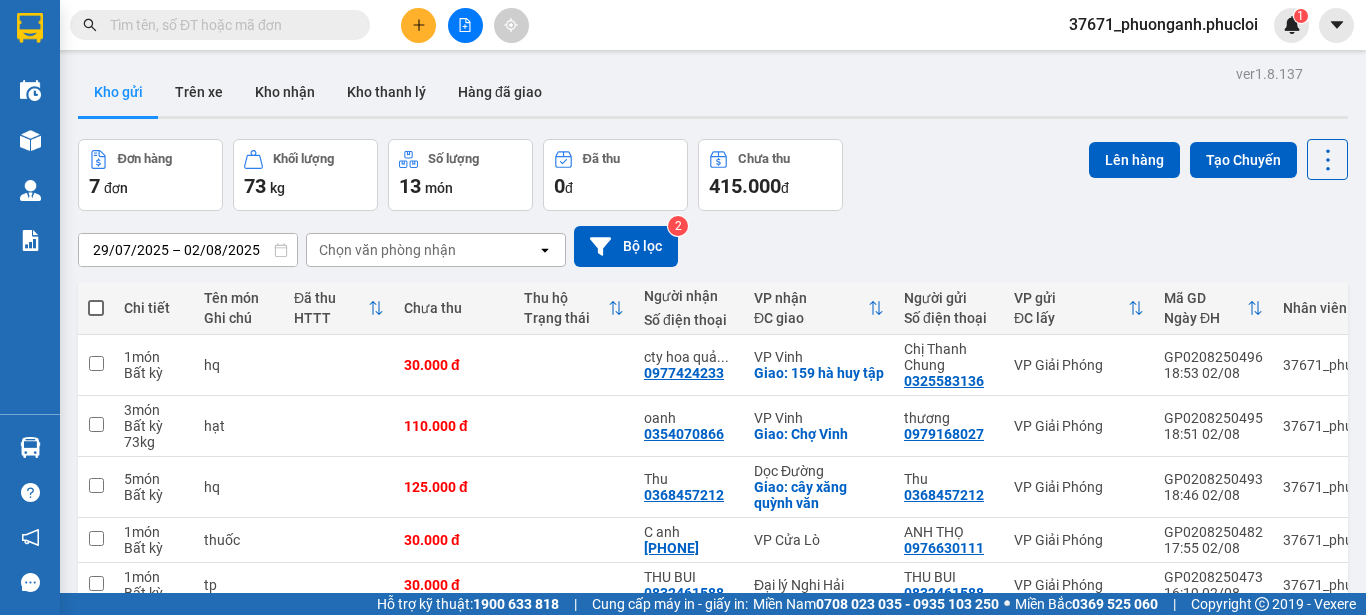 click on "Kết quả tìm kiếm ( 0 )  Bộ lọc  No Data 37671_phuonganh.phucloi 1" at bounding box center [683, 25] 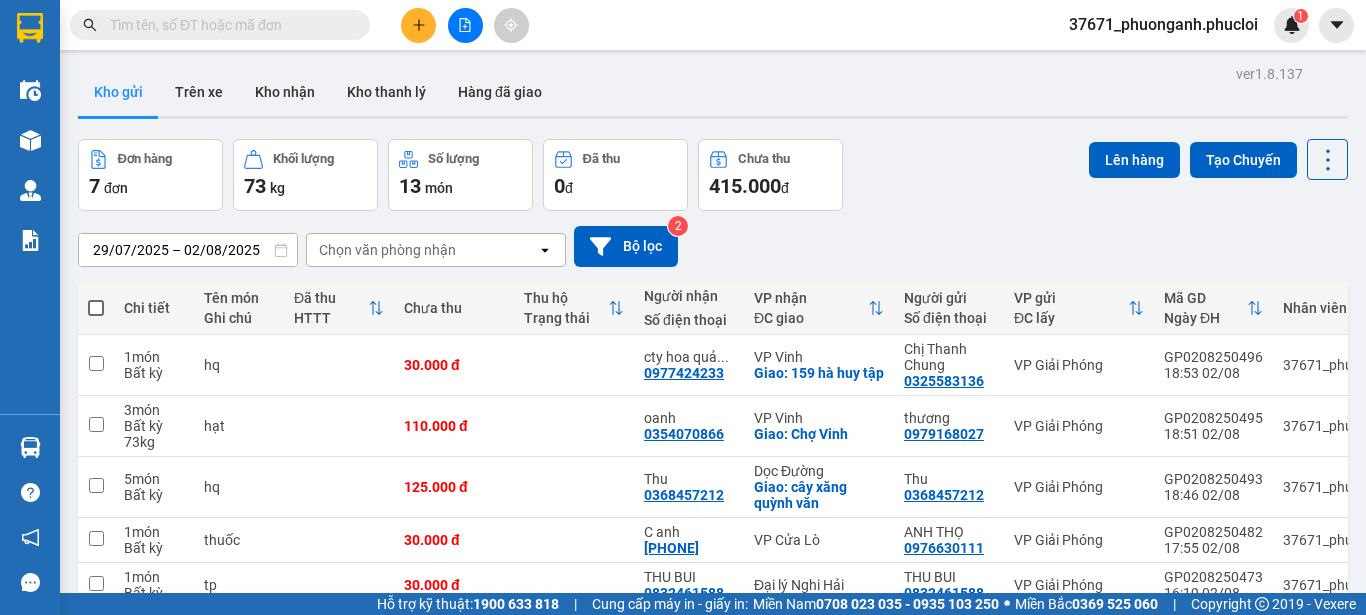 click at bounding box center [418, 25] 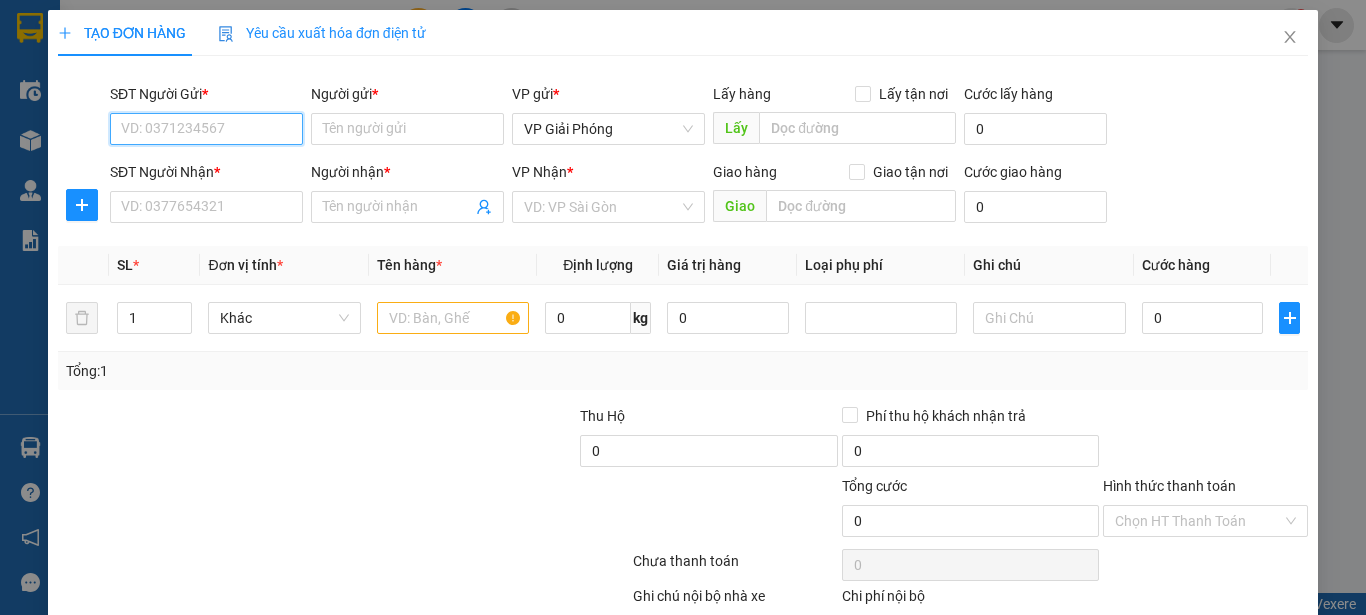 drag, startPoint x: 215, startPoint y: 124, endPoint x: 165, endPoint y: 22, distance: 113.59577 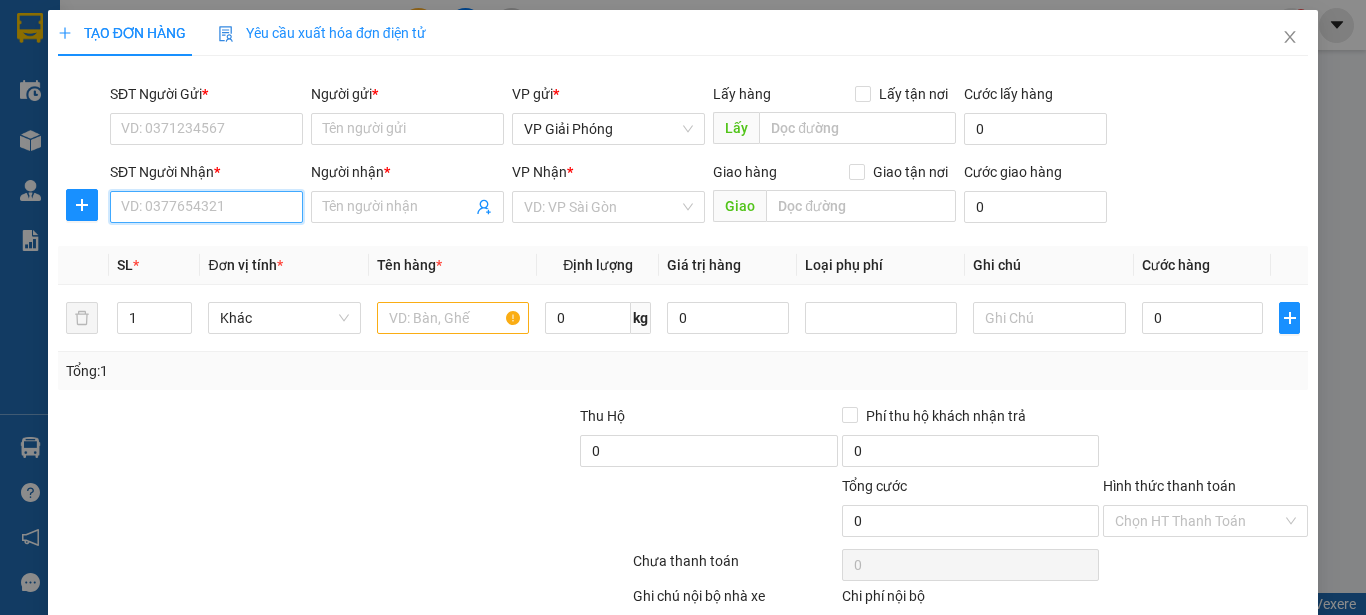 drag, startPoint x: 224, startPoint y: 204, endPoint x: 208, endPoint y: 204, distance: 16 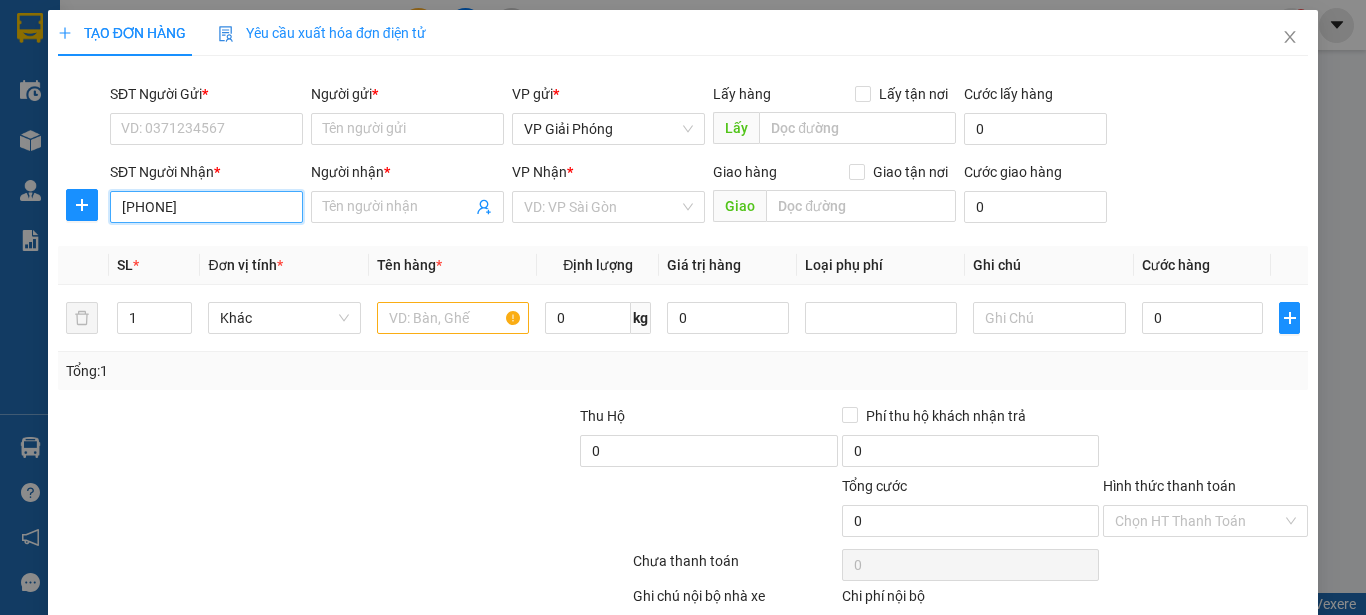 type on "[PHONE]" 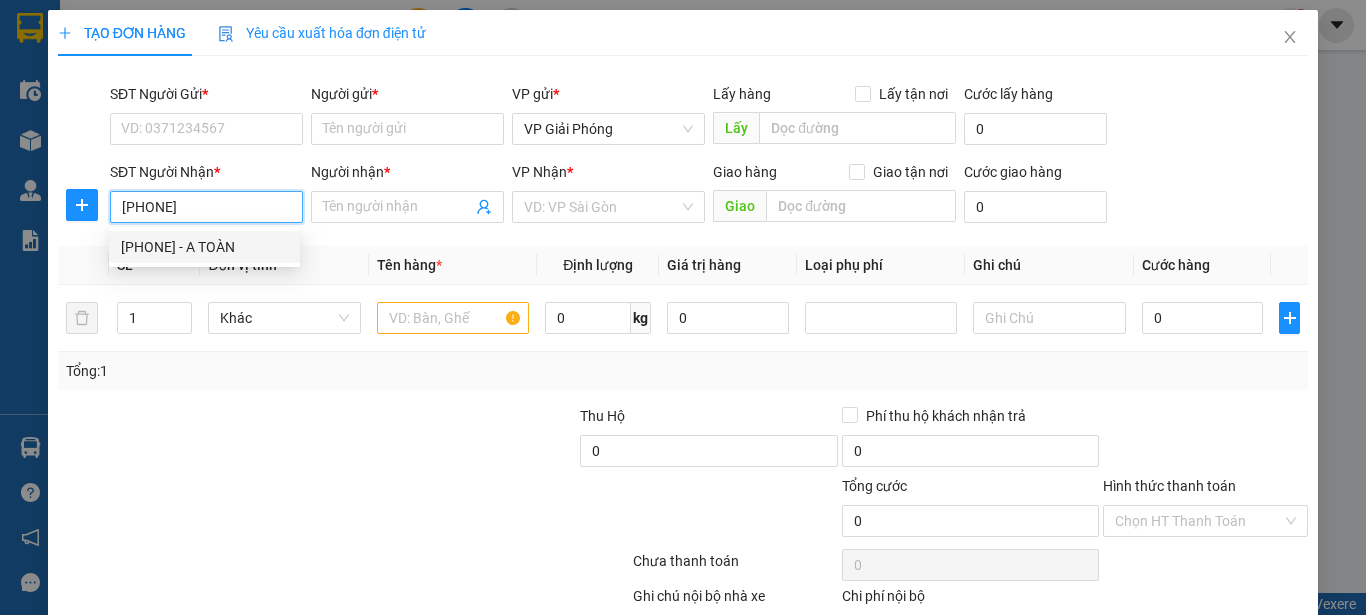 click on "[PHONE] - A TOÀN" at bounding box center [204, 247] 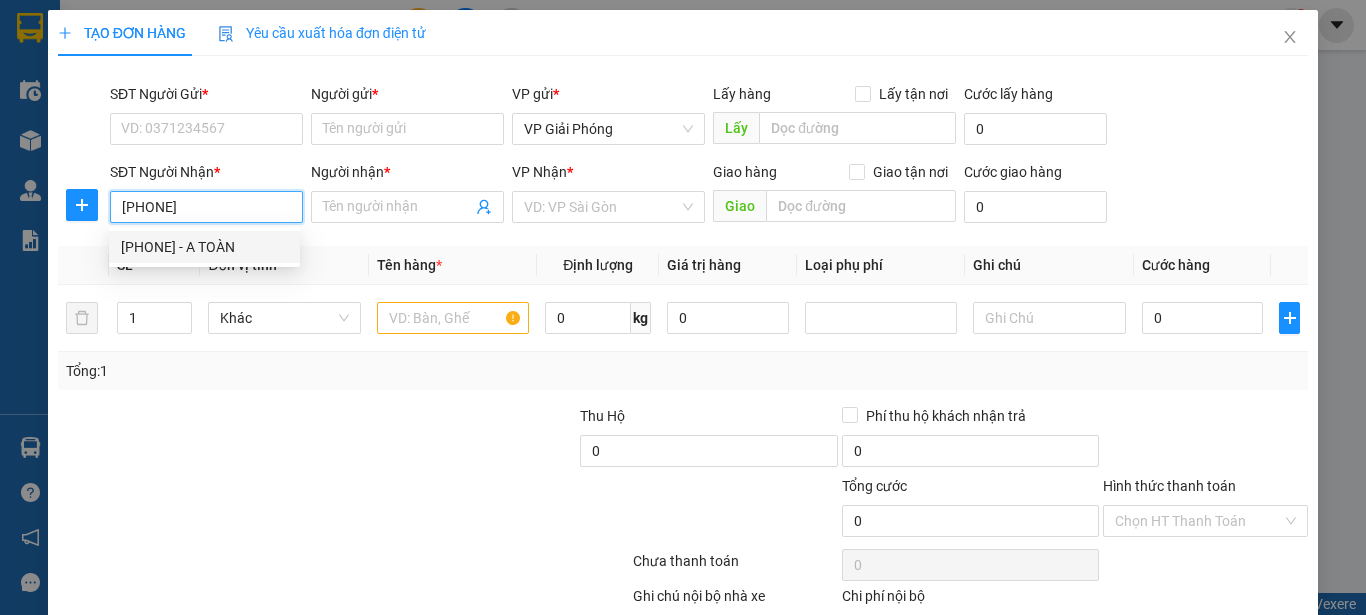type on "A TOÀN" 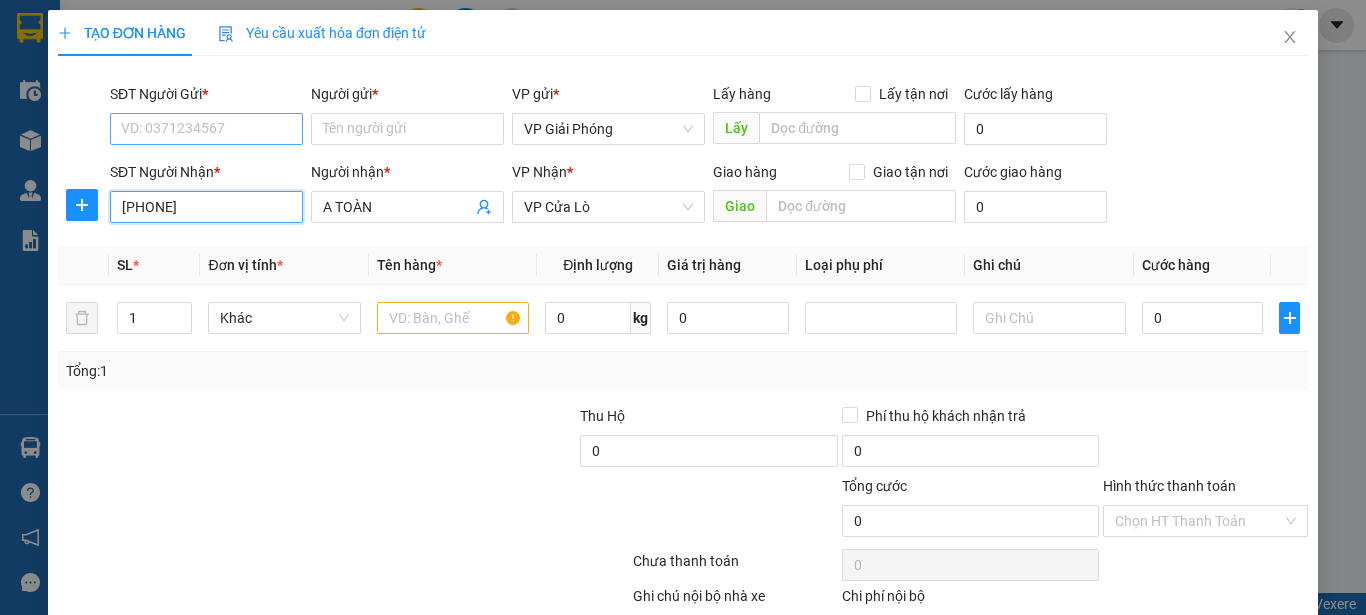 type on "[PHONE]" 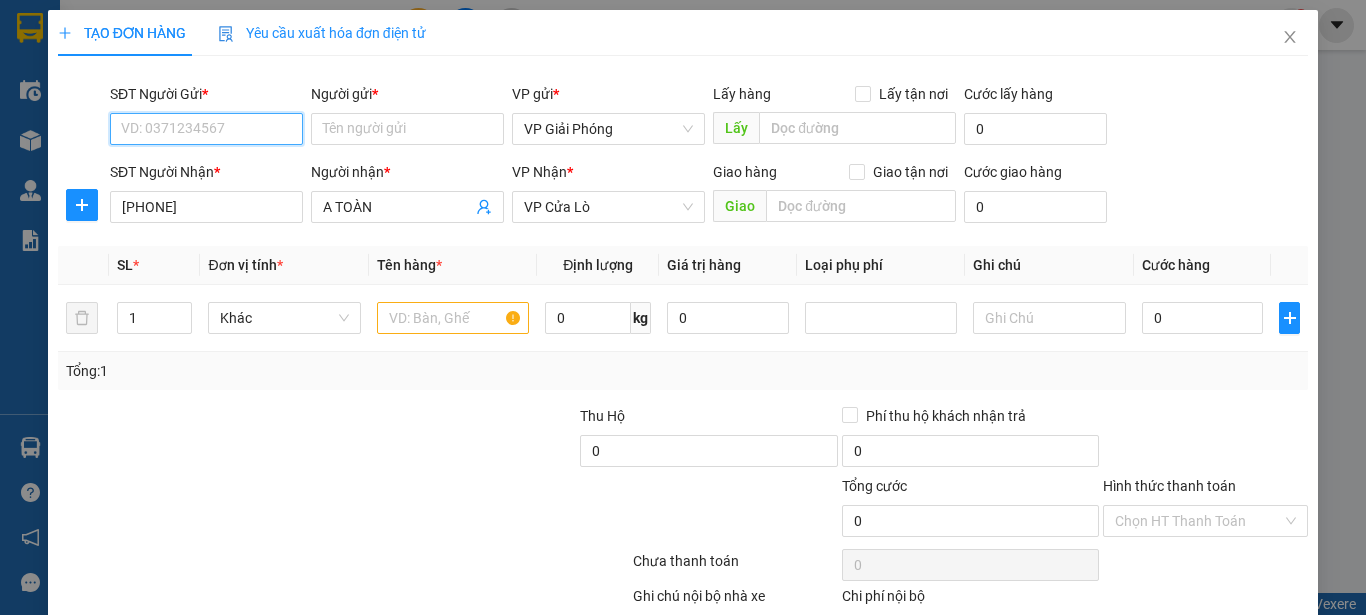 click on "SĐT Người Gửi  *" at bounding box center (206, 129) 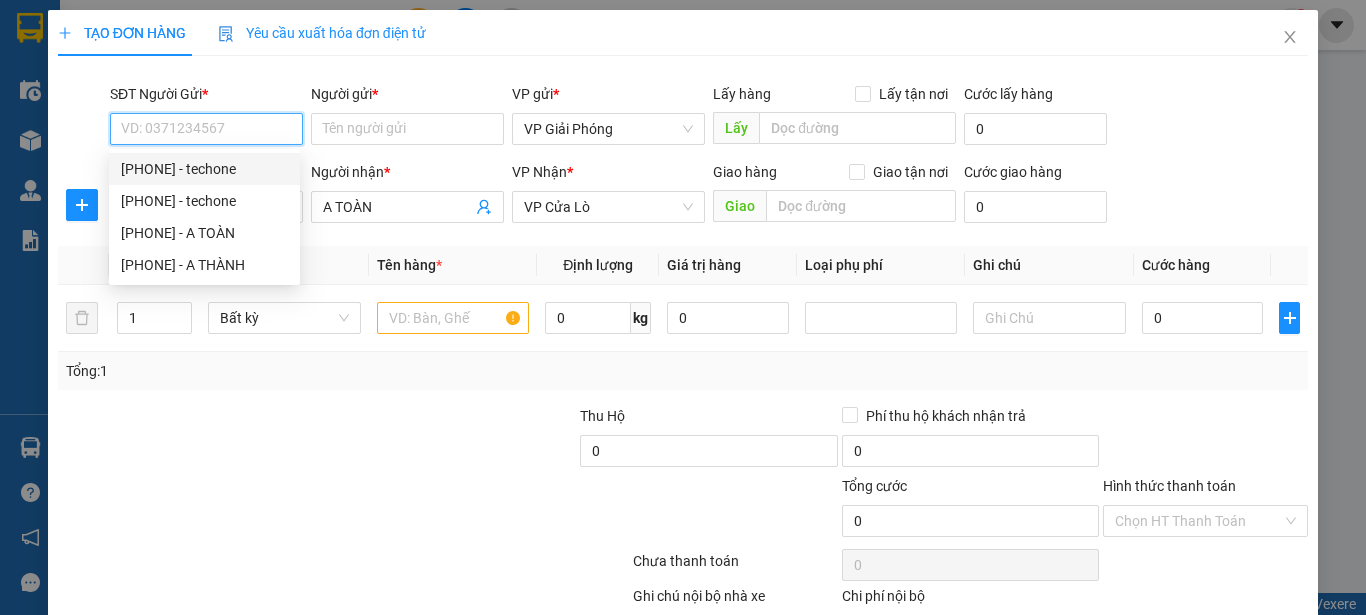 click on "[PHONE] - techone" at bounding box center (204, 169) 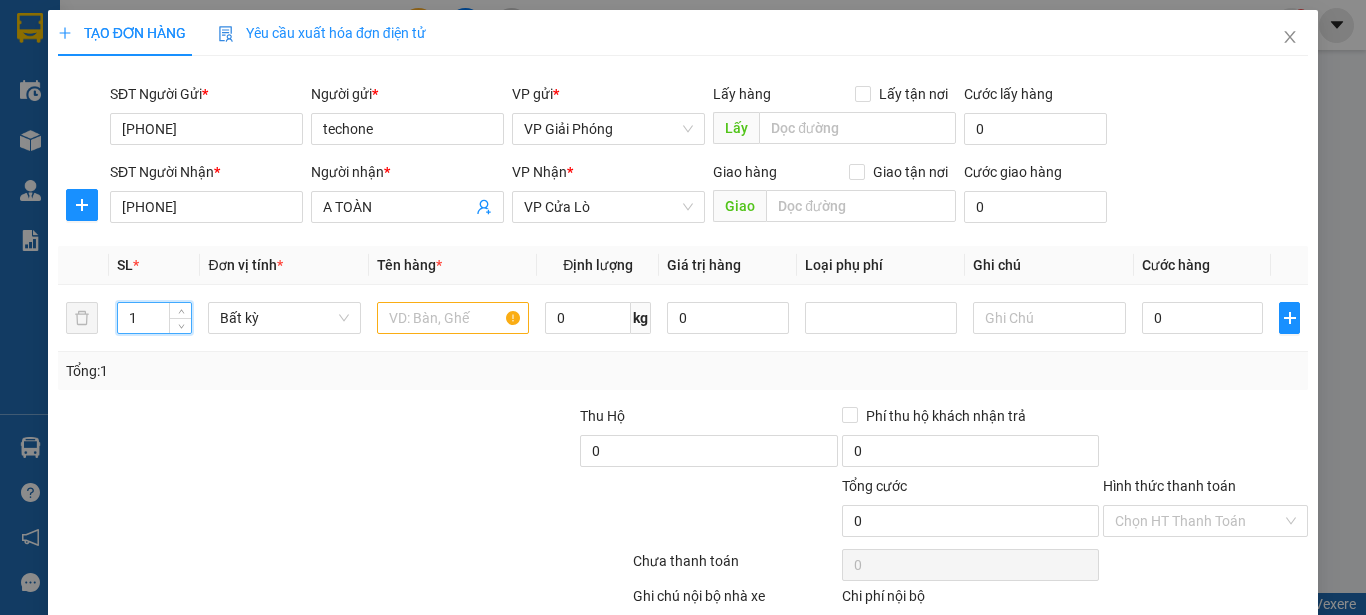 drag, startPoint x: 153, startPoint y: 330, endPoint x: 106, endPoint y: 280, distance: 68.622154 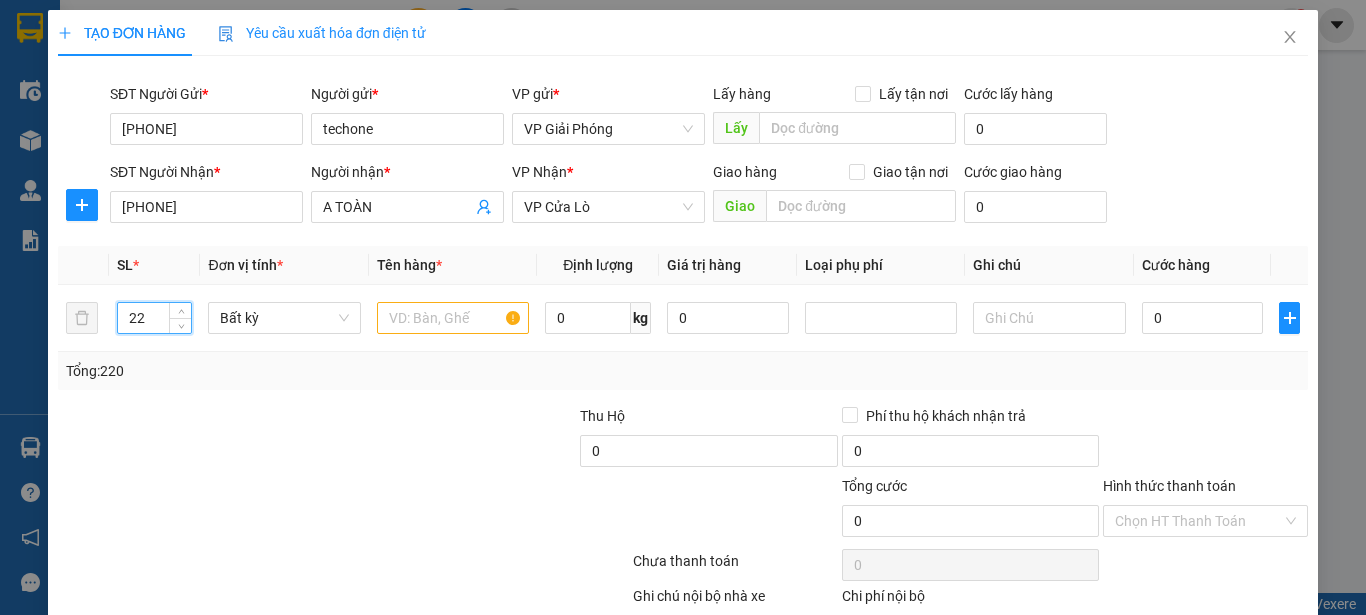 type on "2" 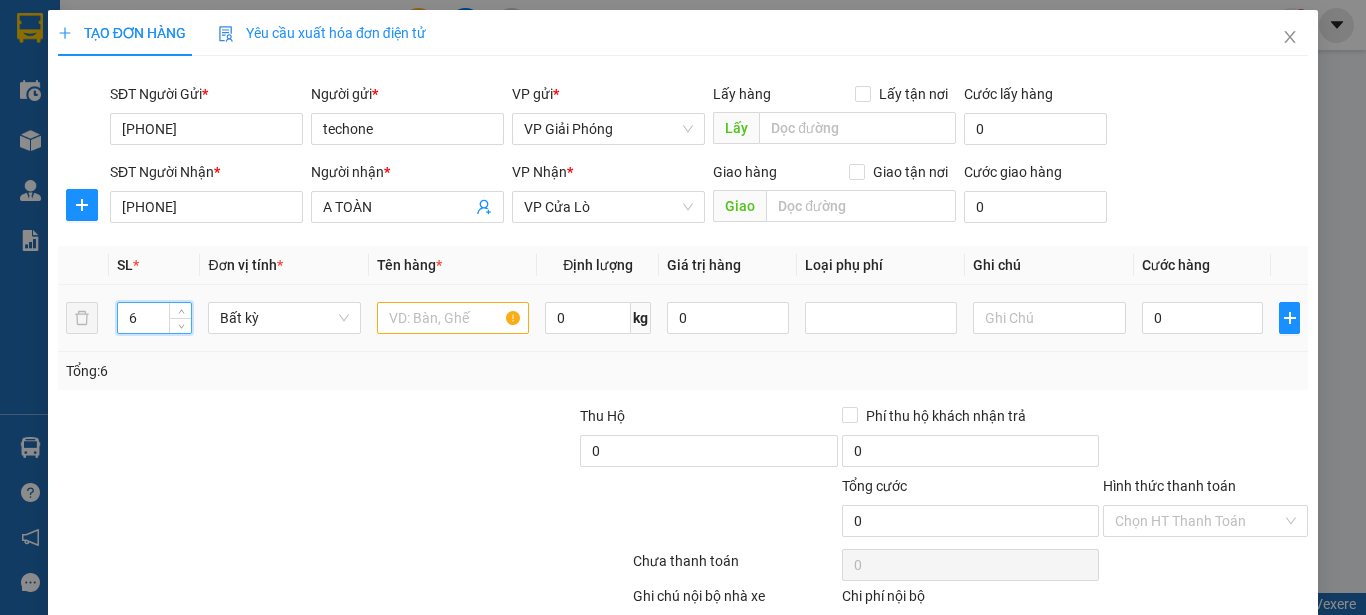 type on "6" 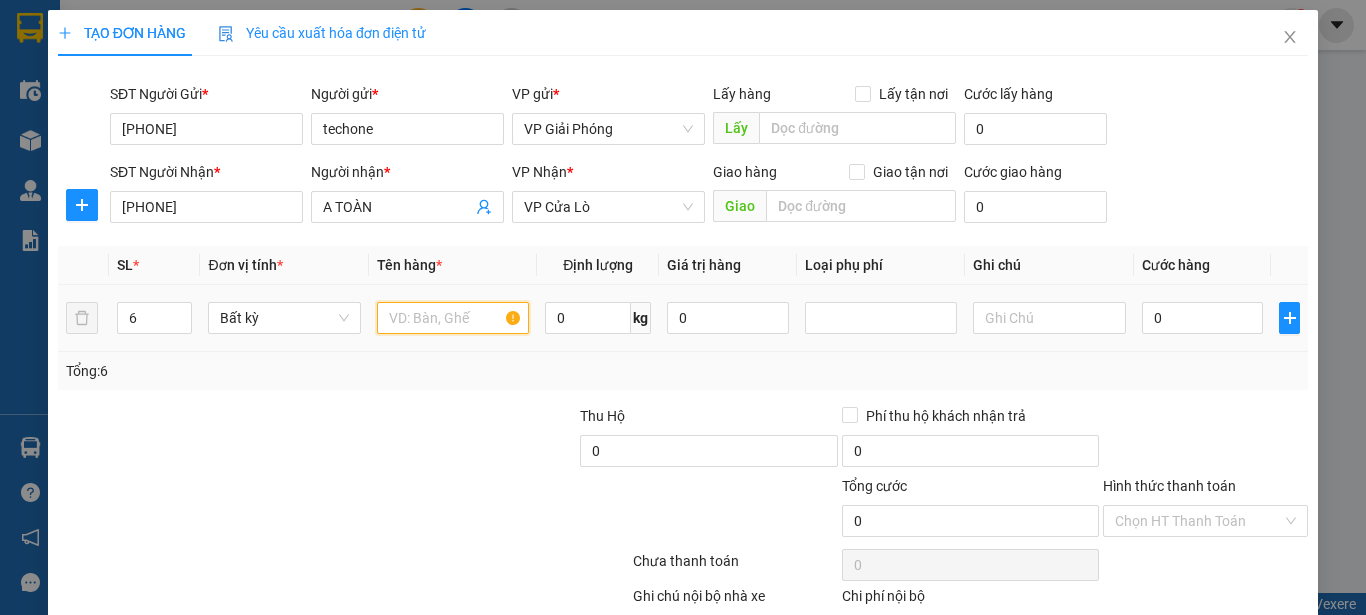 click at bounding box center (453, 318) 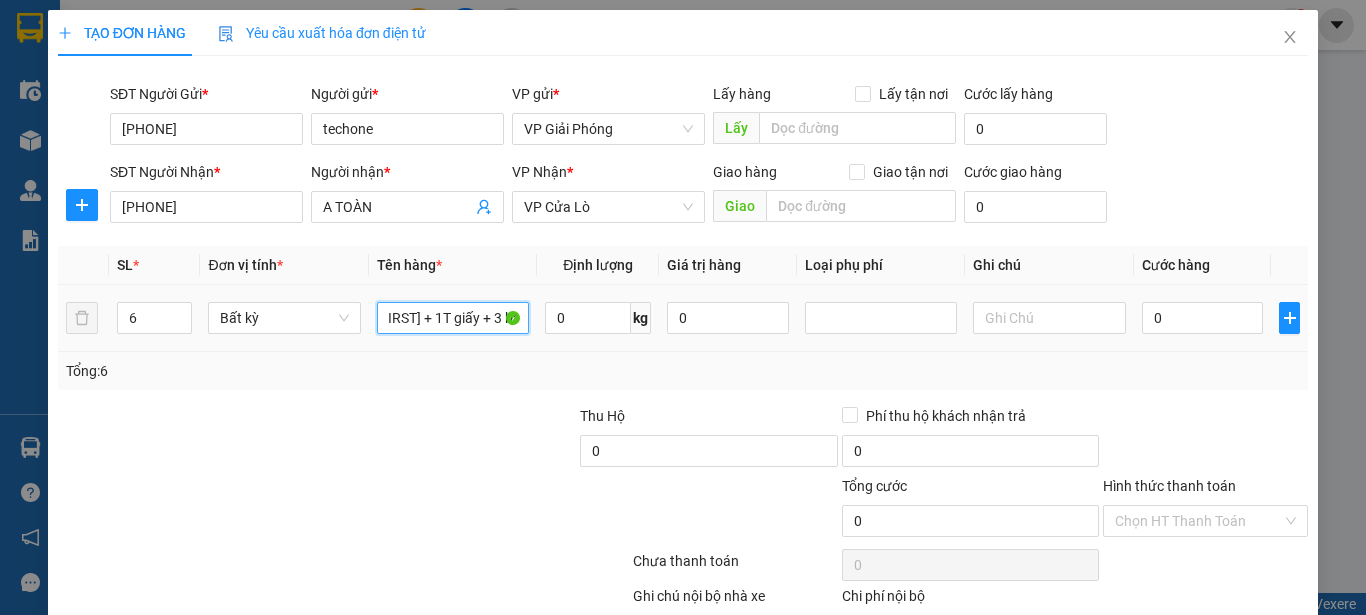 scroll, scrollTop: 0, scrollLeft: 47, axis: horizontal 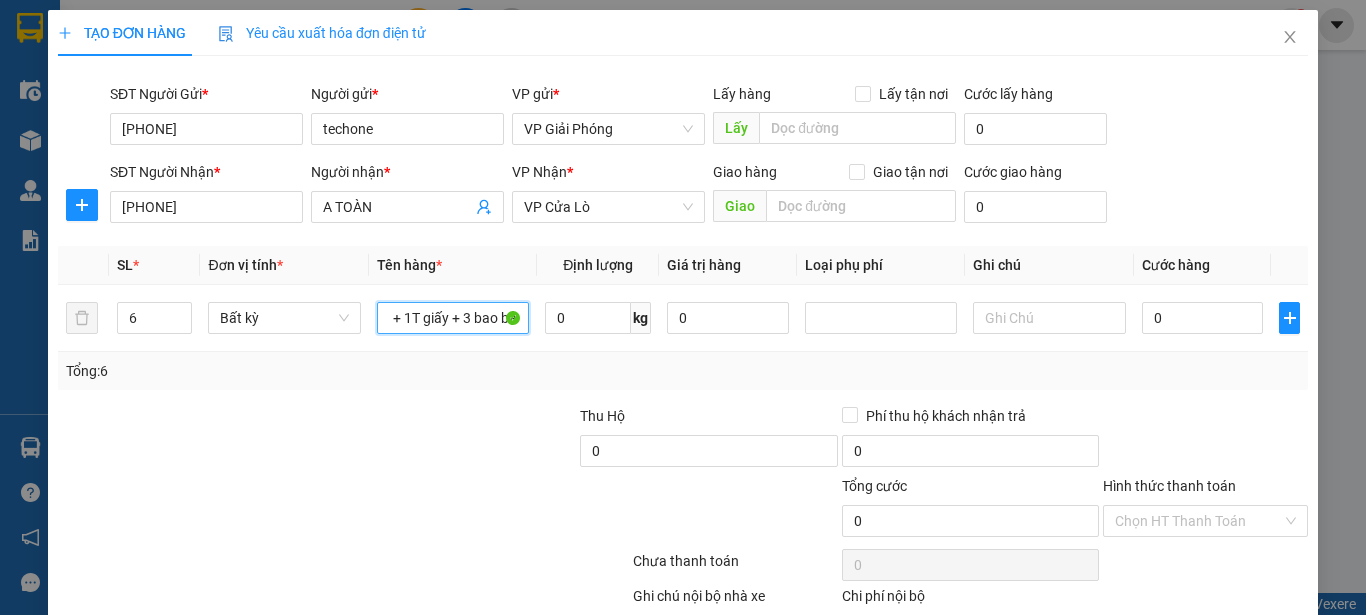 type on "2T sơn + 1T giấy + 3 bao bả" 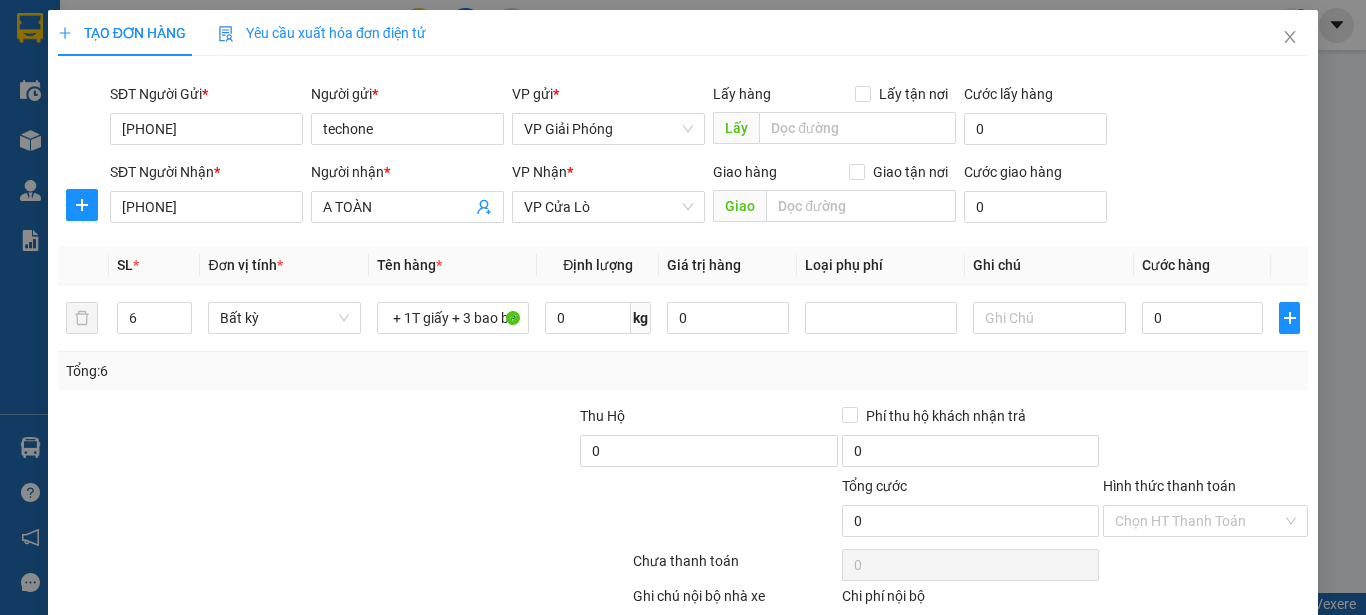 click on "Tổng:  6" at bounding box center [683, 371] 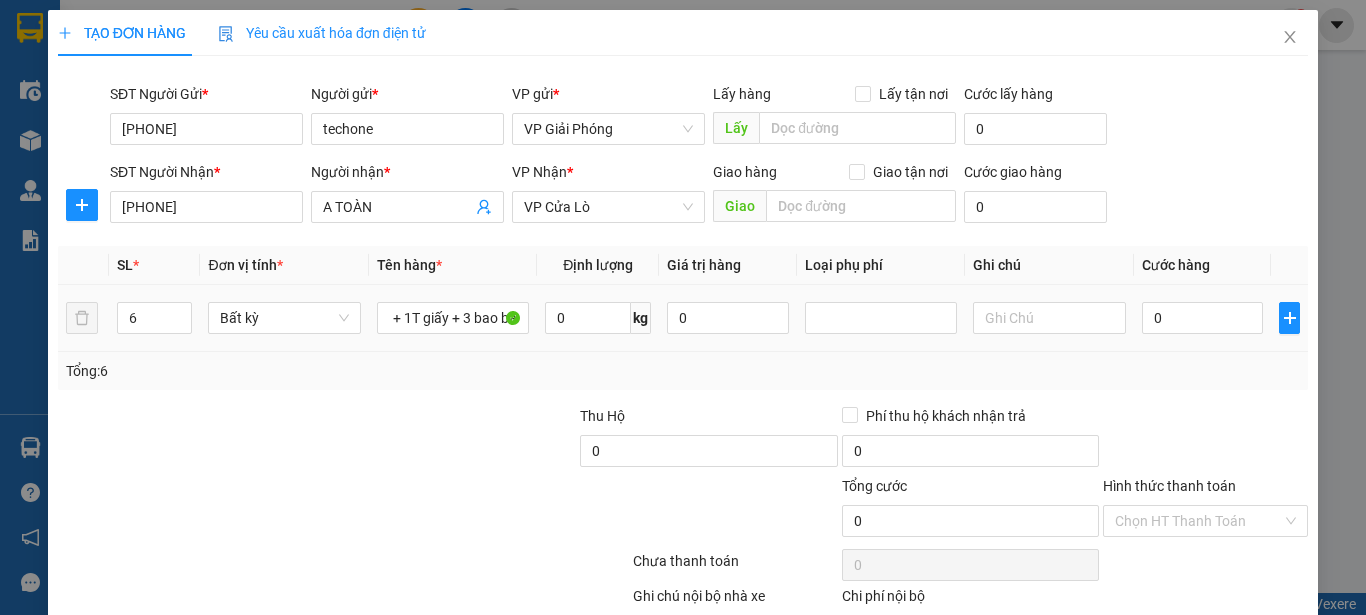scroll, scrollTop: 0, scrollLeft: 0, axis: both 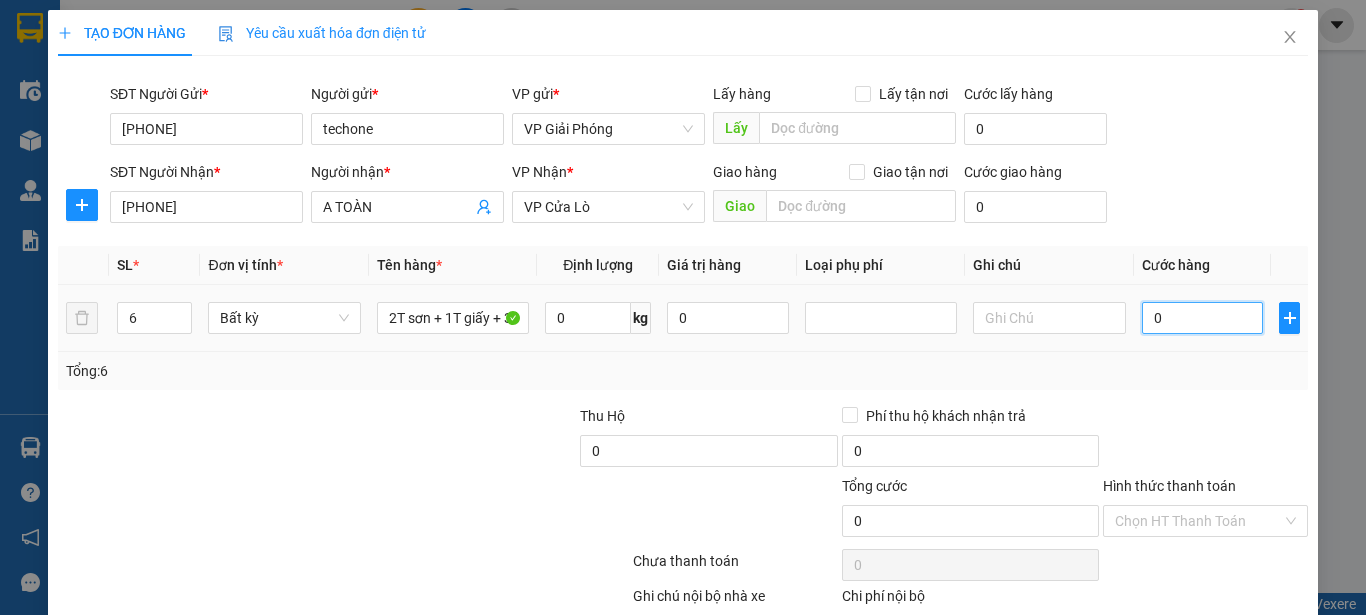 click on "0" at bounding box center [1203, 318] 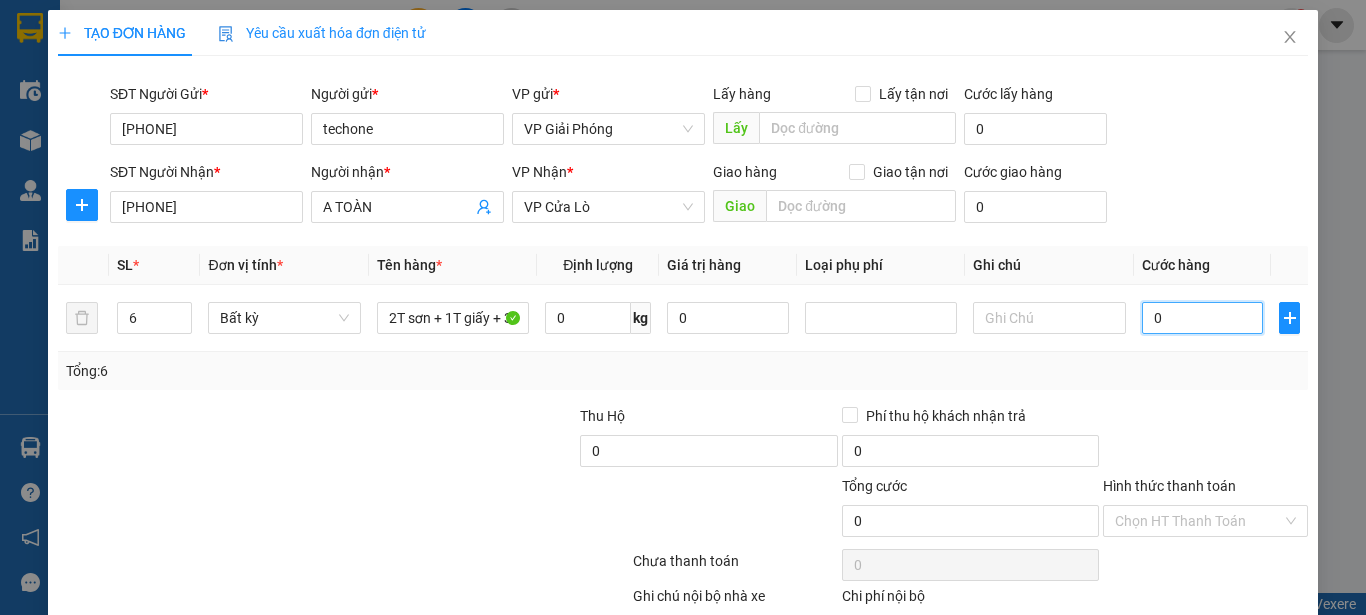 type on "2" 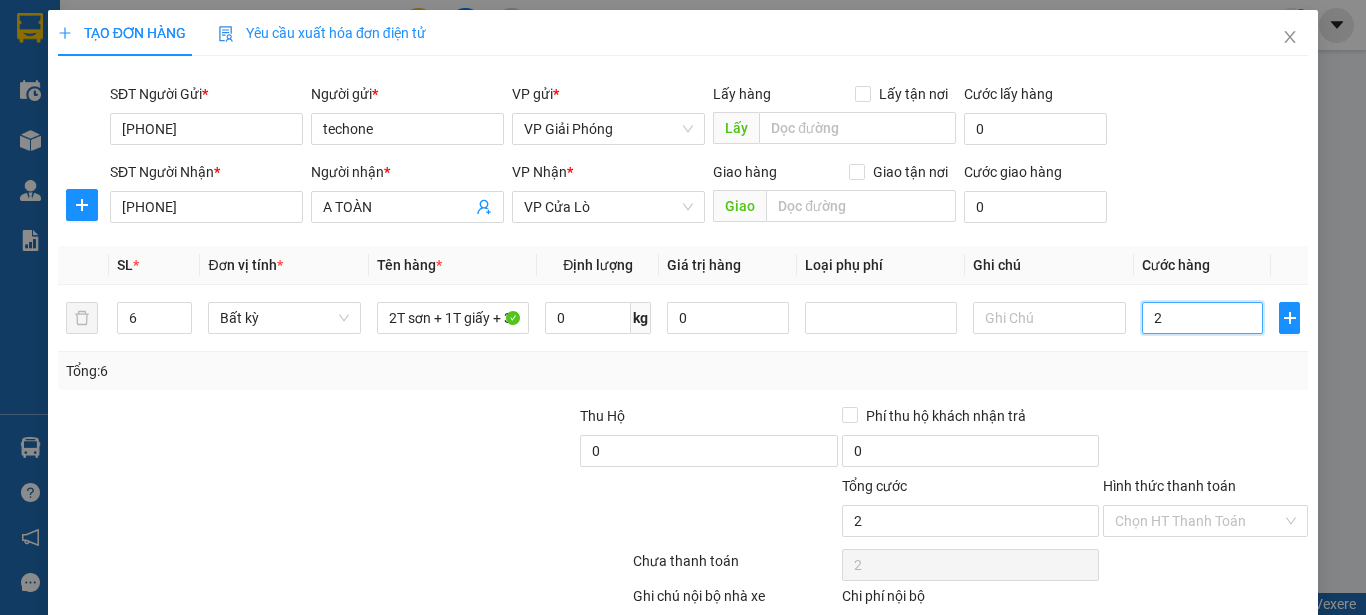 type on "22" 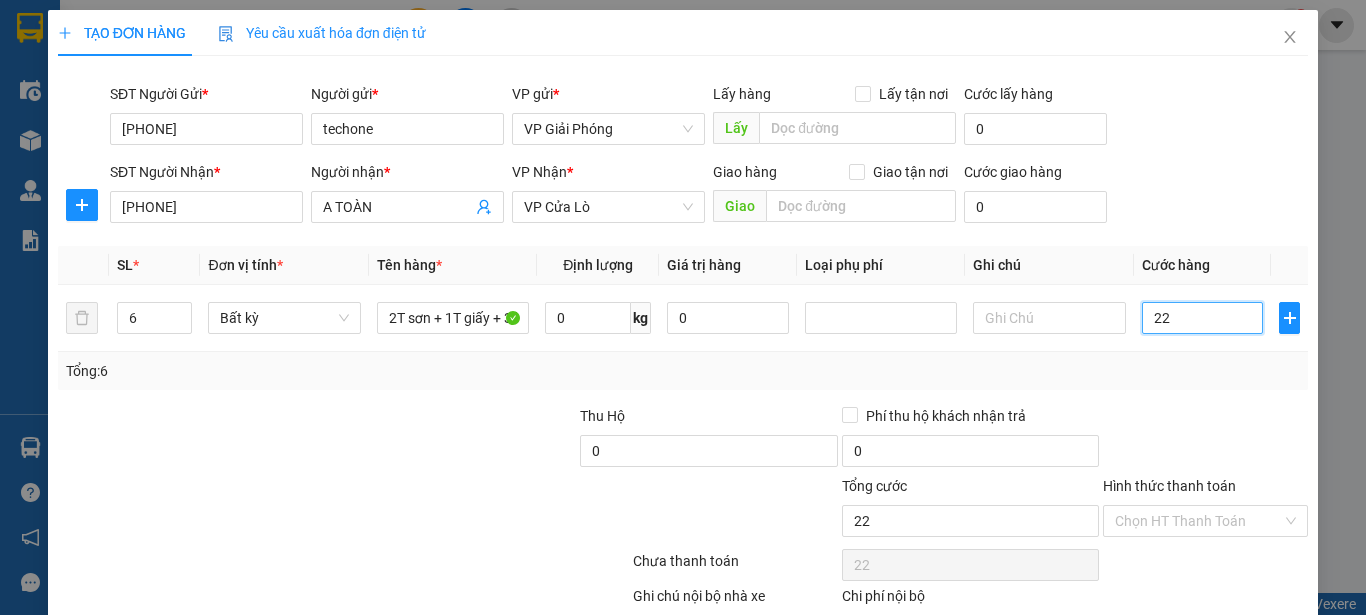 type on "220" 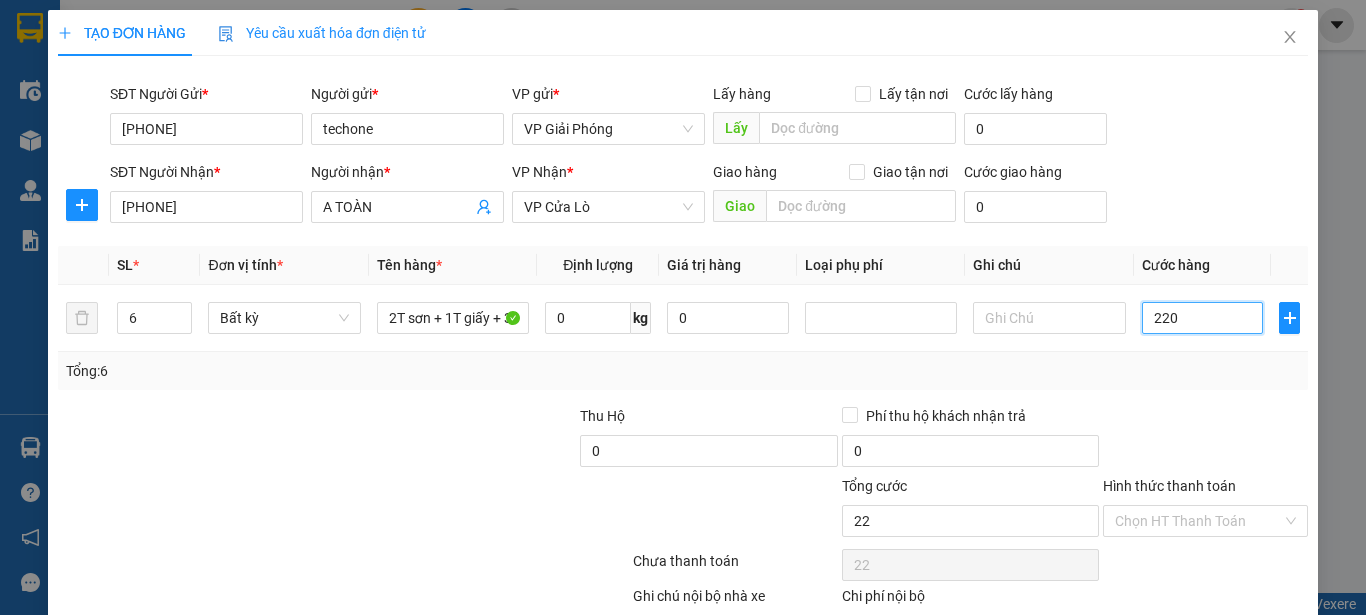 type on "220" 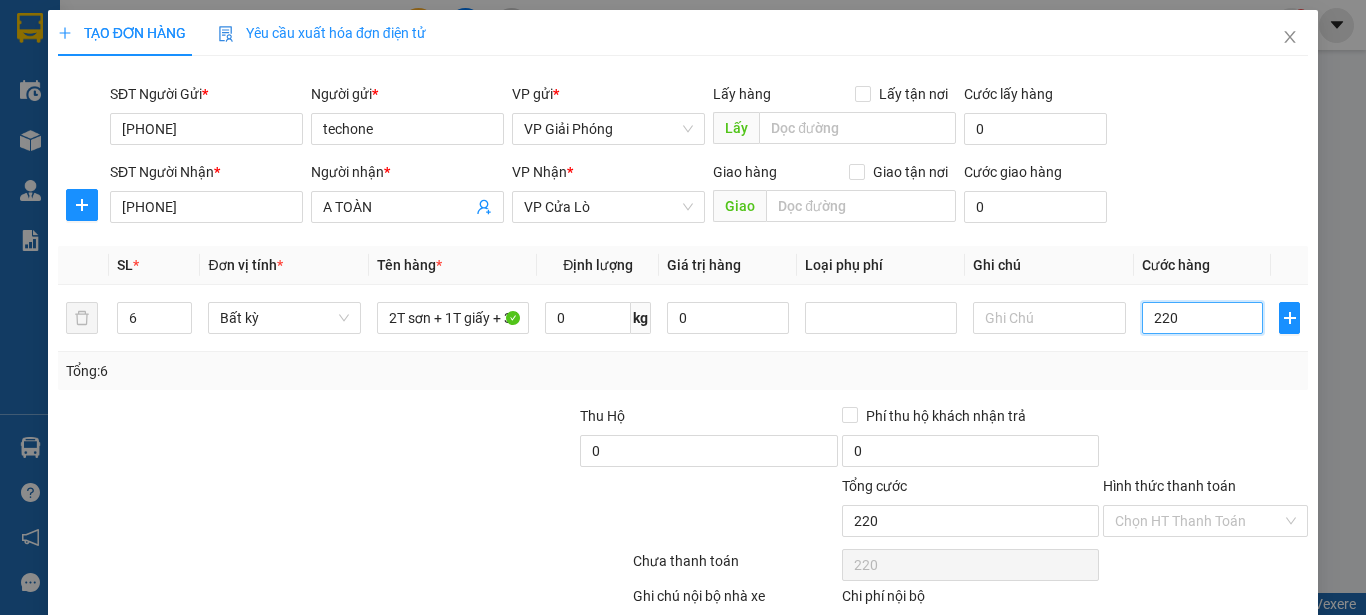 type on "2.200" 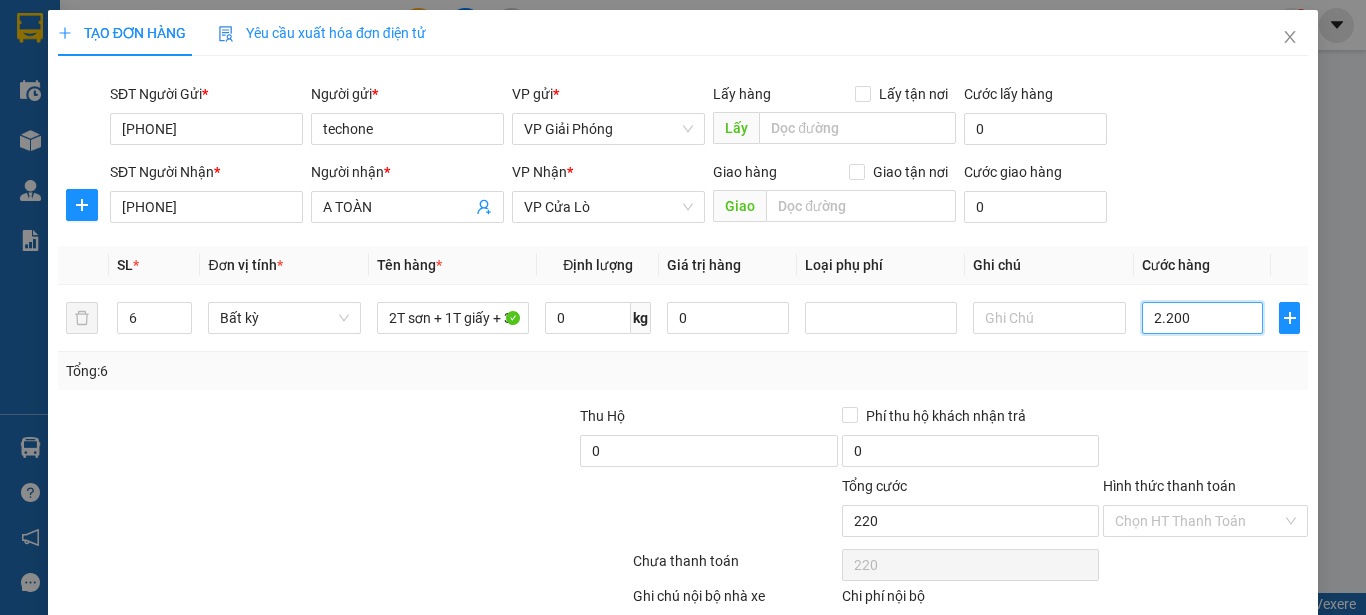 type on "2.200" 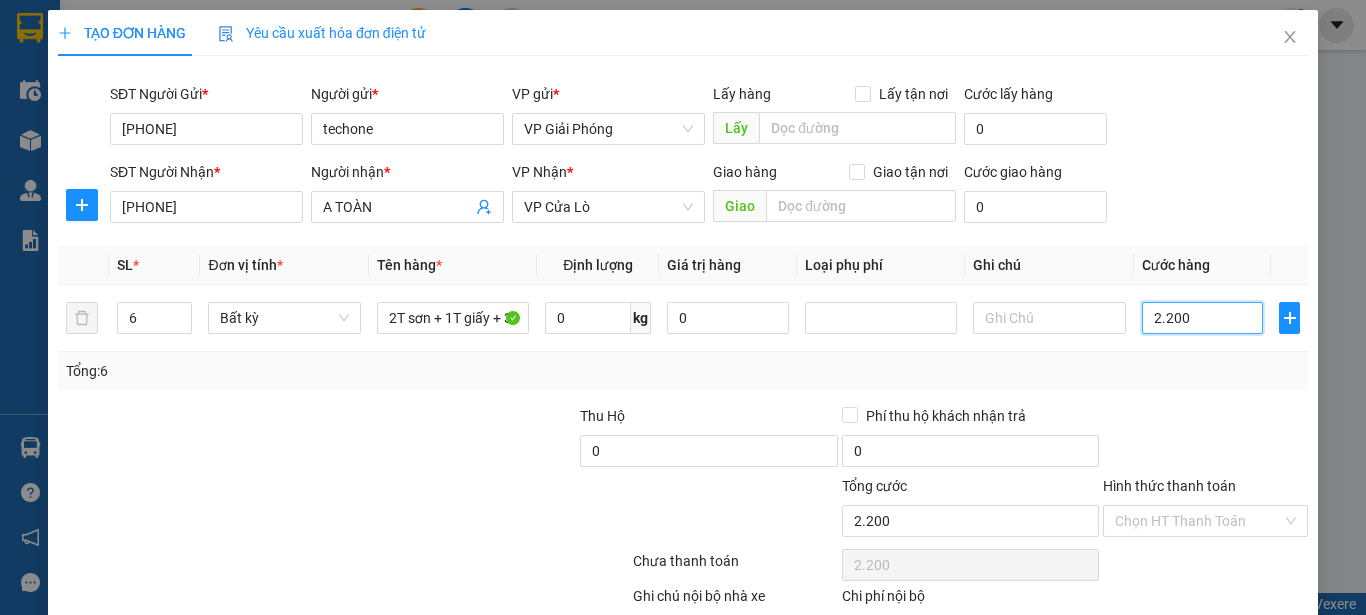 type on "22.000" 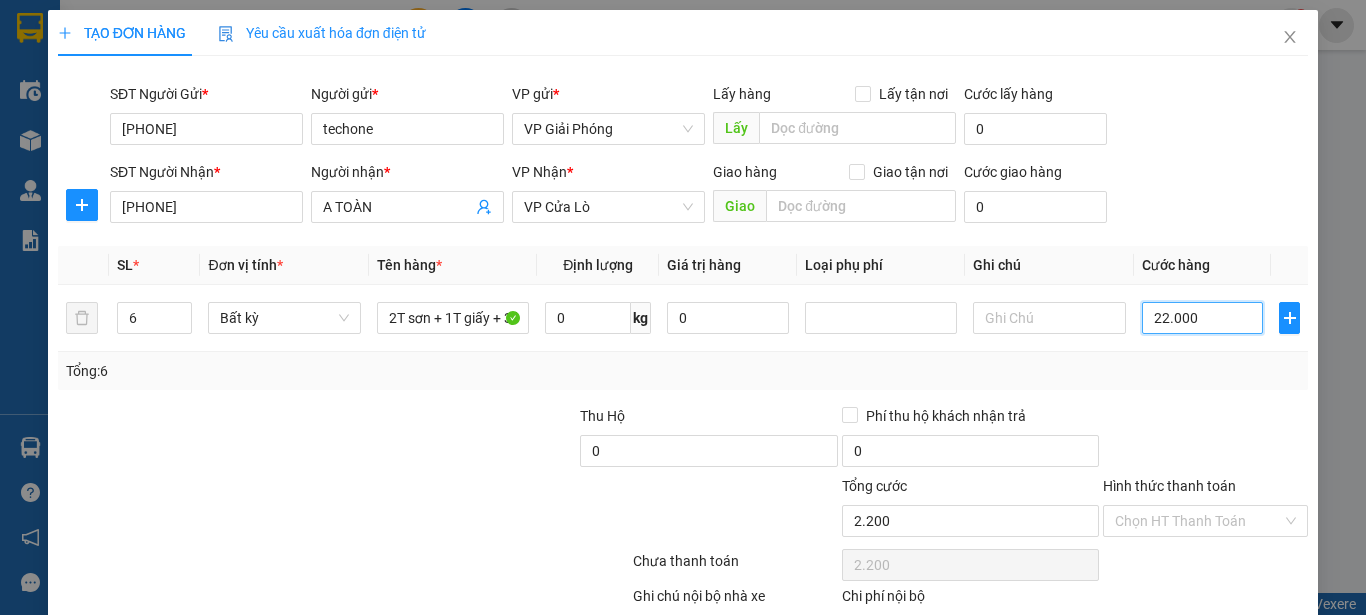 type on "22.000" 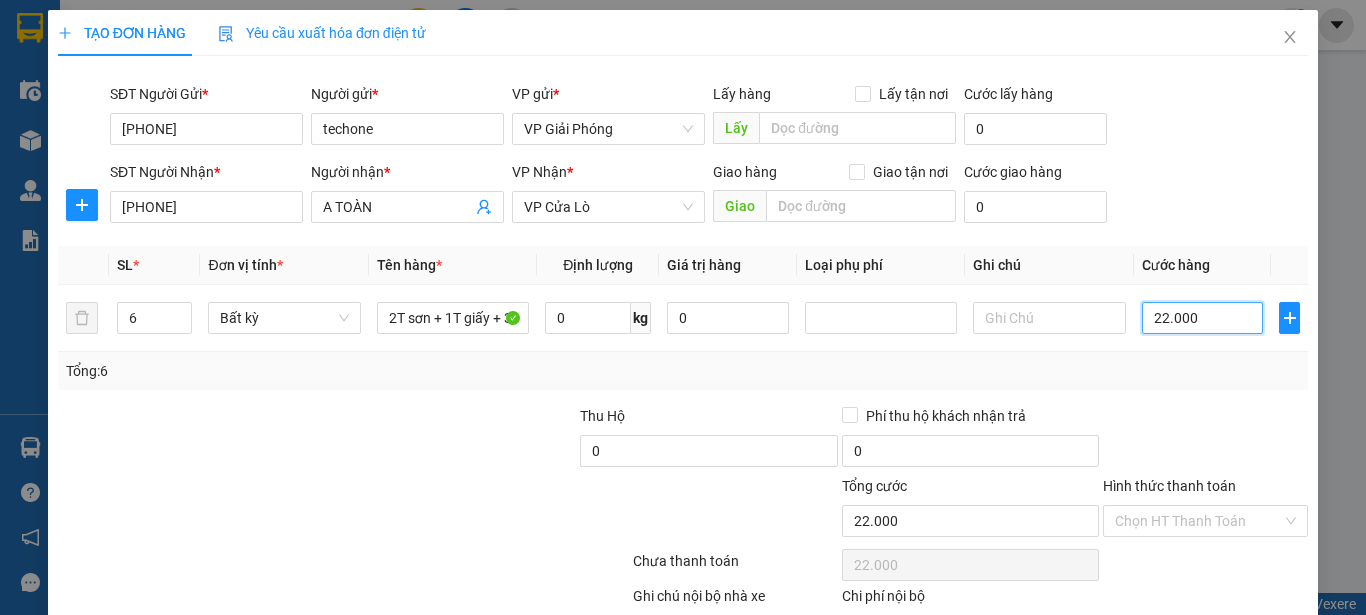 type on "220.000" 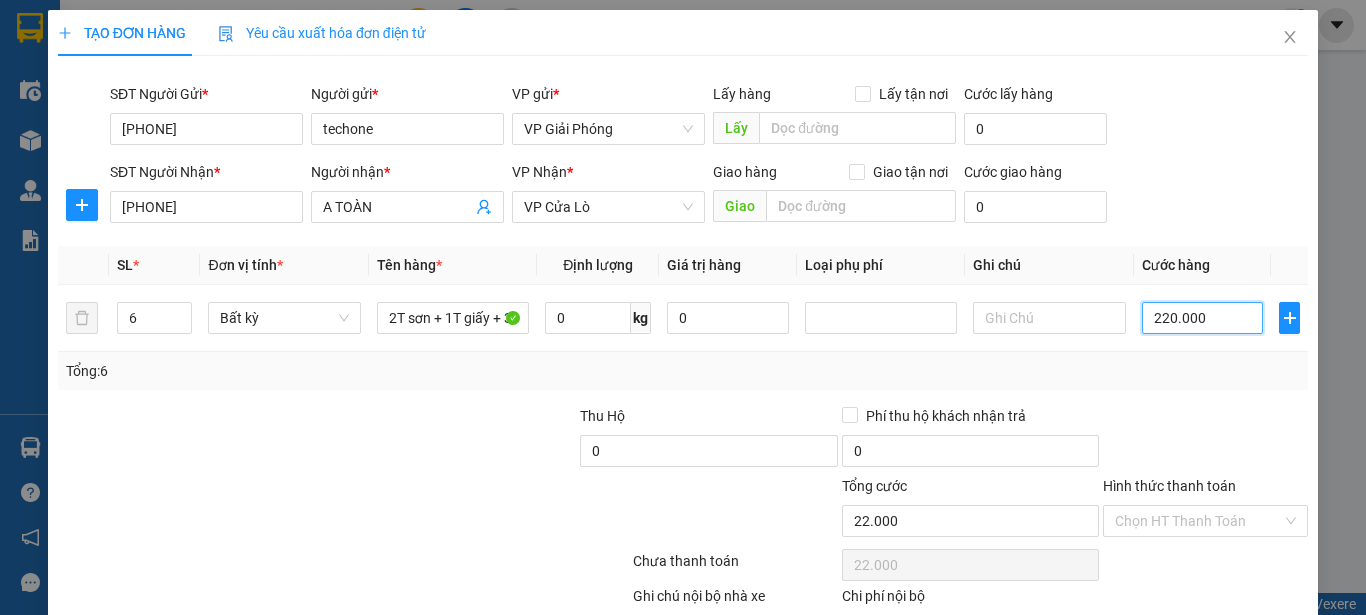 type on "220.000" 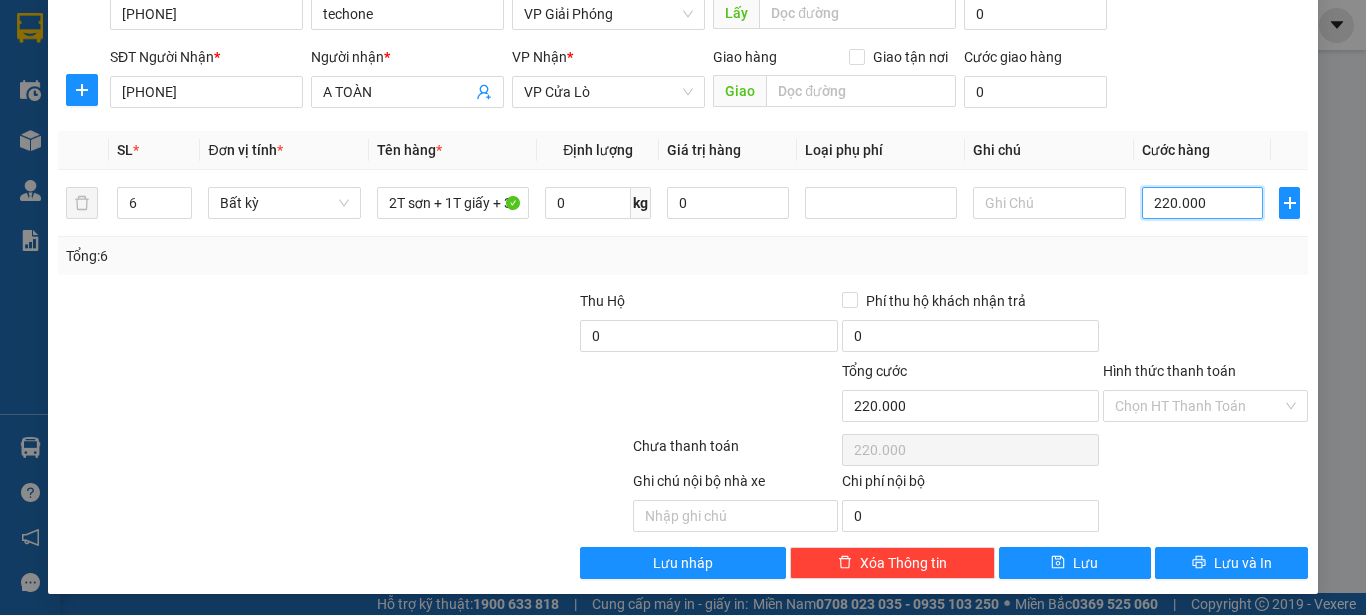 scroll, scrollTop: 118, scrollLeft: 0, axis: vertical 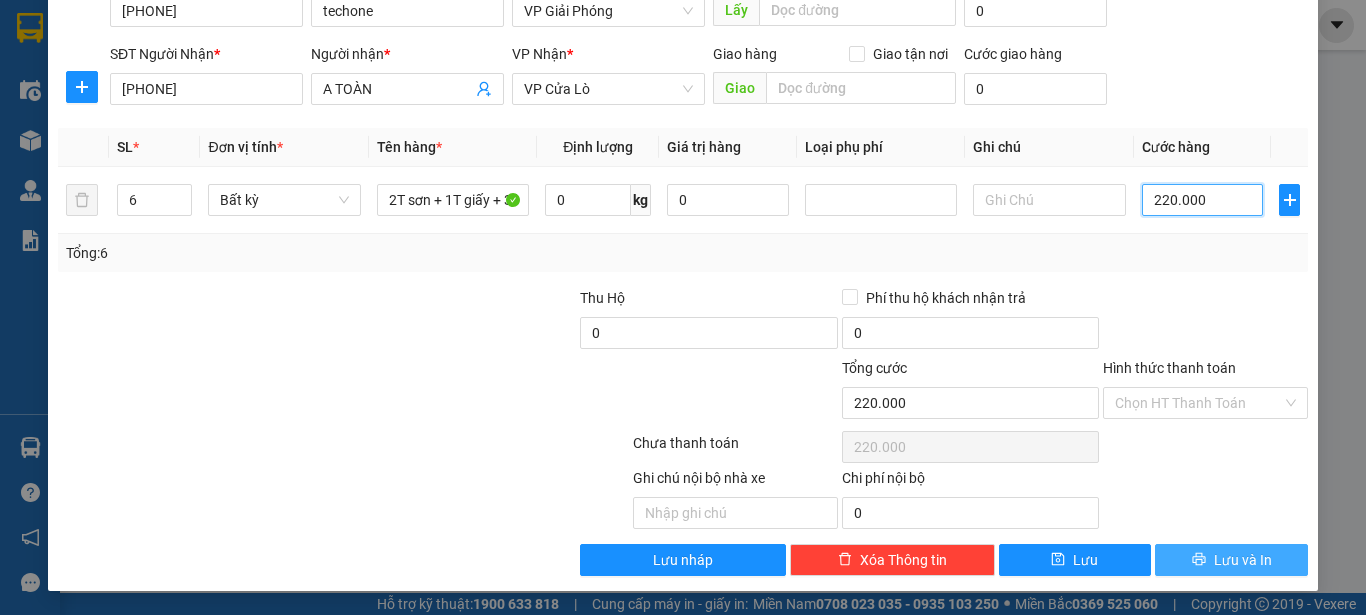 type on "220.000" 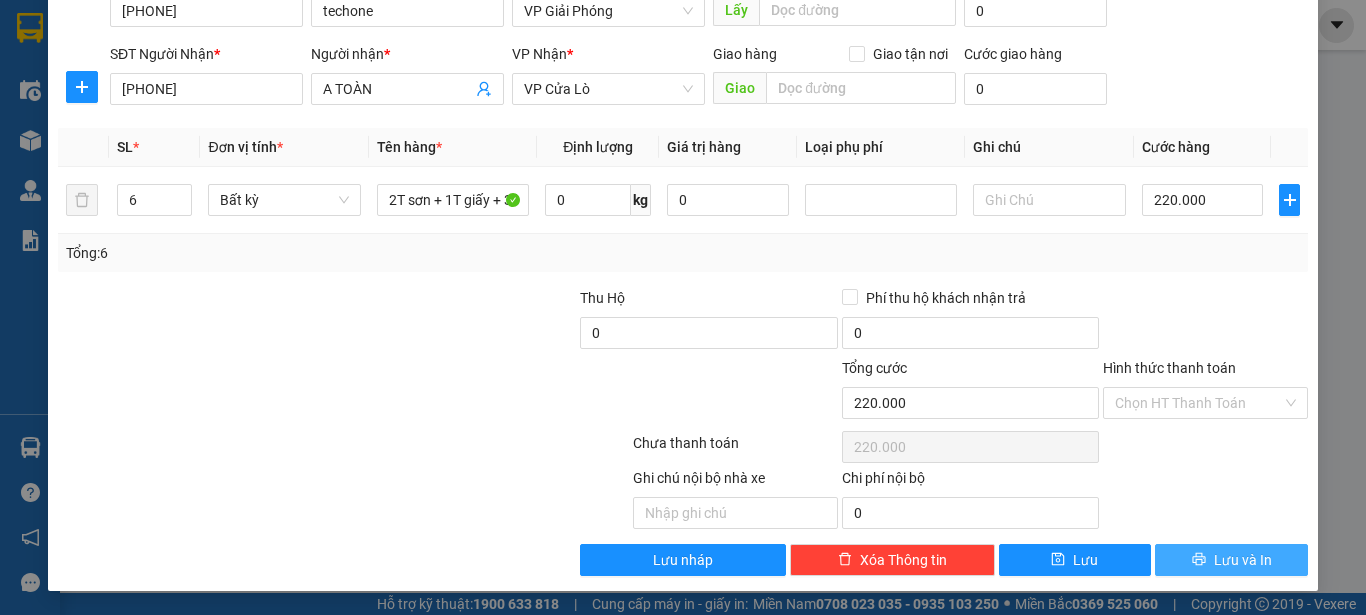 click on "Lưu và In" at bounding box center [1231, 560] 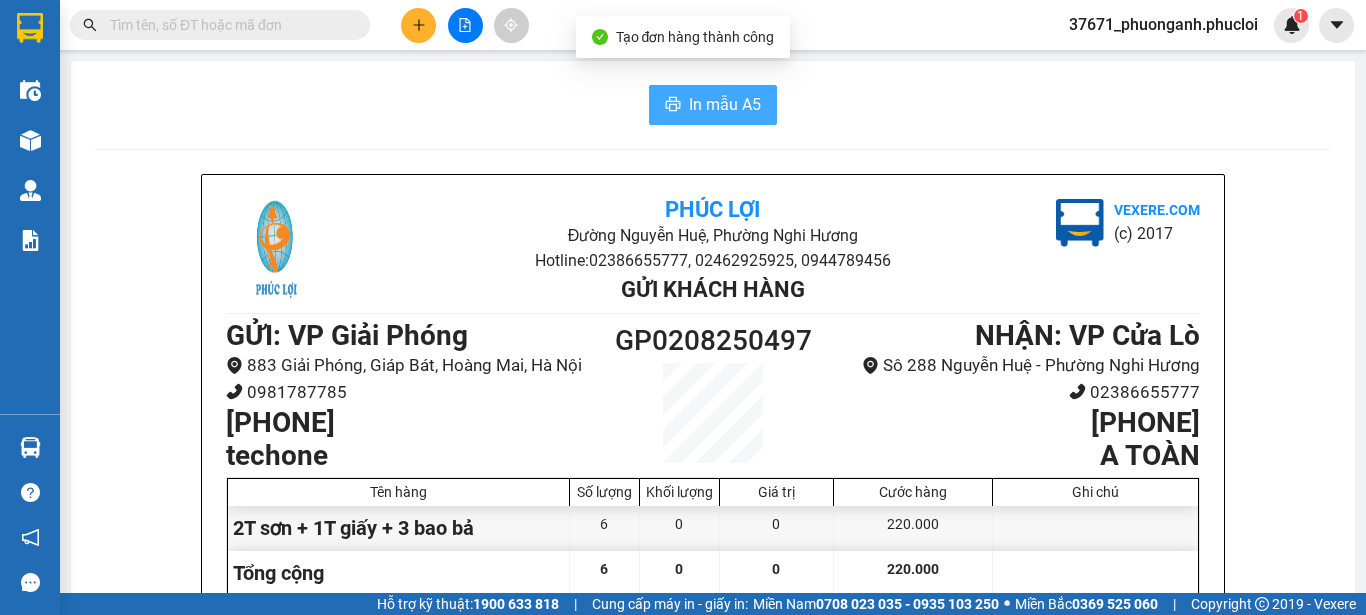click on "In mẫu A5" at bounding box center (725, 104) 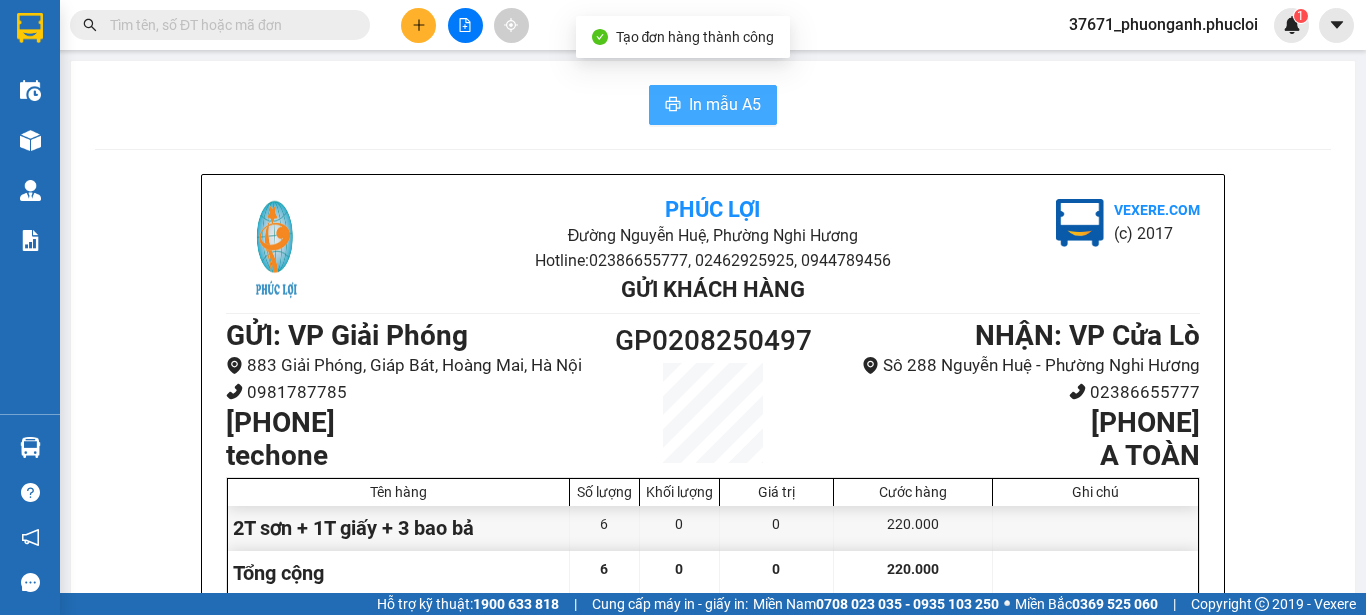 scroll, scrollTop: 0, scrollLeft: 0, axis: both 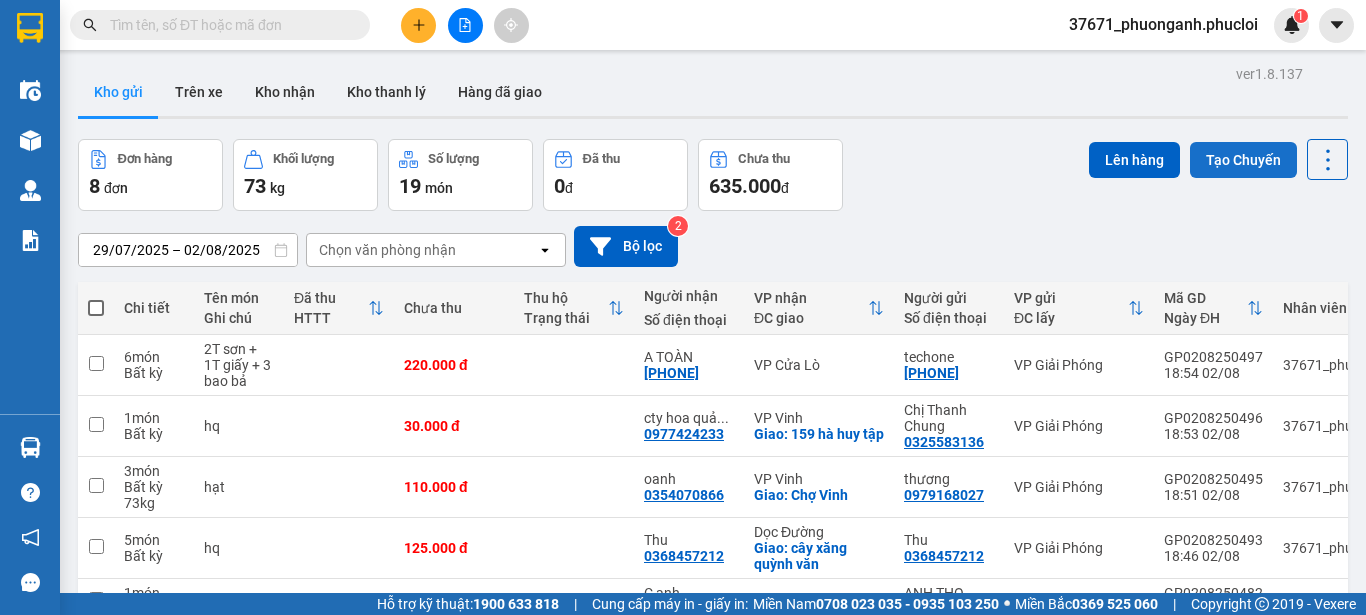 click on "Tạo Chuyến" at bounding box center (1243, 160) 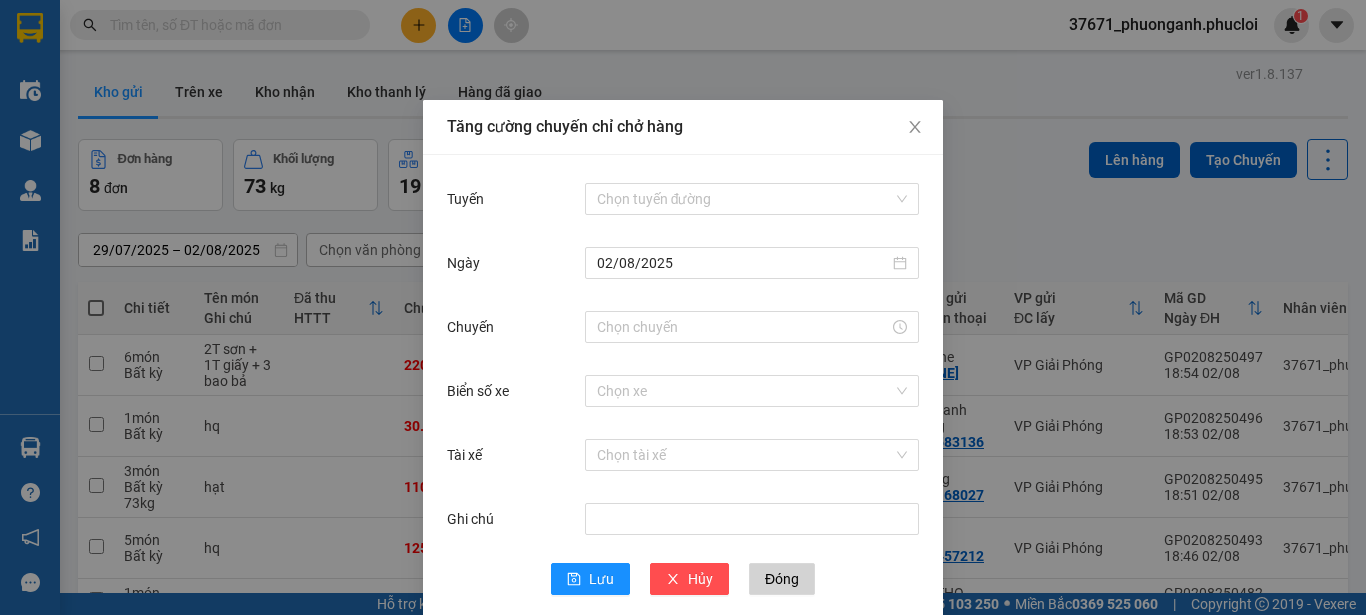 click on "Chọn tuyến đường" at bounding box center (752, 199) 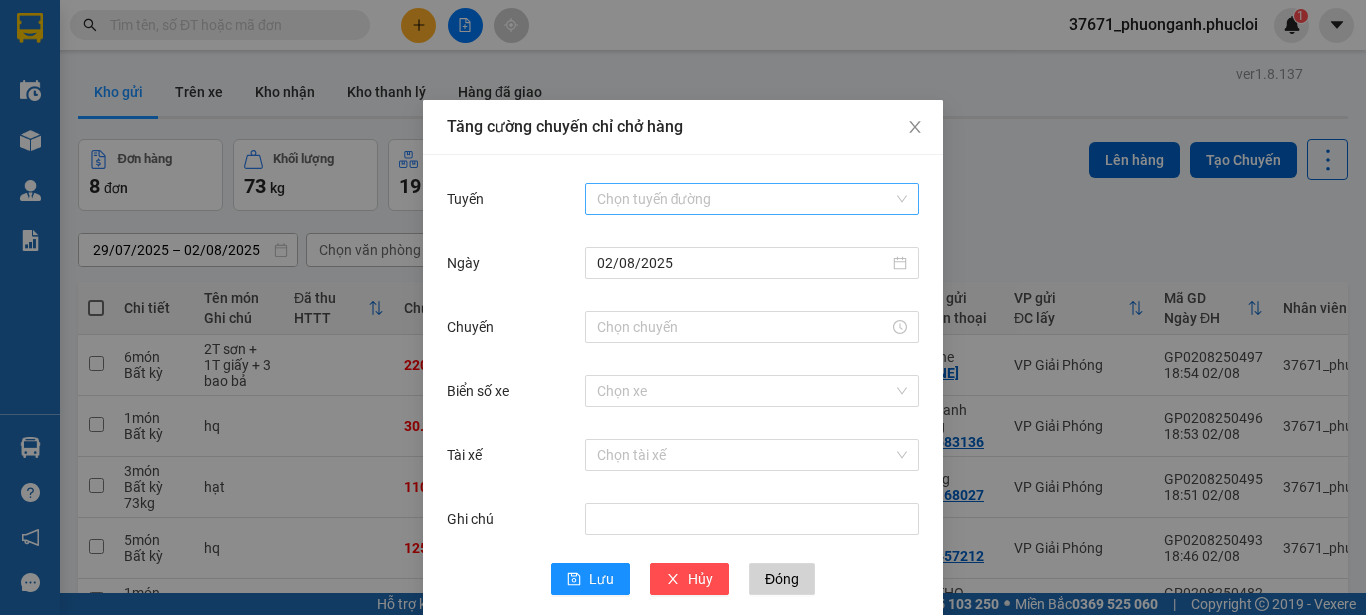 click on "Tuyến" at bounding box center (745, 199) 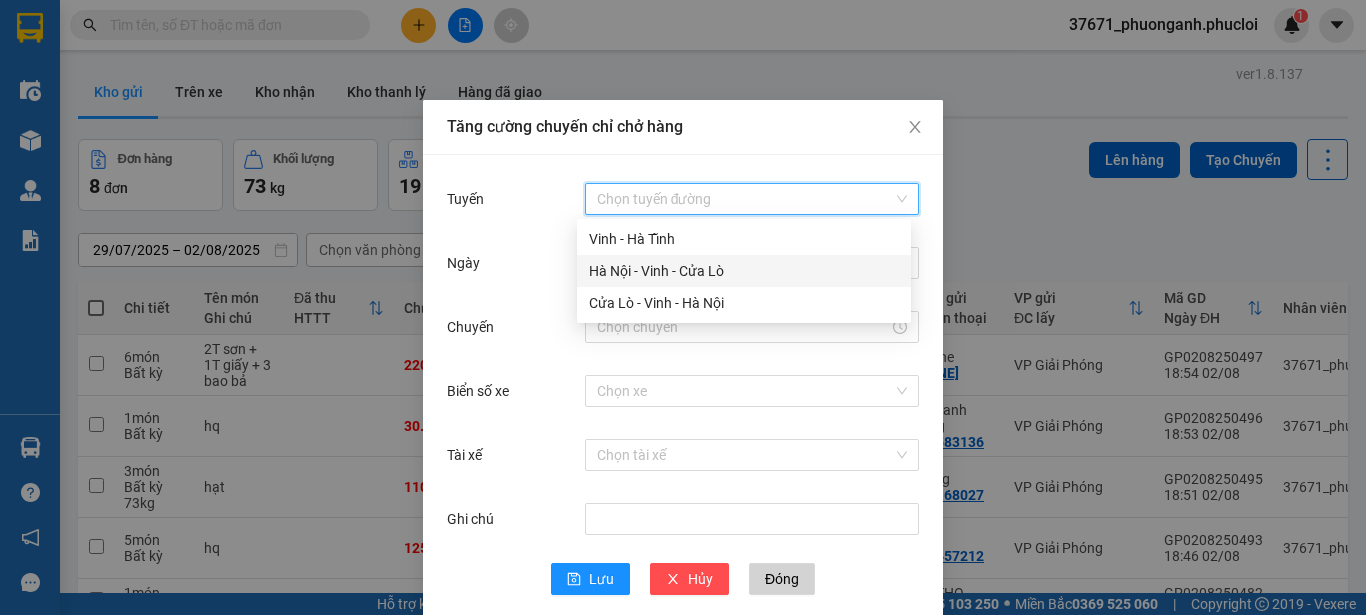 click on "Hà Nội - Vinh - Cửa Lò" at bounding box center (744, 271) 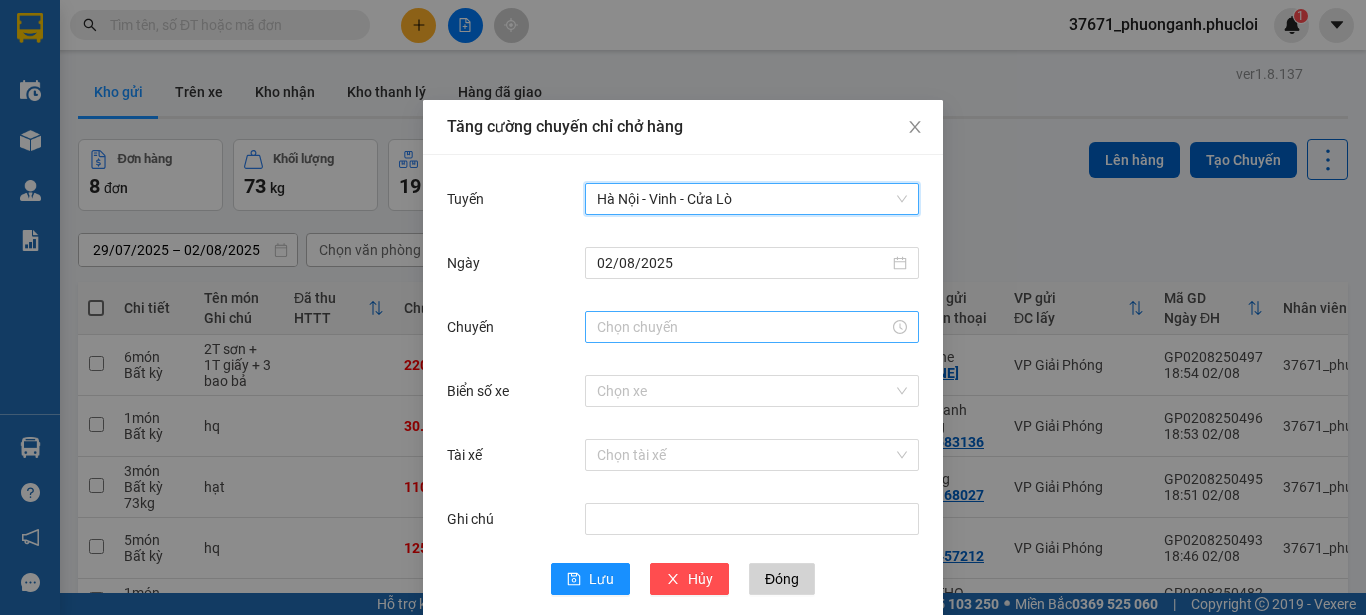 click on "Chuyến" at bounding box center [743, 327] 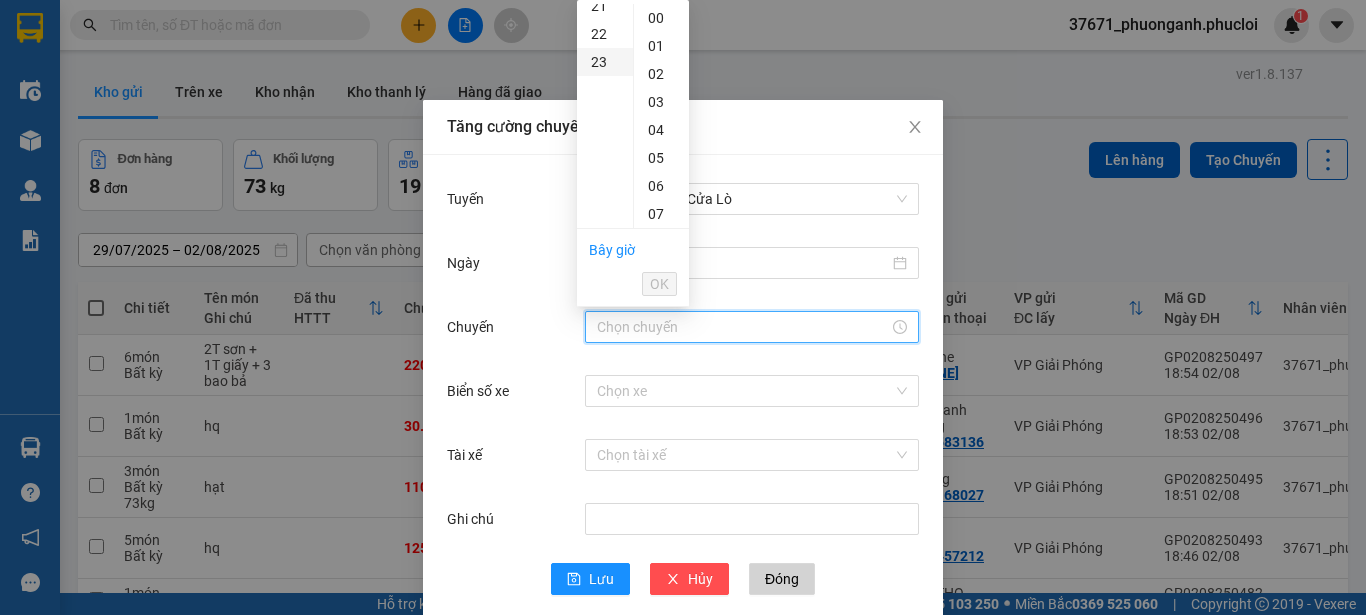 click on "23" at bounding box center (605, 62) 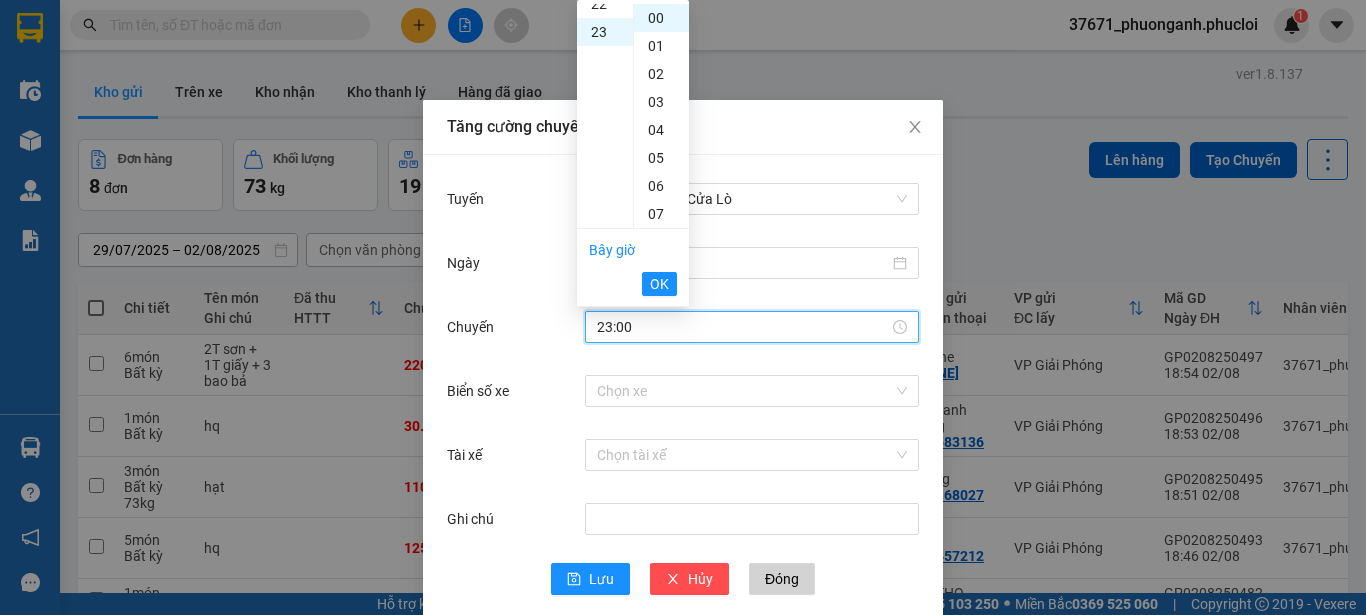 scroll, scrollTop: 644, scrollLeft: 0, axis: vertical 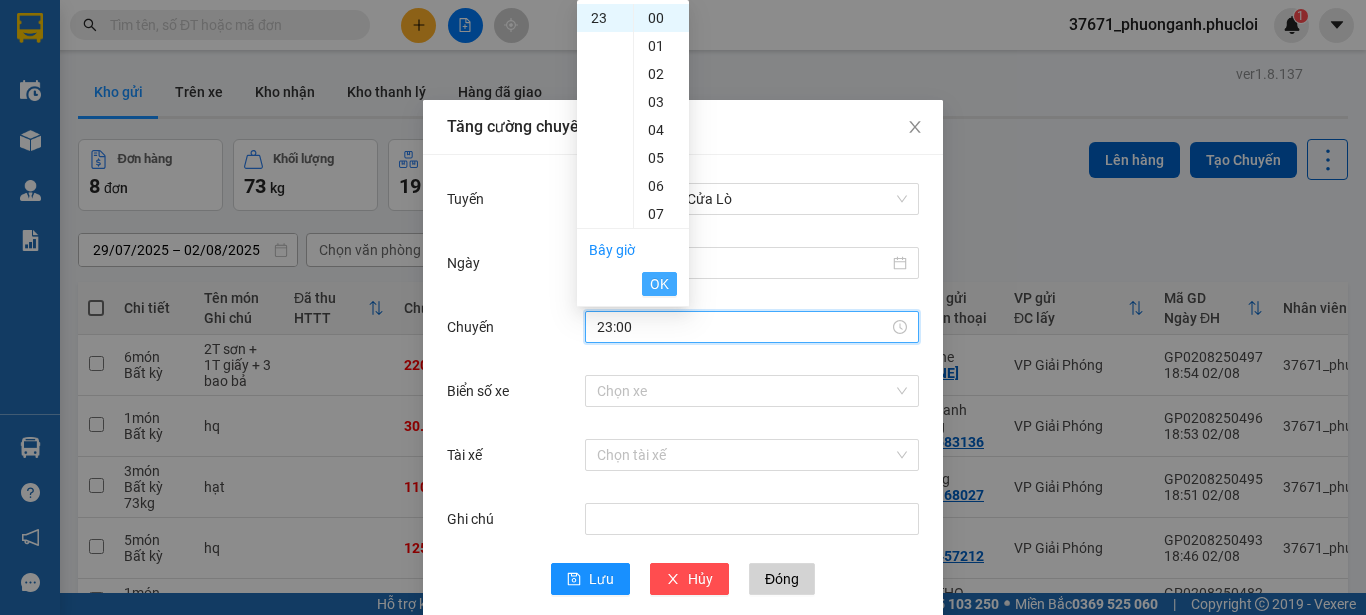 click on "OK" at bounding box center [659, 284] 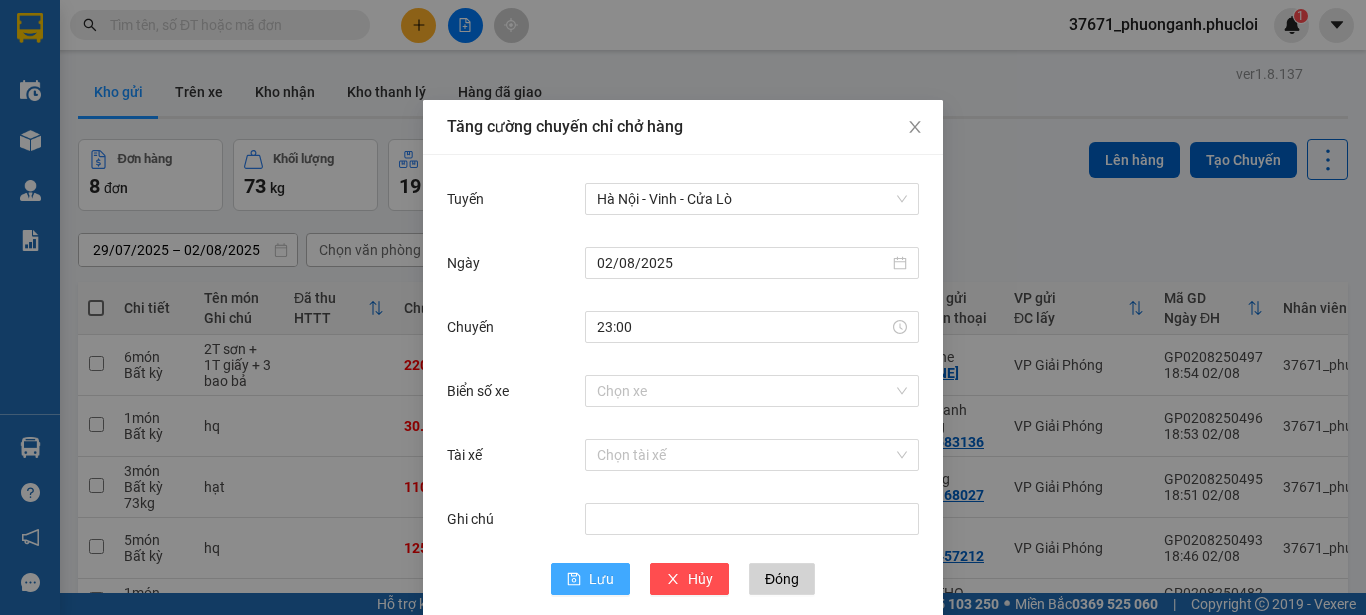 click on "Lưu" at bounding box center (590, 579) 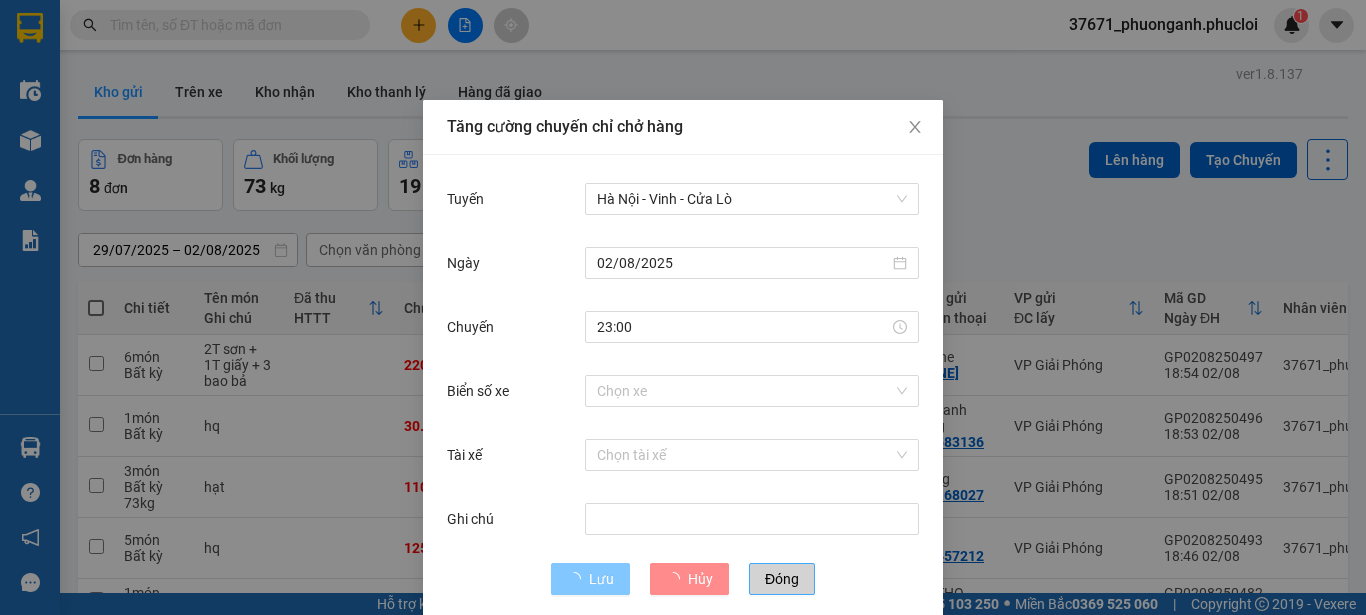 type 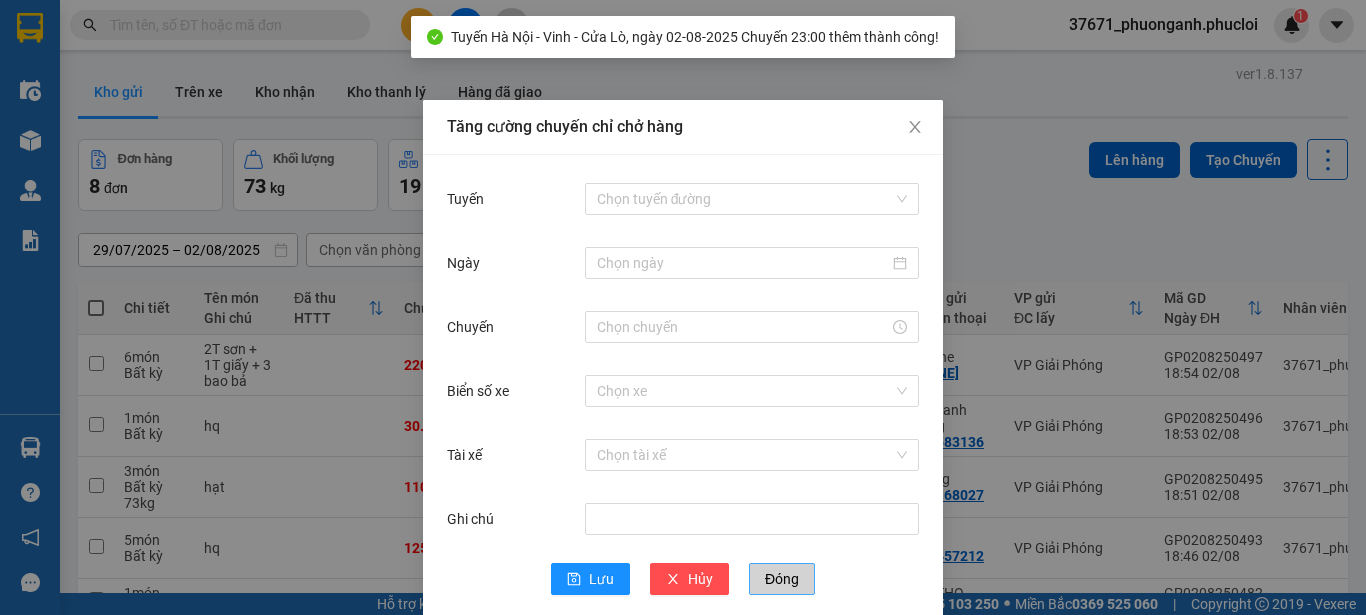 click on "Đóng" at bounding box center (782, 579) 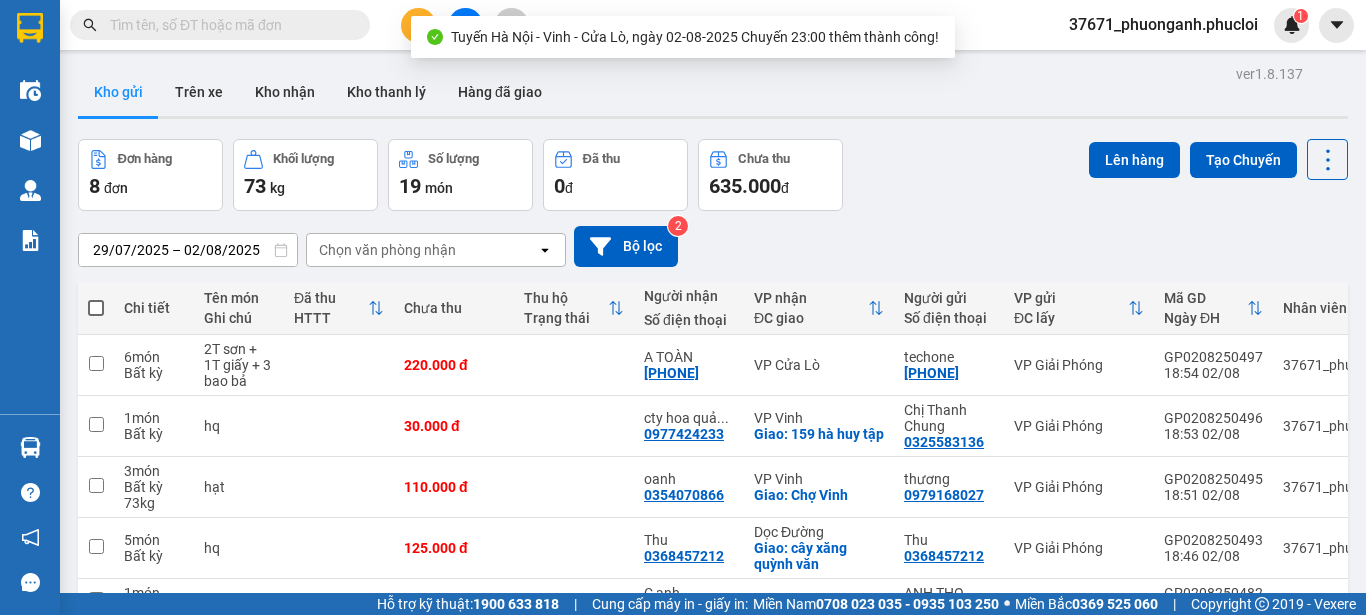 click at bounding box center (96, 308) 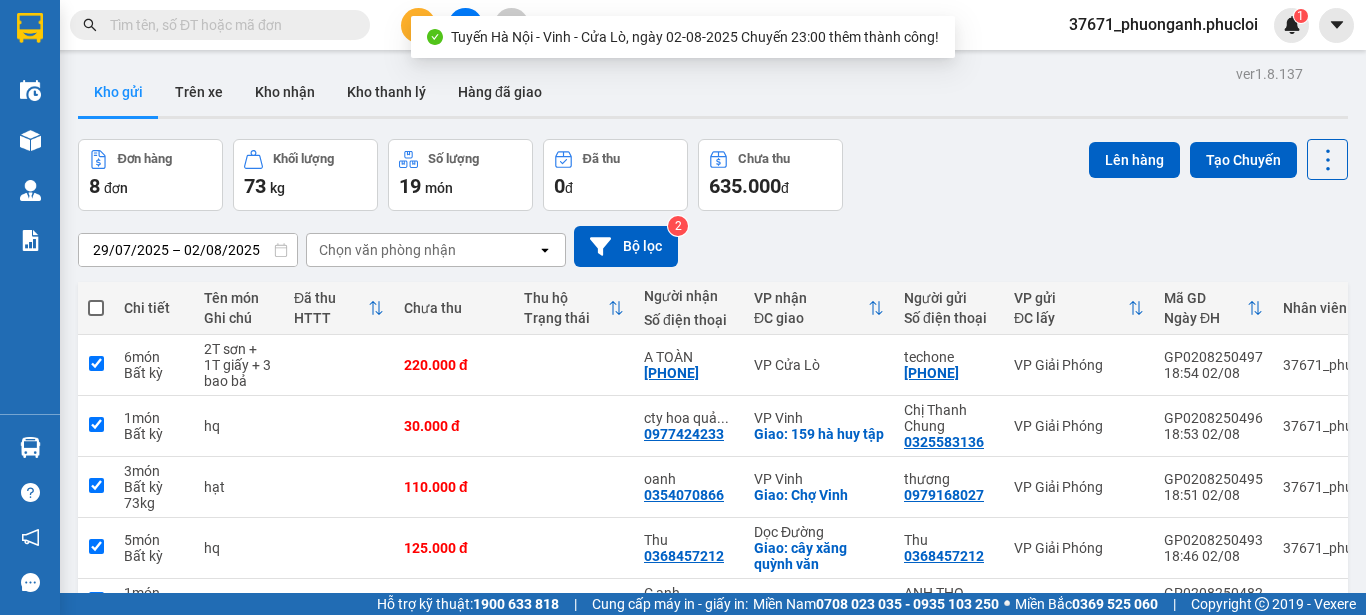 checkbox on "true" 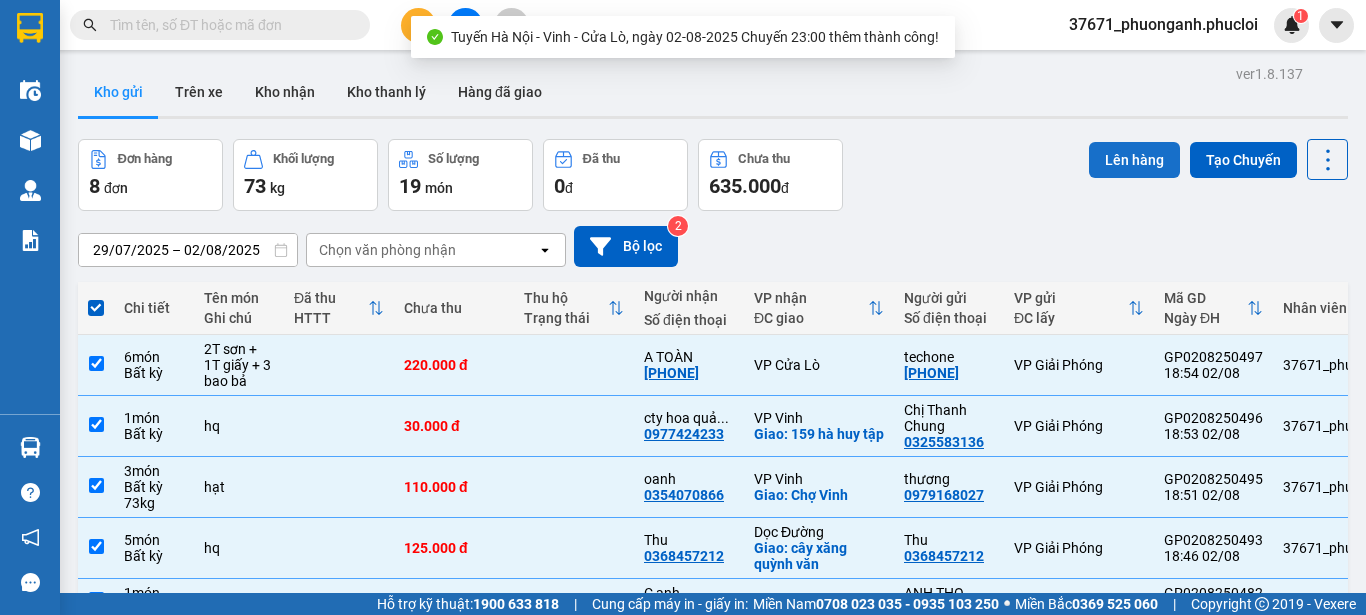 click on "Lên hàng" at bounding box center (1134, 160) 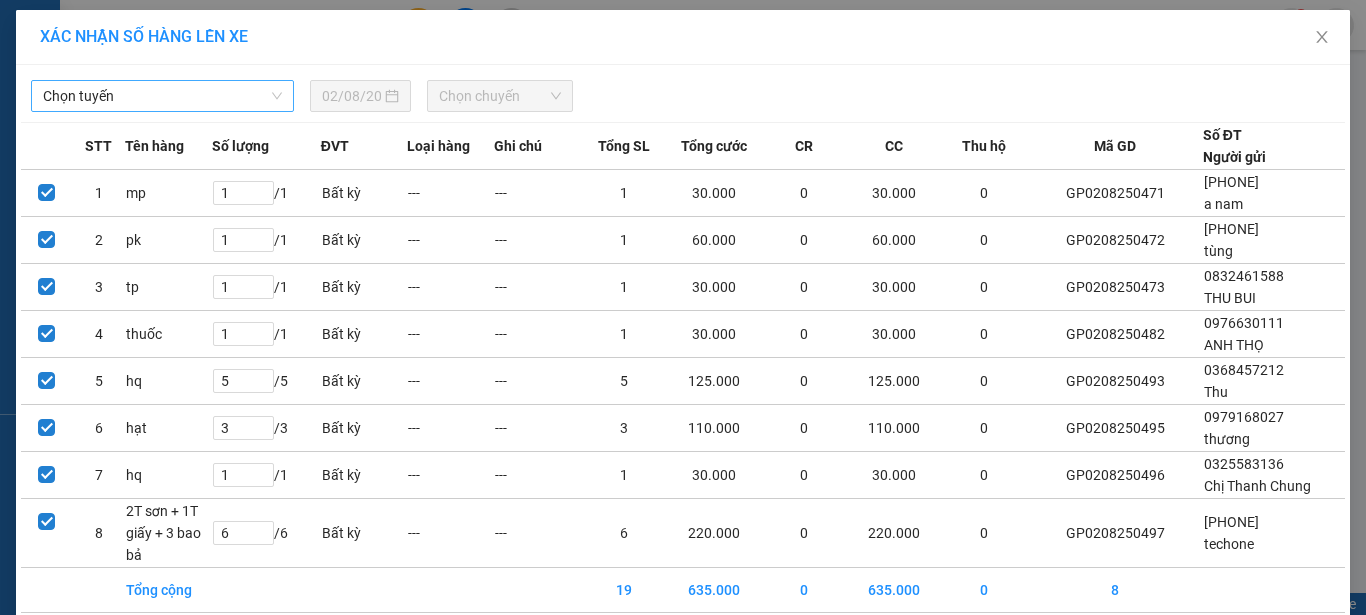 click on "Chọn tuyến" at bounding box center [162, 96] 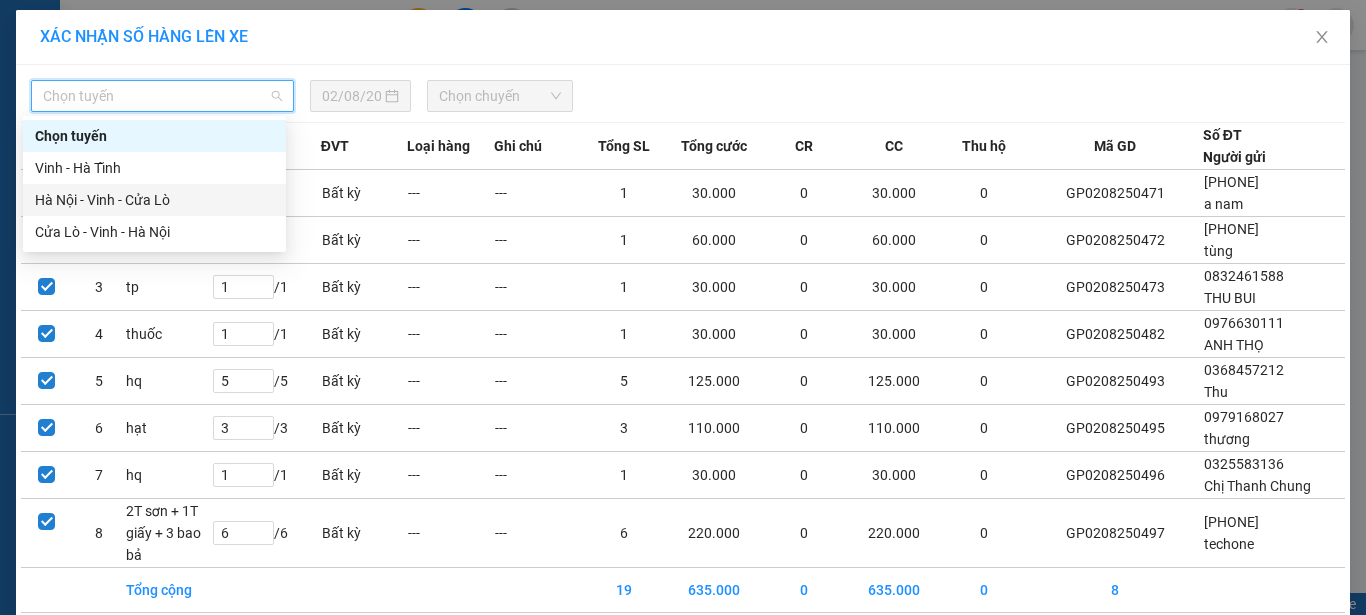 click on "Hà Nội - Vinh - Cửa Lò" at bounding box center (154, 200) 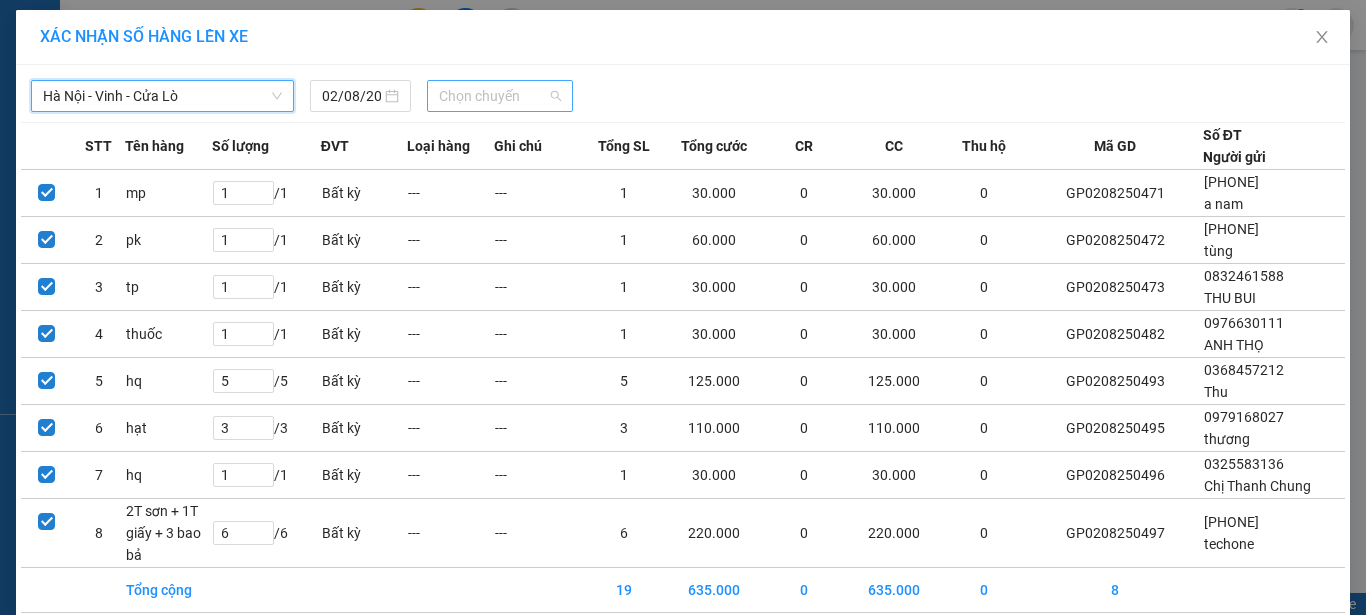 click on "Chọn chuyến" at bounding box center (500, 96) 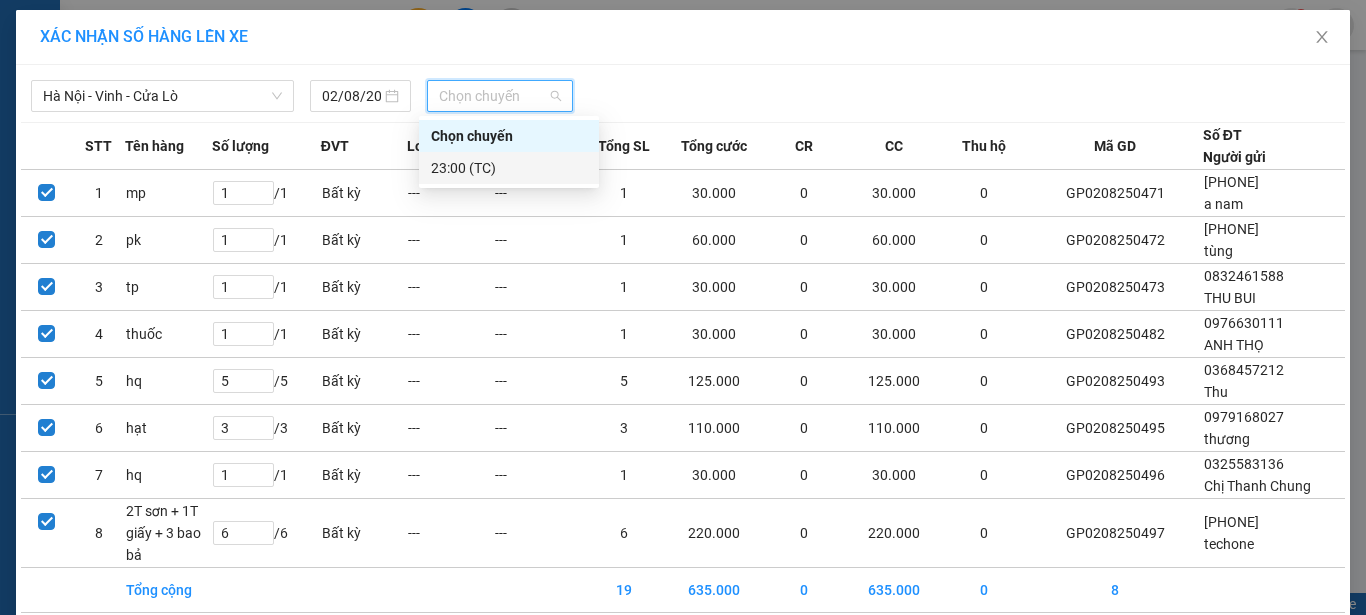 click on "23:00   (TC)" at bounding box center (509, 168) 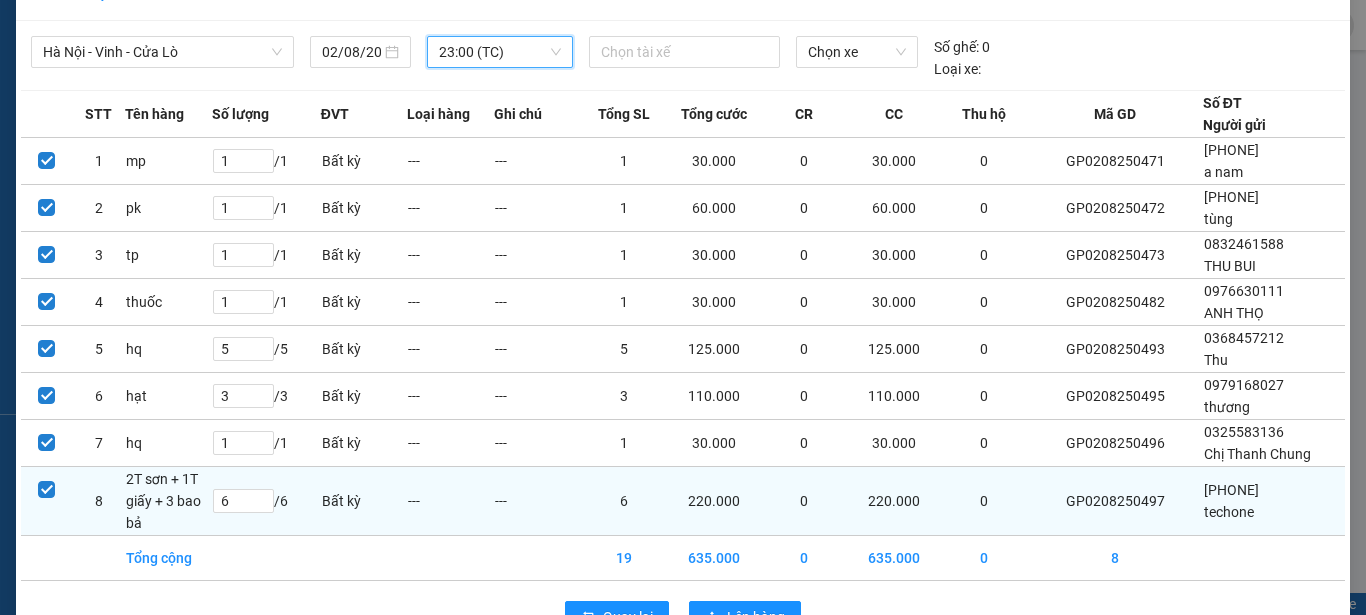 scroll, scrollTop: 101, scrollLeft: 0, axis: vertical 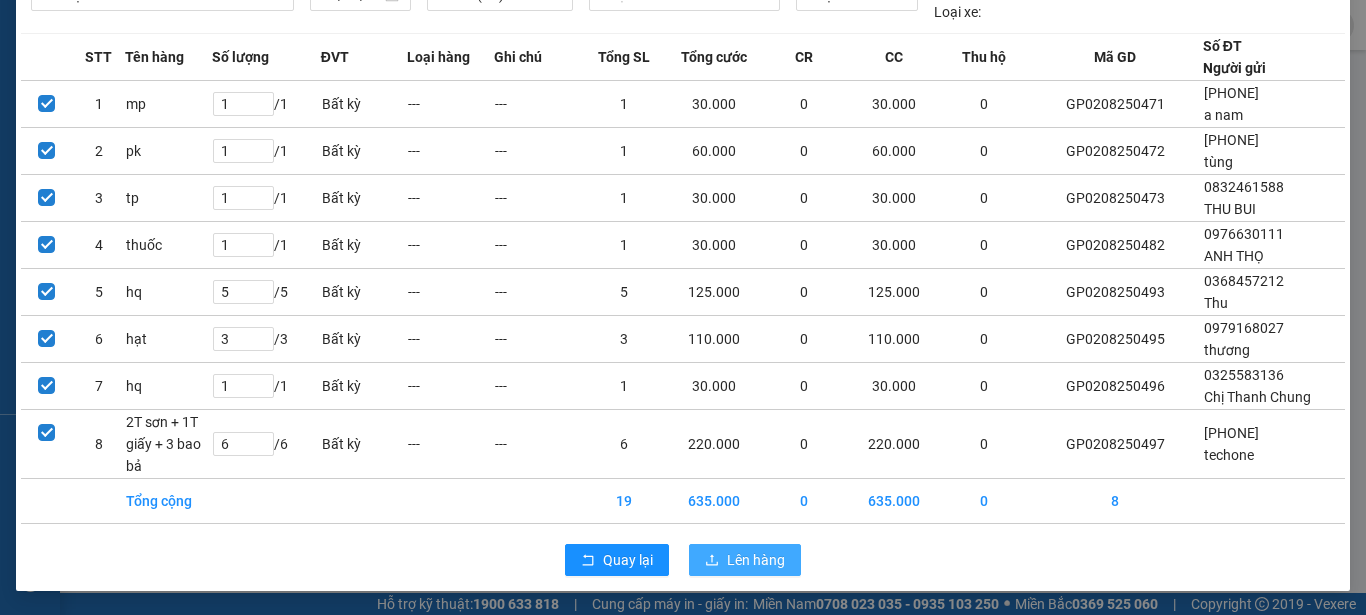 click on "Lên hàng" at bounding box center [756, 560] 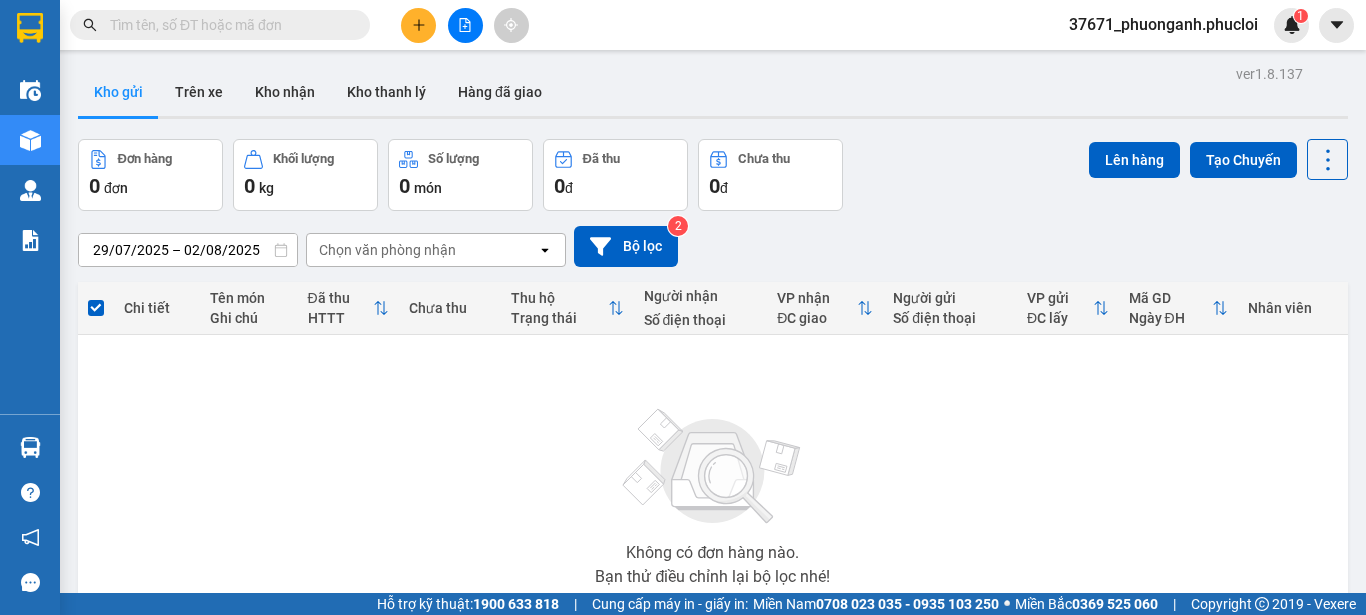 click 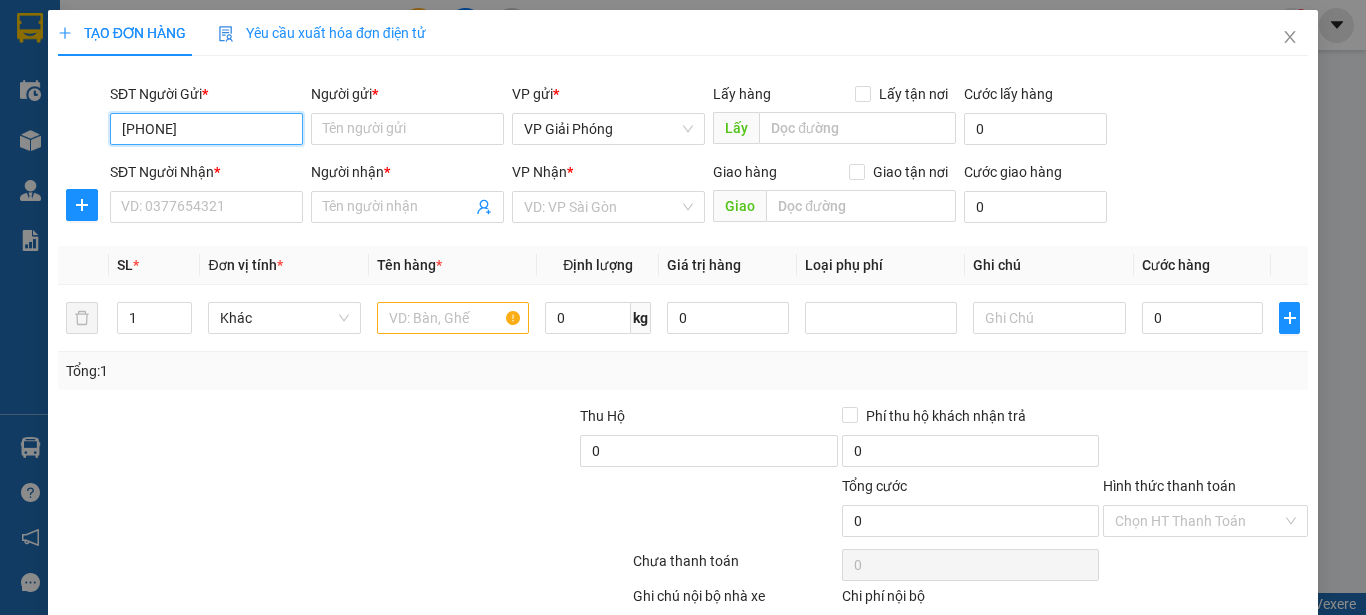 click on "[PHONE]" at bounding box center (206, 129) 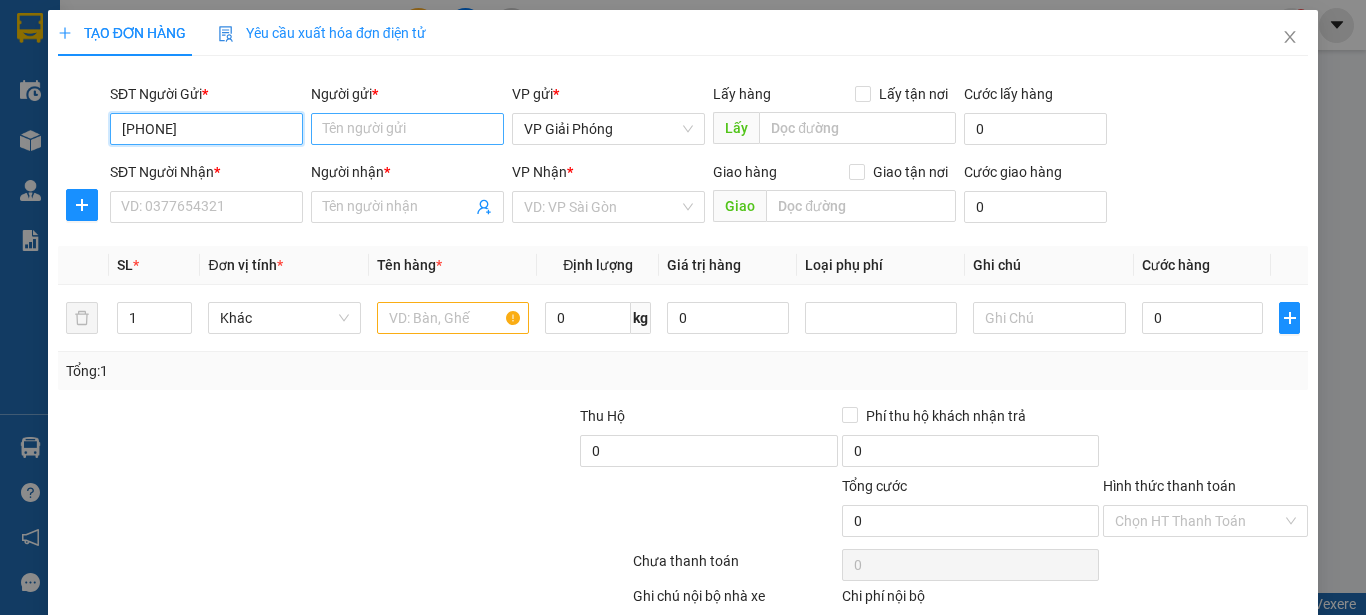 type on "[PHONE]" 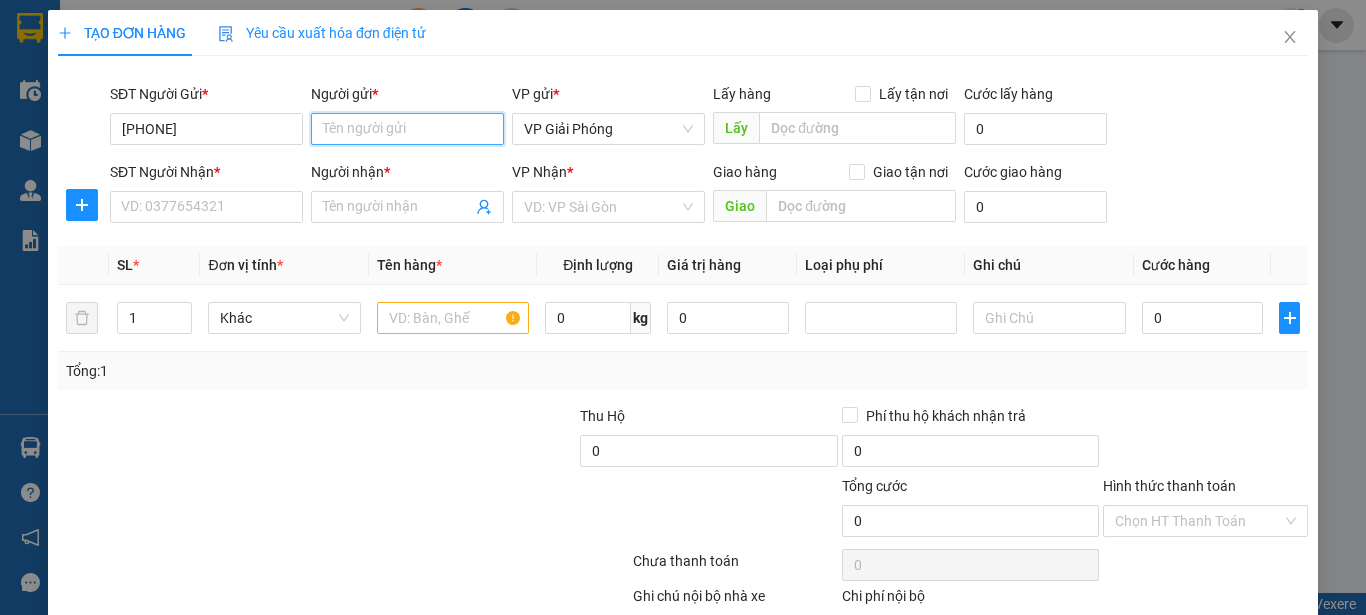 click on "Người gửi  *" at bounding box center [407, 129] 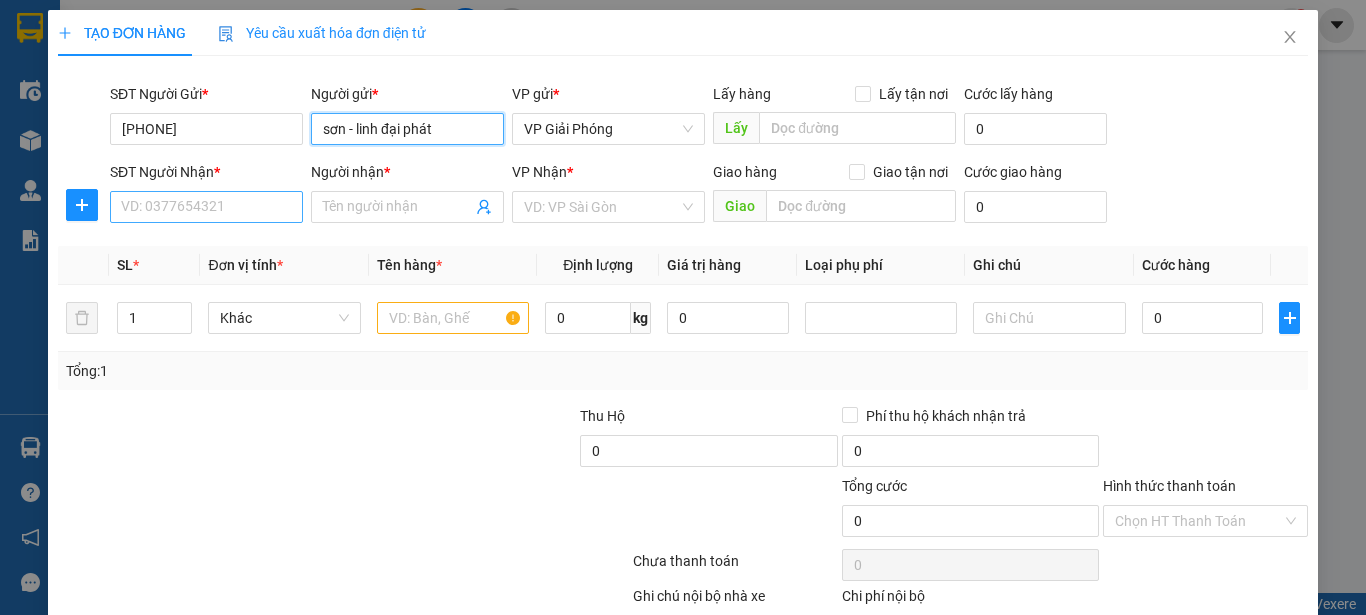 type on "sơn - linh đại phát" 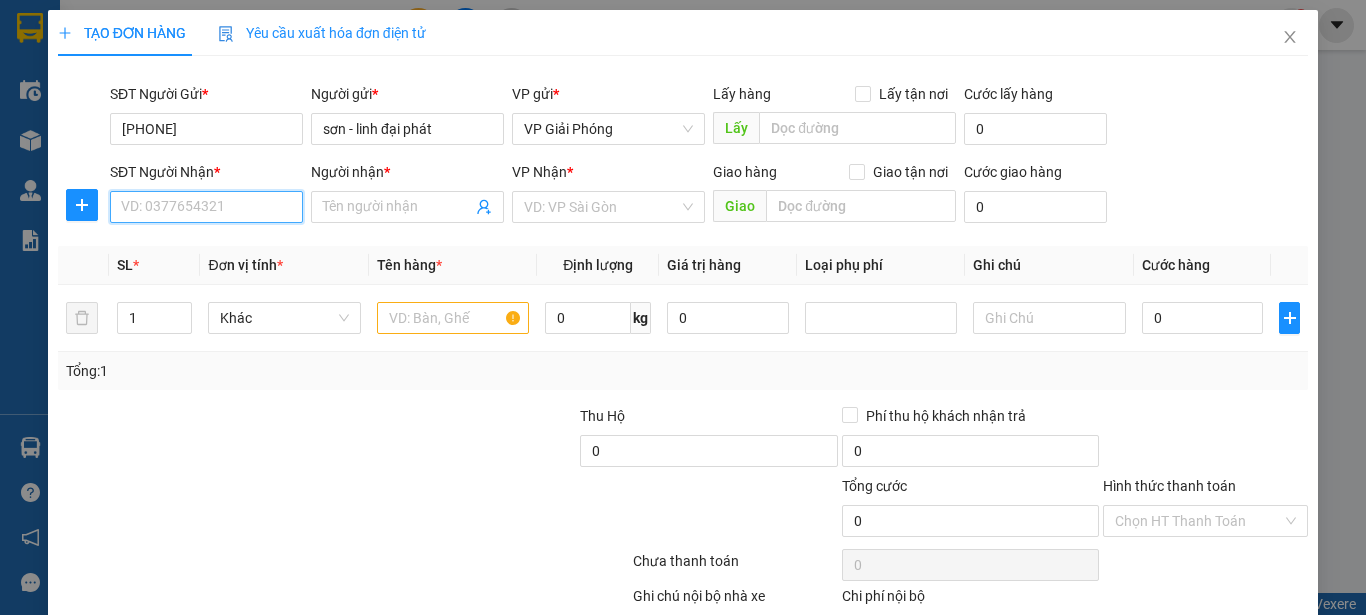 click on "SĐT Người Nhận  *" at bounding box center (206, 207) 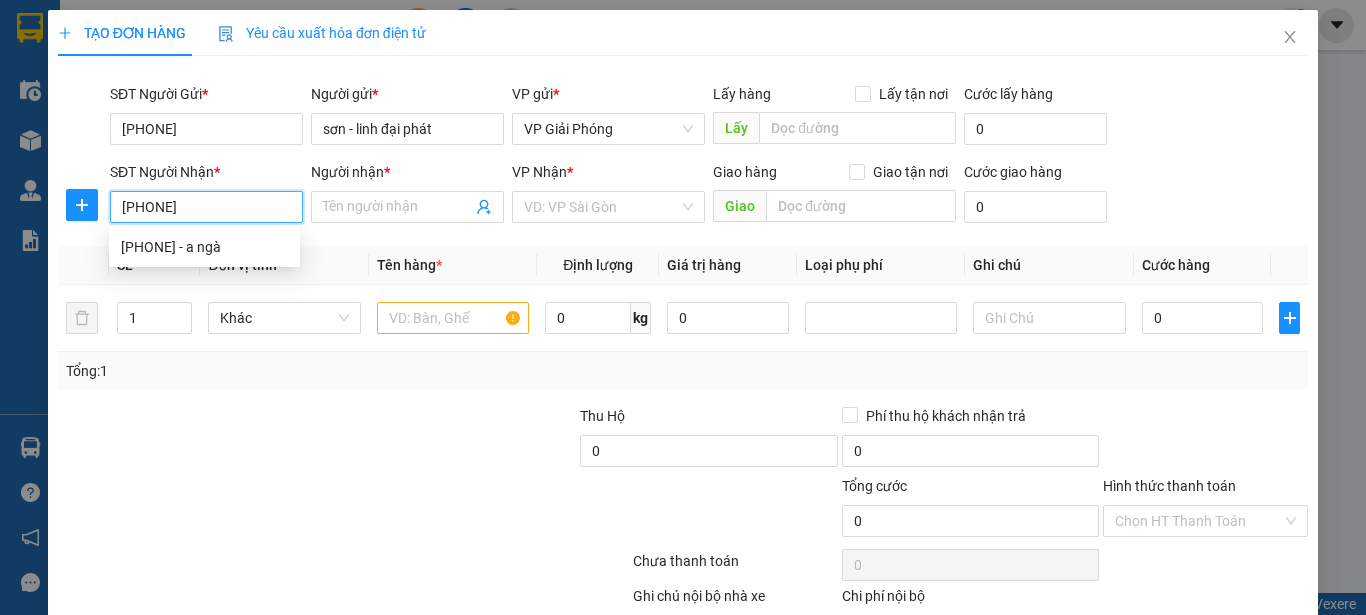 type on "0913274299" 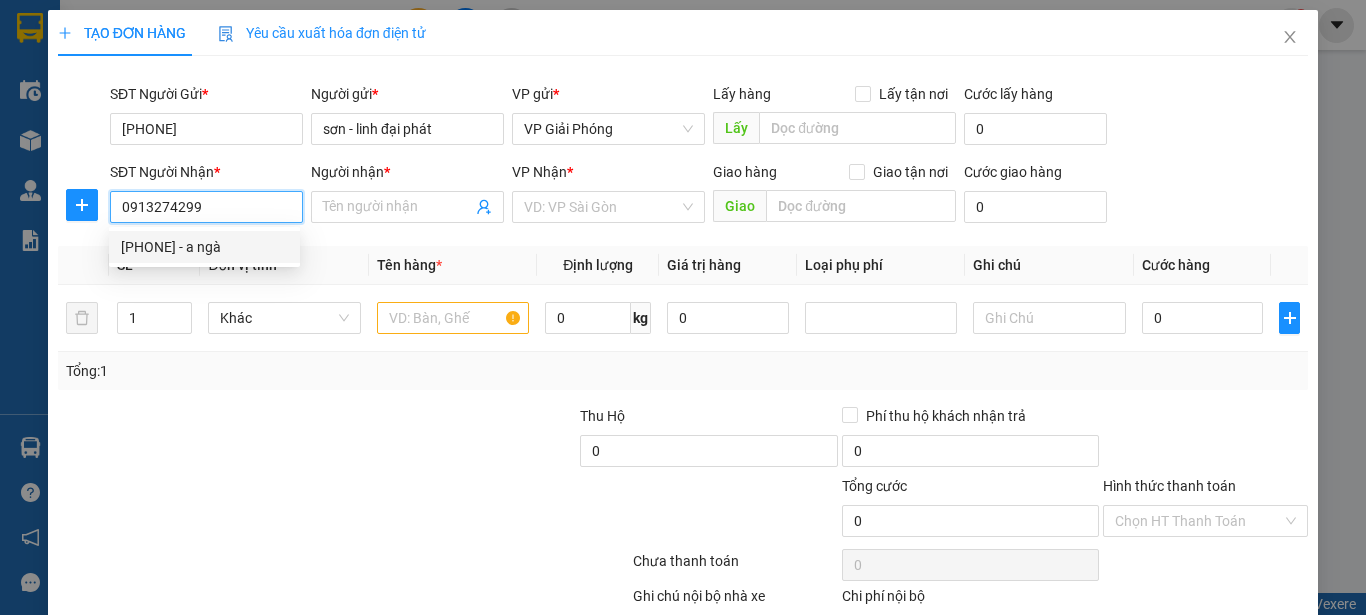 drag, startPoint x: 275, startPoint y: 243, endPoint x: 343, endPoint y: 250, distance: 68.359344 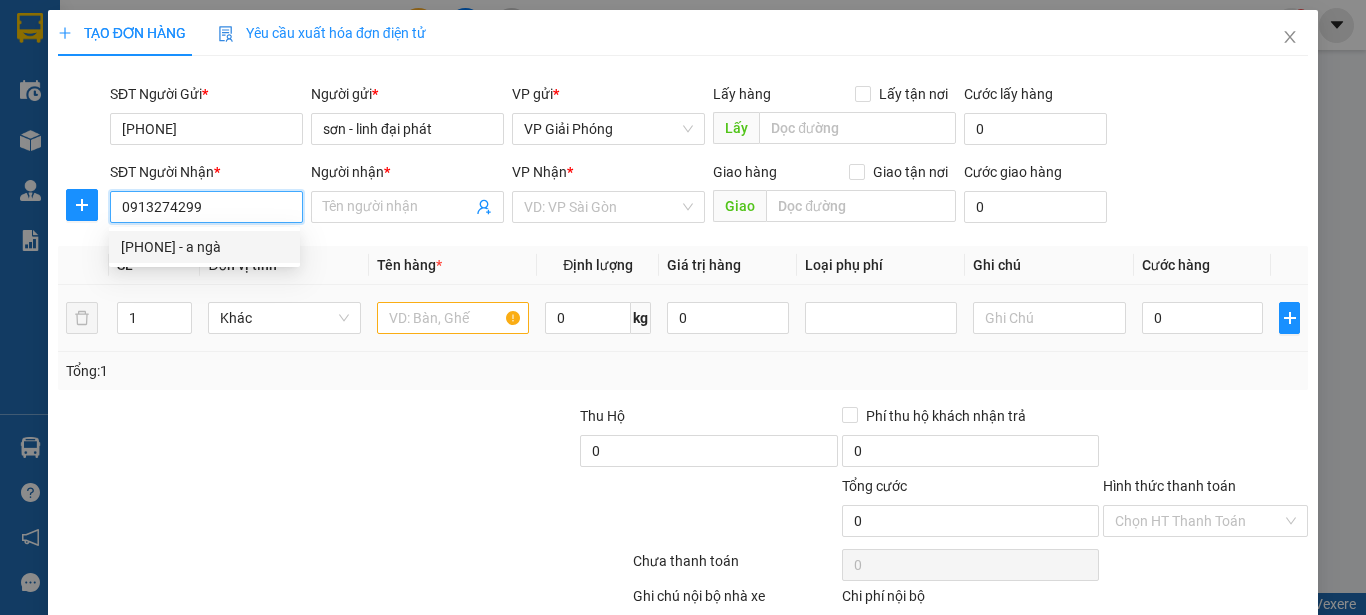 type on "a ngà" 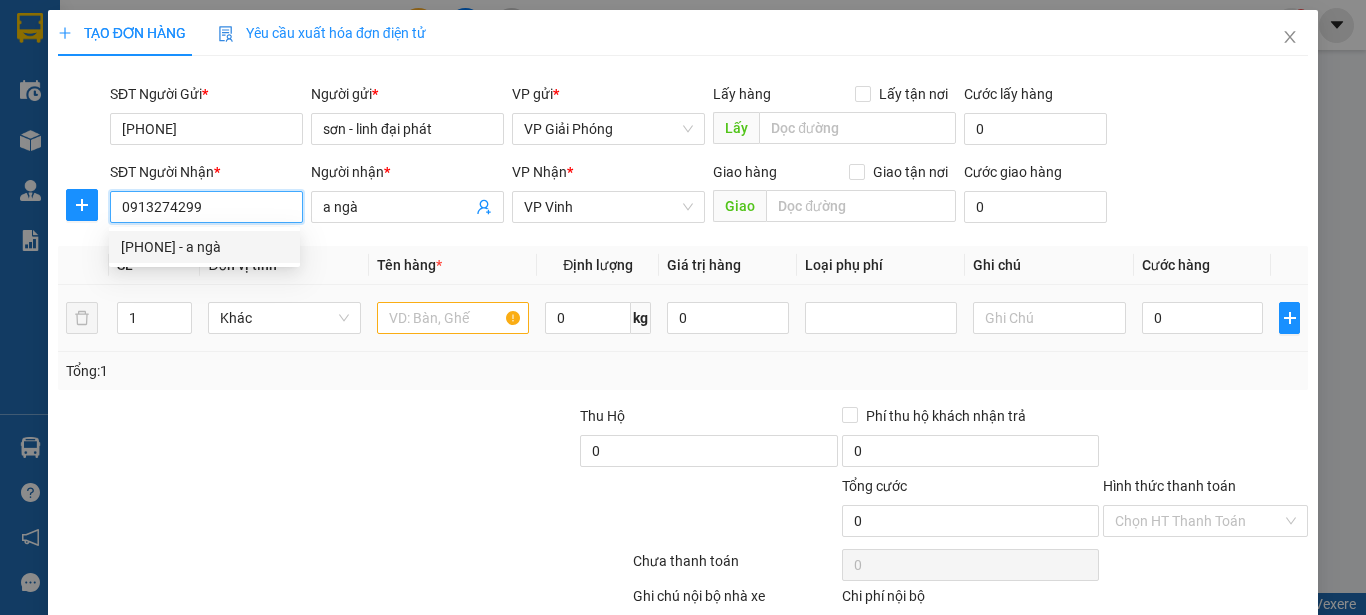 type on "0913274299" 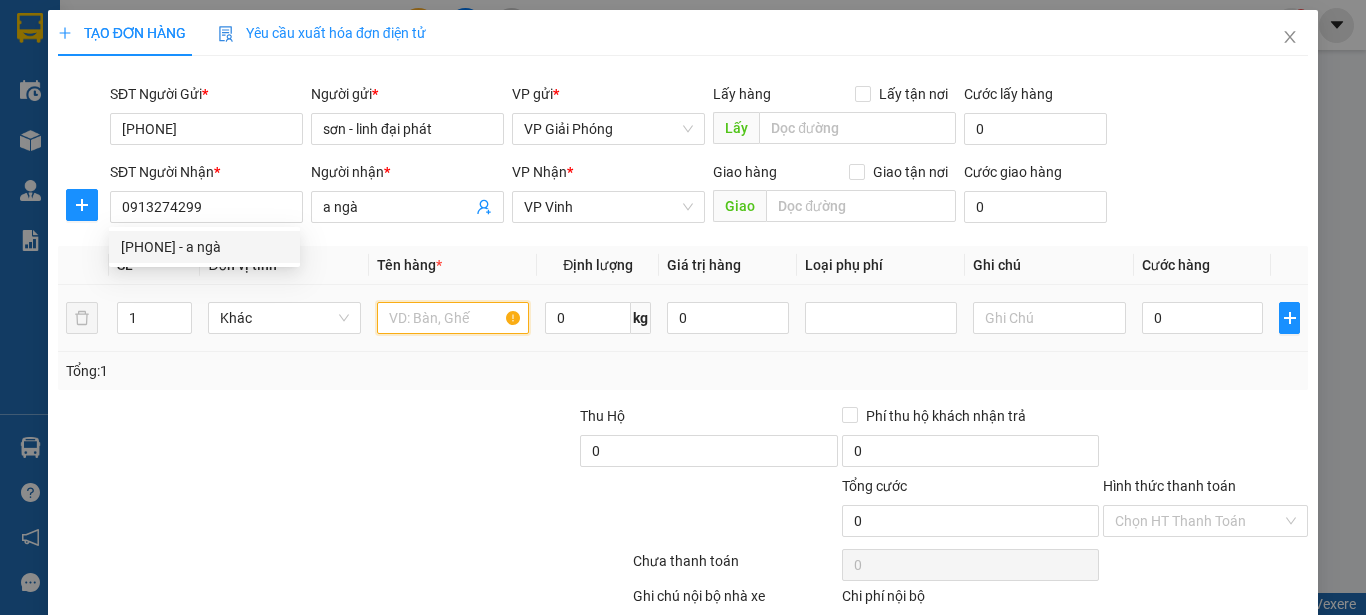 click at bounding box center (453, 318) 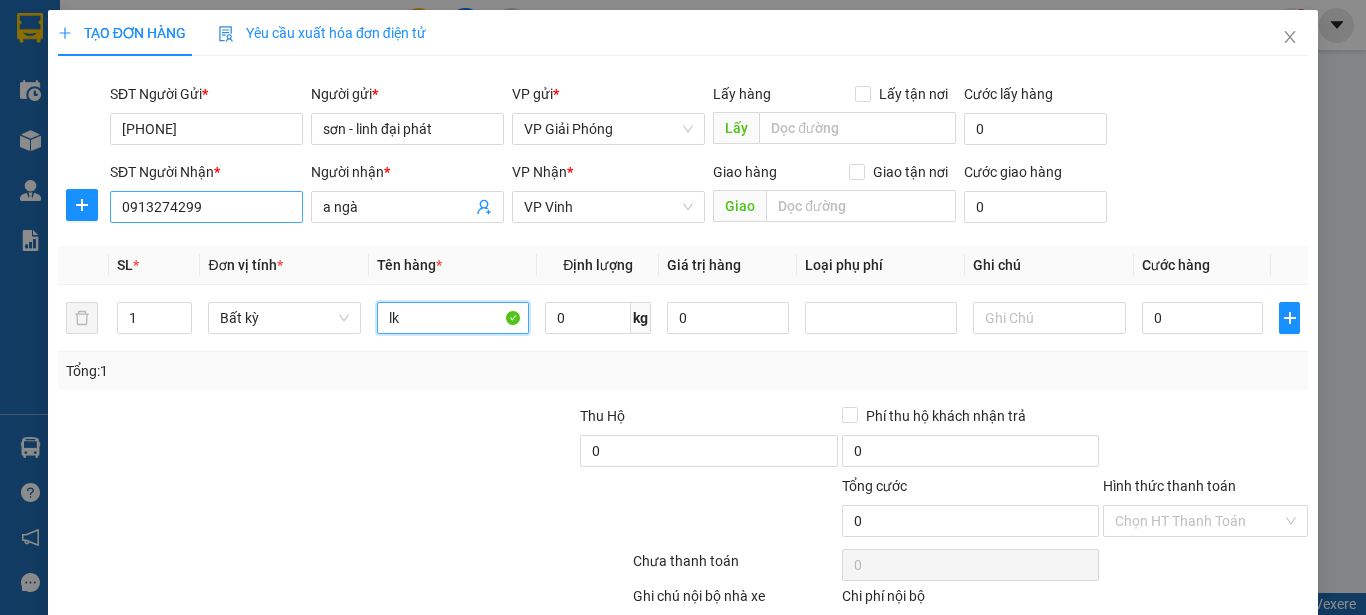type on "lk" 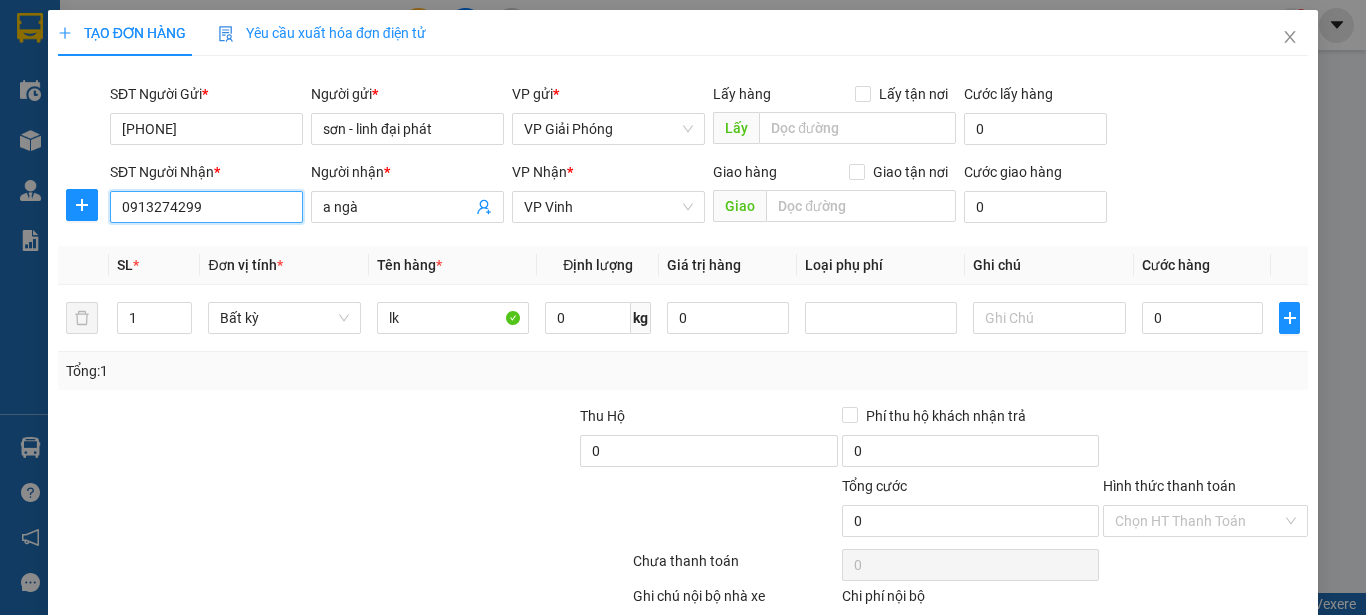 click on "0913274299" at bounding box center (206, 207) 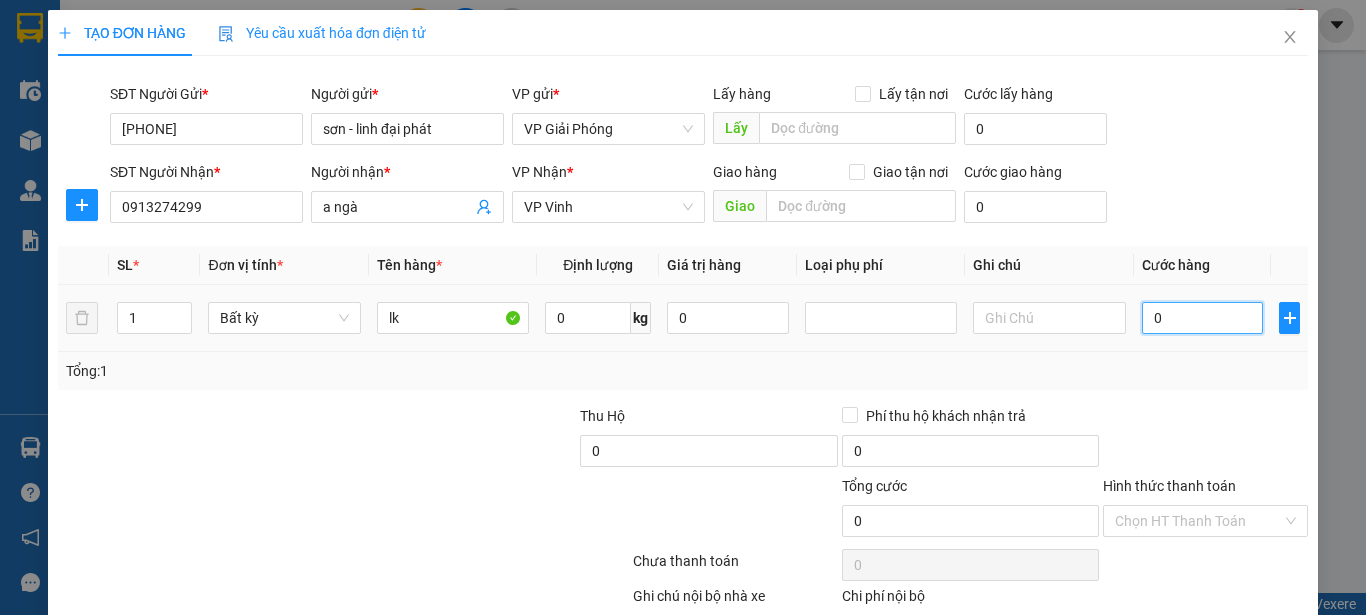 click on "0" at bounding box center [1203, 318] 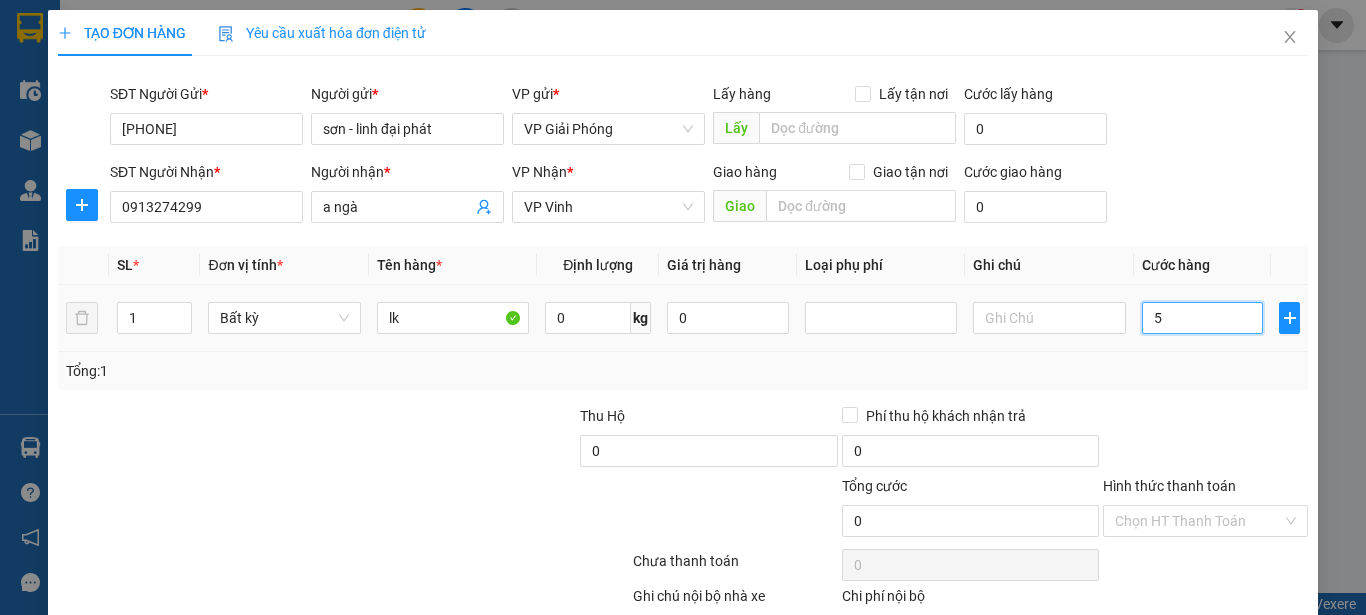 type on "5" 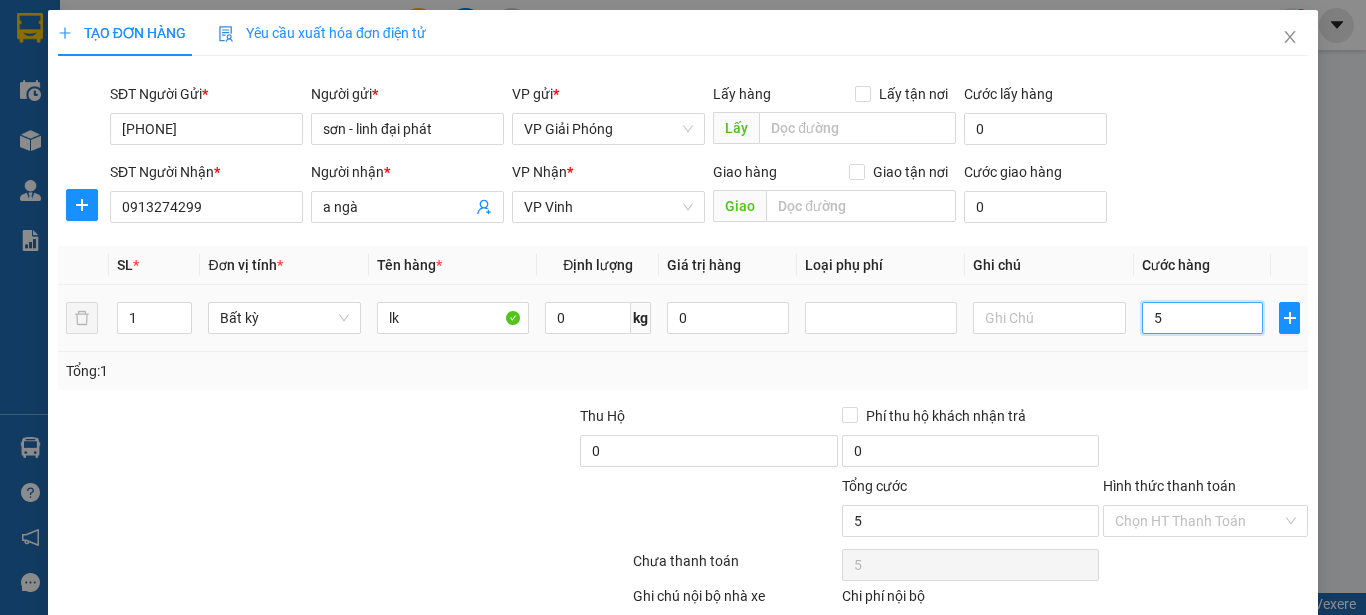 type on "50" 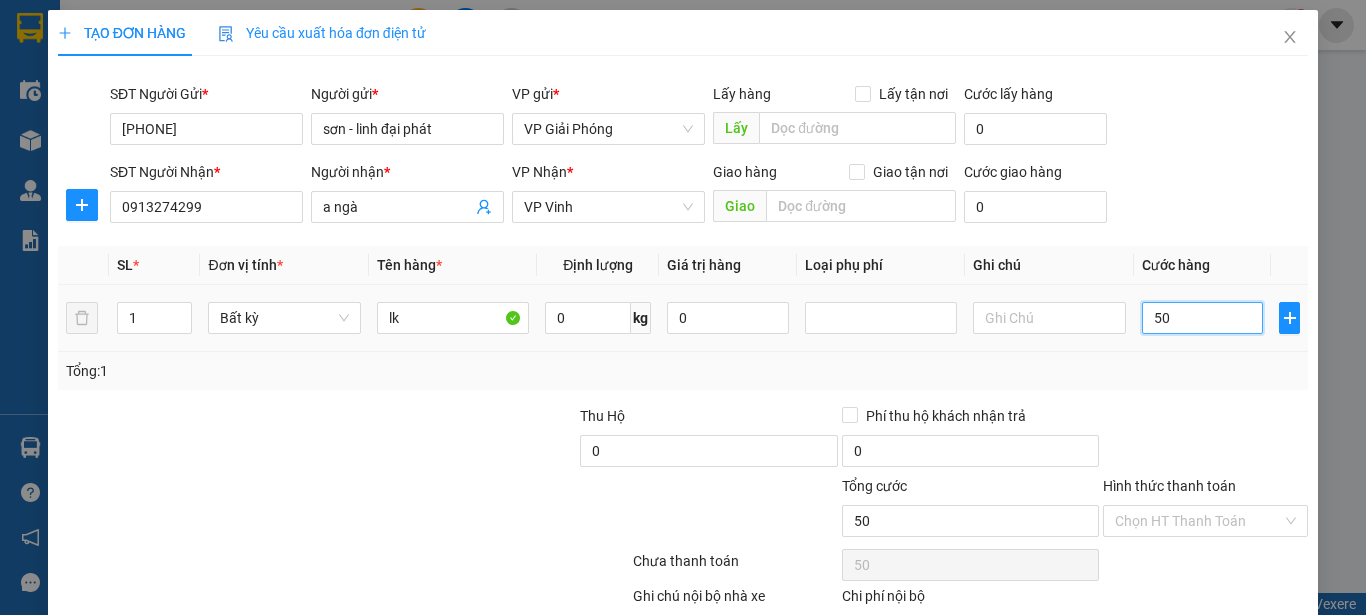 type on "500" 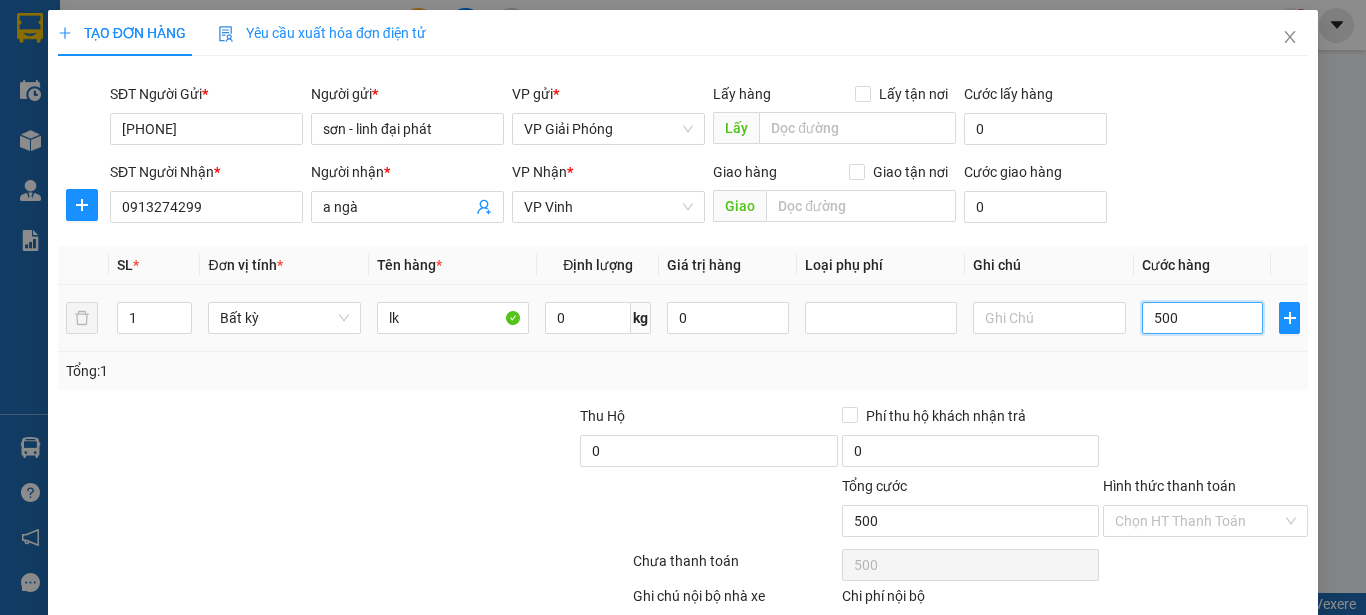 type on "5.000" 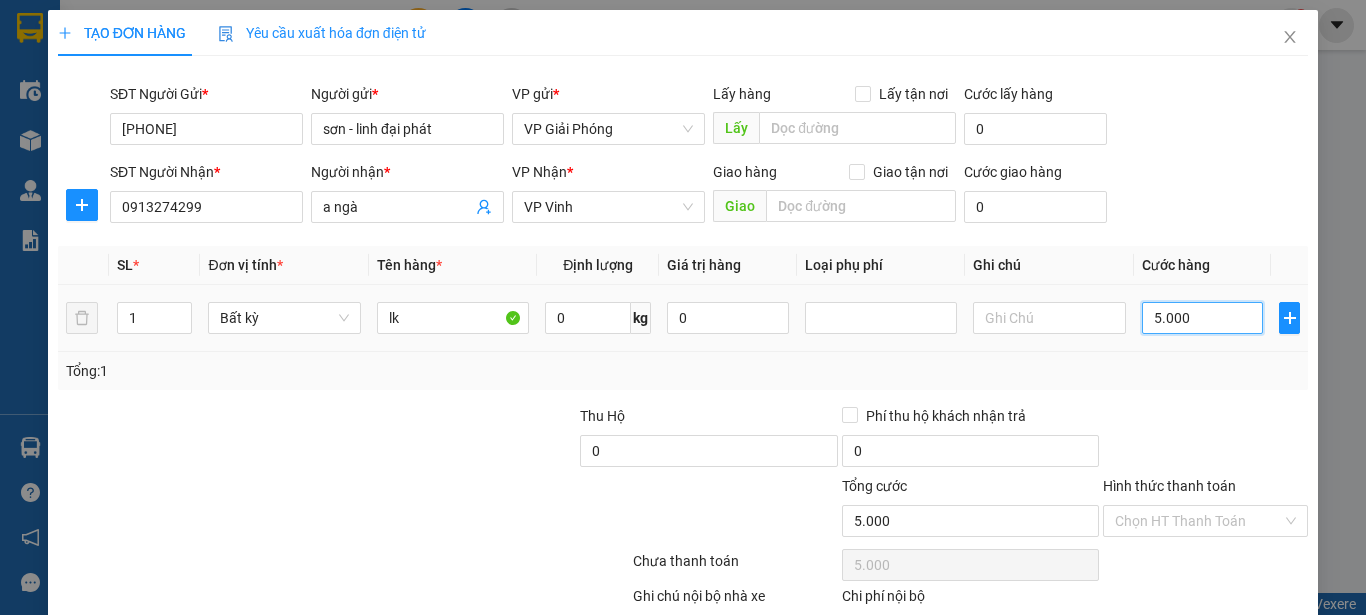 type on "50.000" 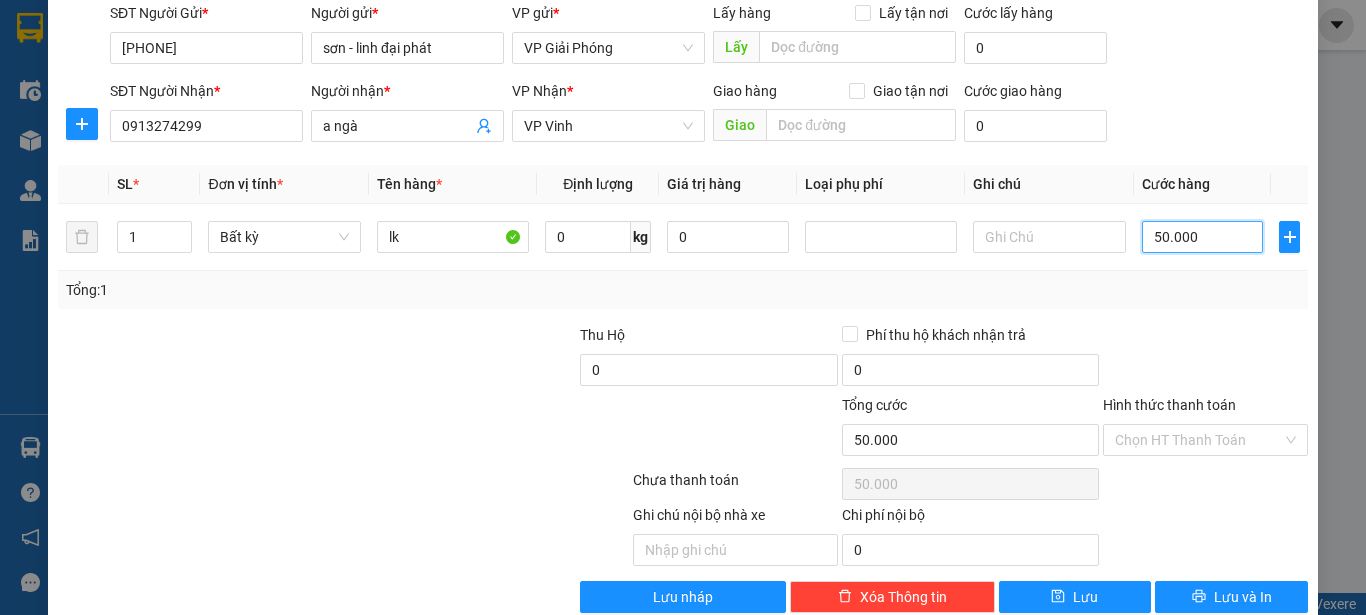 scroll, scrollTop: 118, scrollLeft: 0, axis: vertical 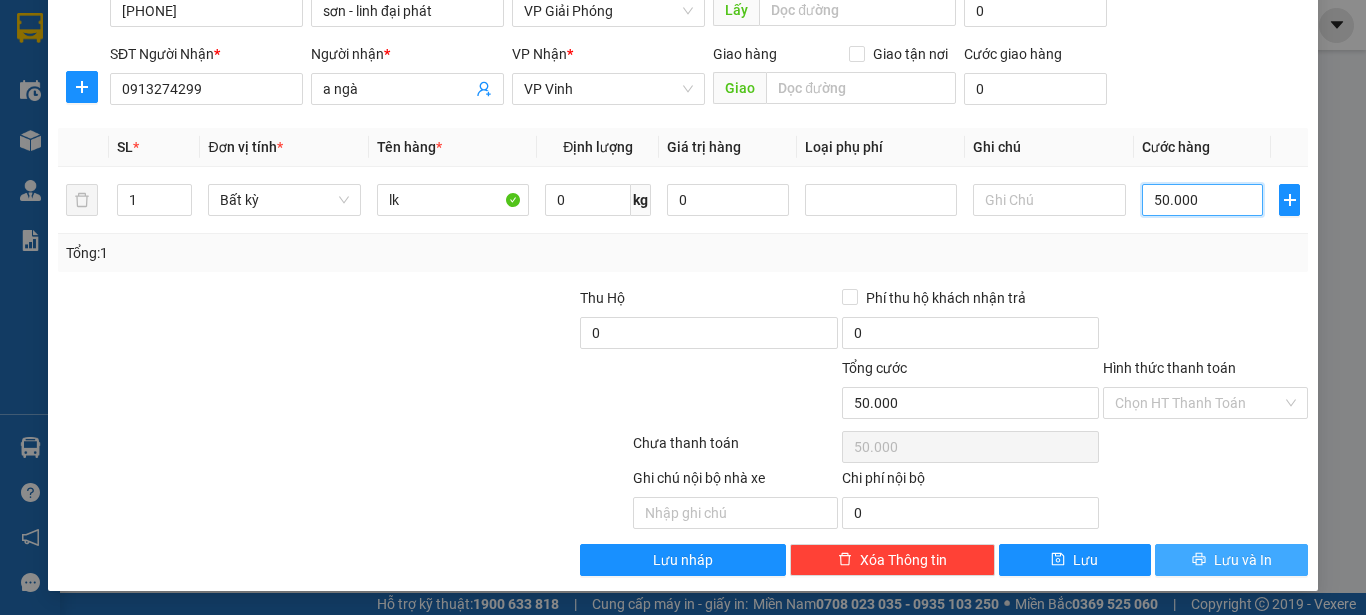 type on "50.000" 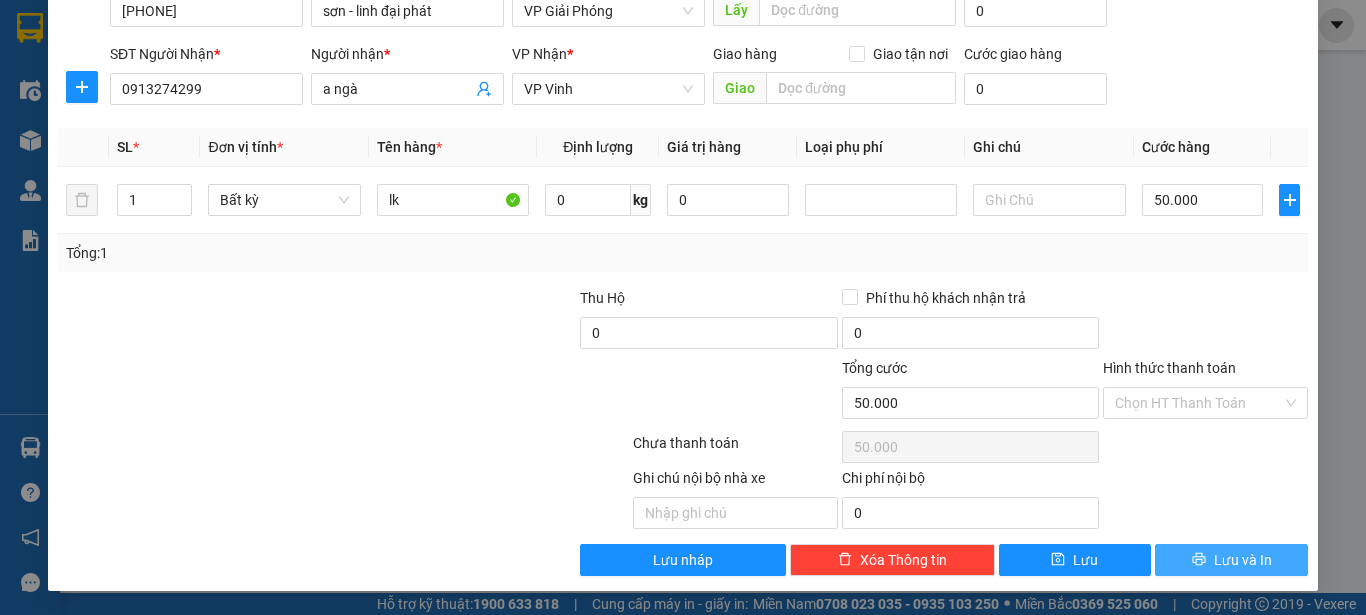 click on "Lưu và In" at bounding box center [1243, 560] 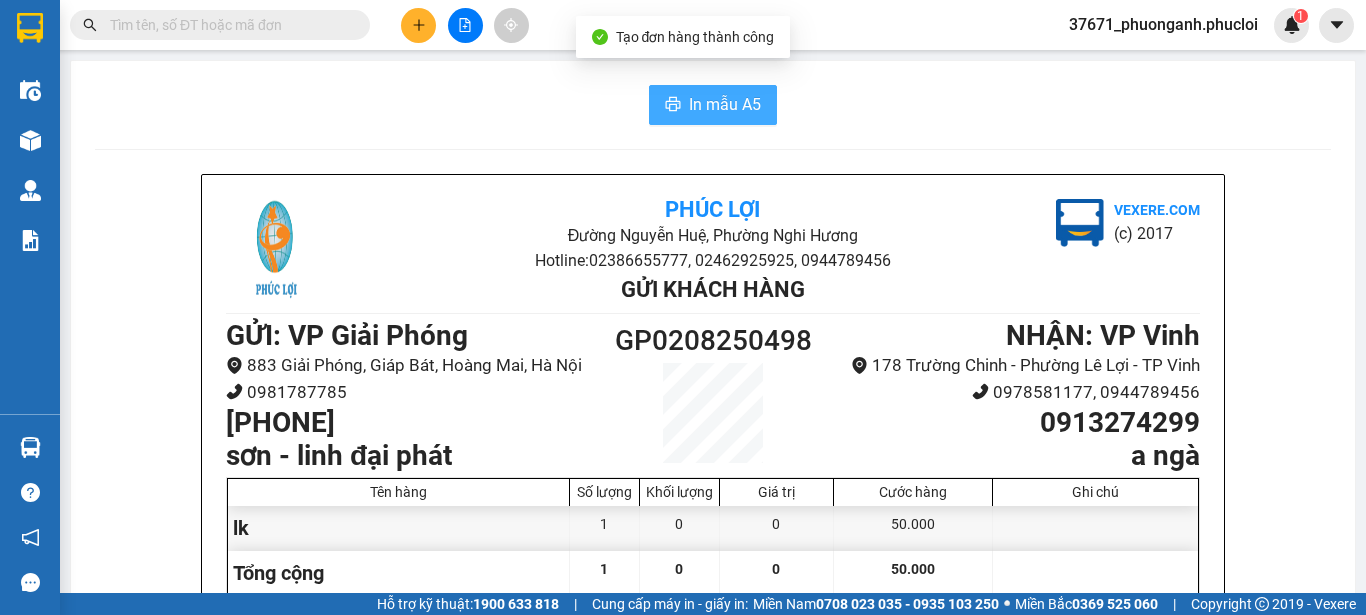 click on "In mẫu A5" at bounding box center [725, 104] 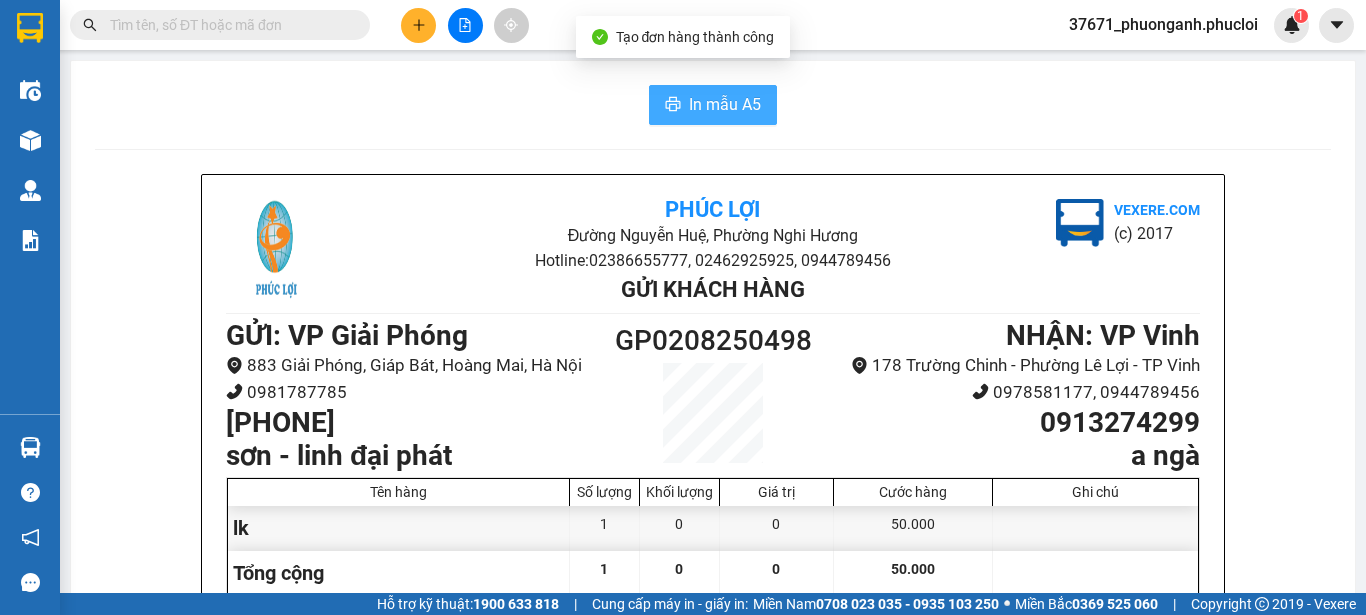 scroll, scrollTop: 0, scrollLeft: 0, axis: both 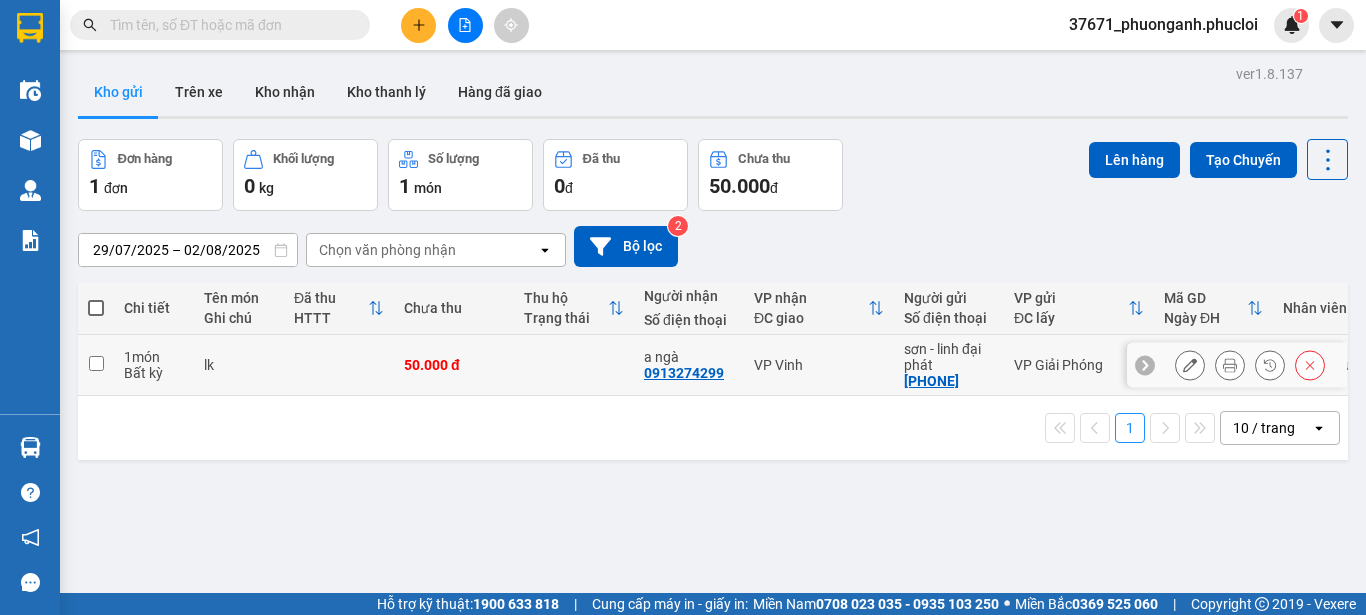 click at bounding box center [96, 363] 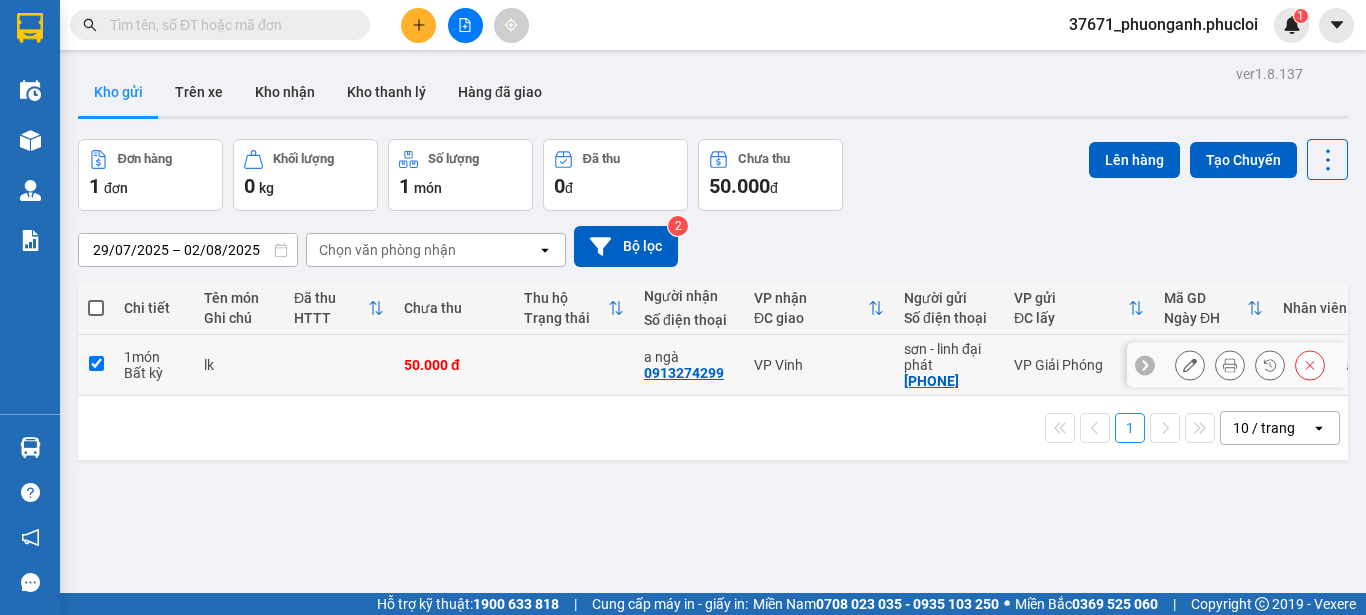 checkbox on "true" 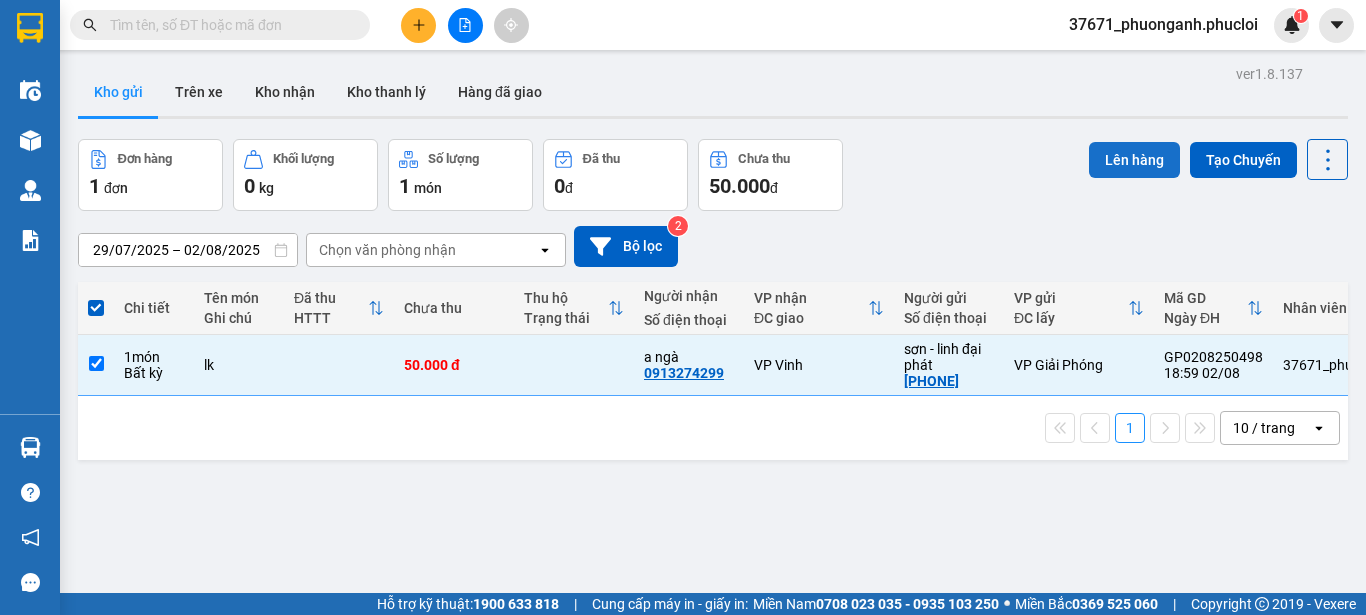 click on "Lên hàng" at bounding box center (1134, 160) 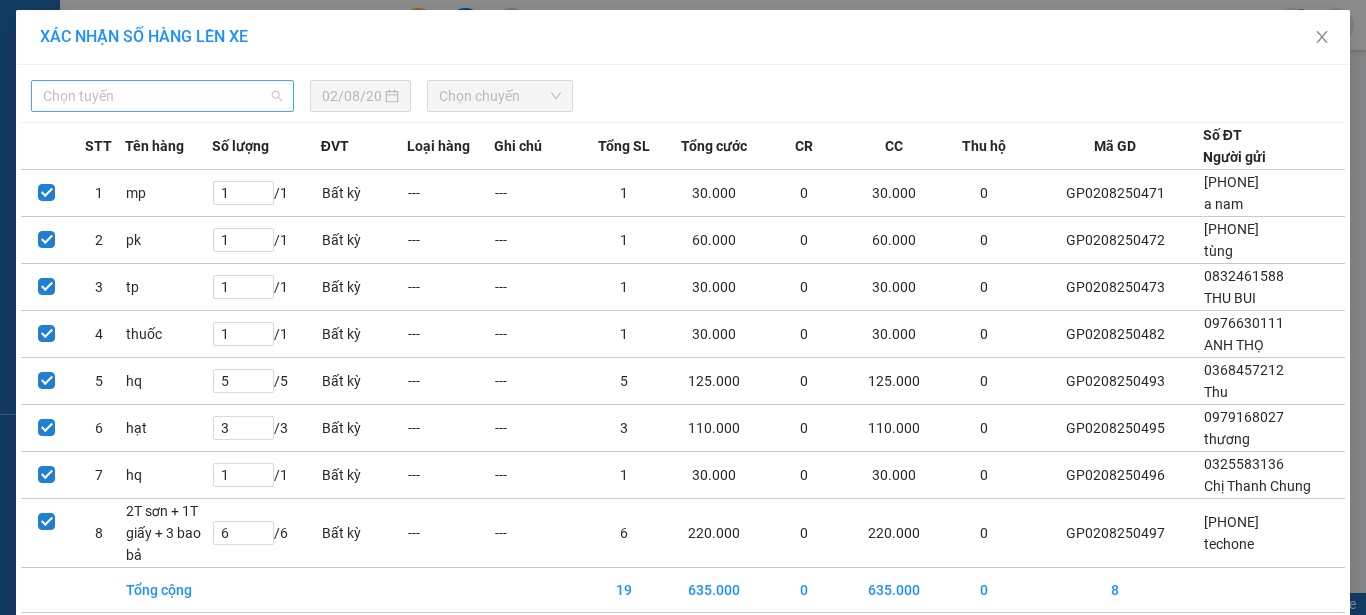click on "Chọn tuyến" at bounding box center [162, 96] 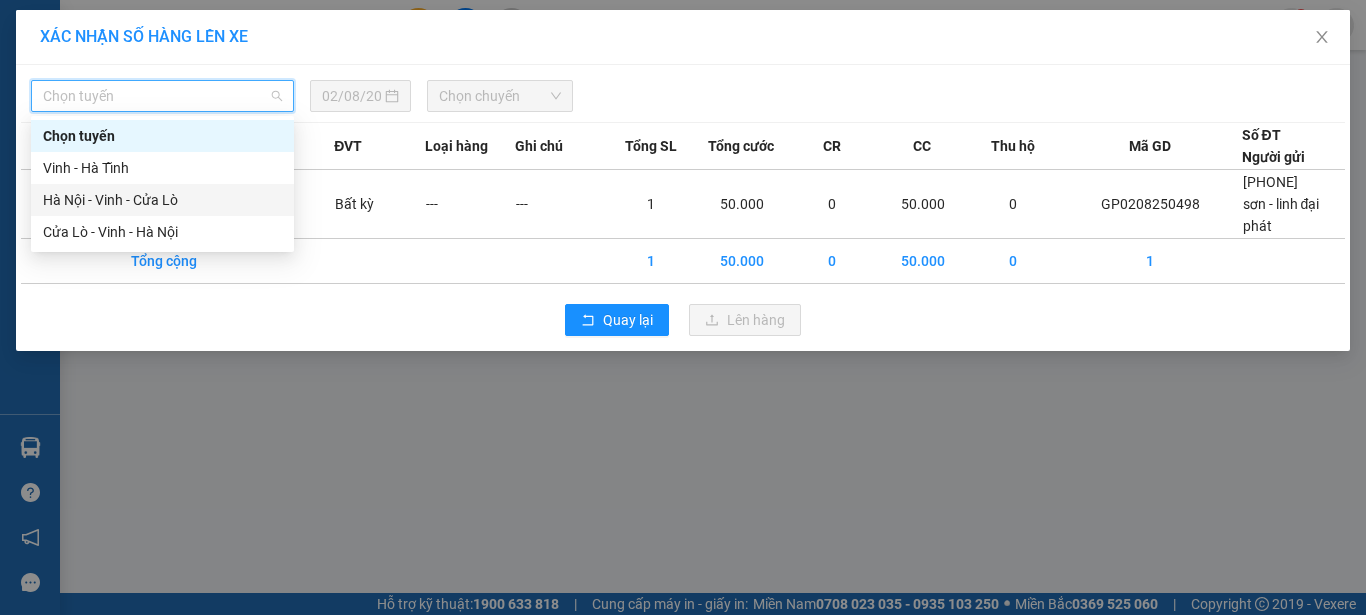drag, startPoint x: 172, startPoint y: 197, endPoint x: 479, endPoint y: 124, distance: 315.5598 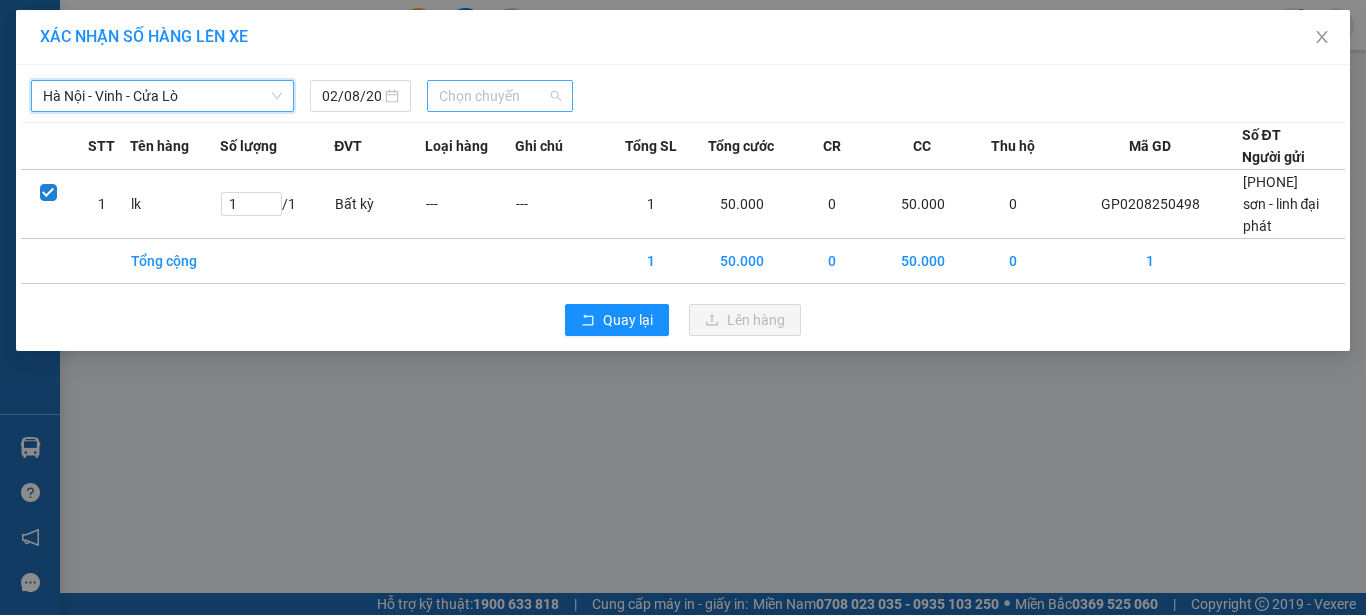 click on "Chọn chuyến" at bounding box center [500, 96] 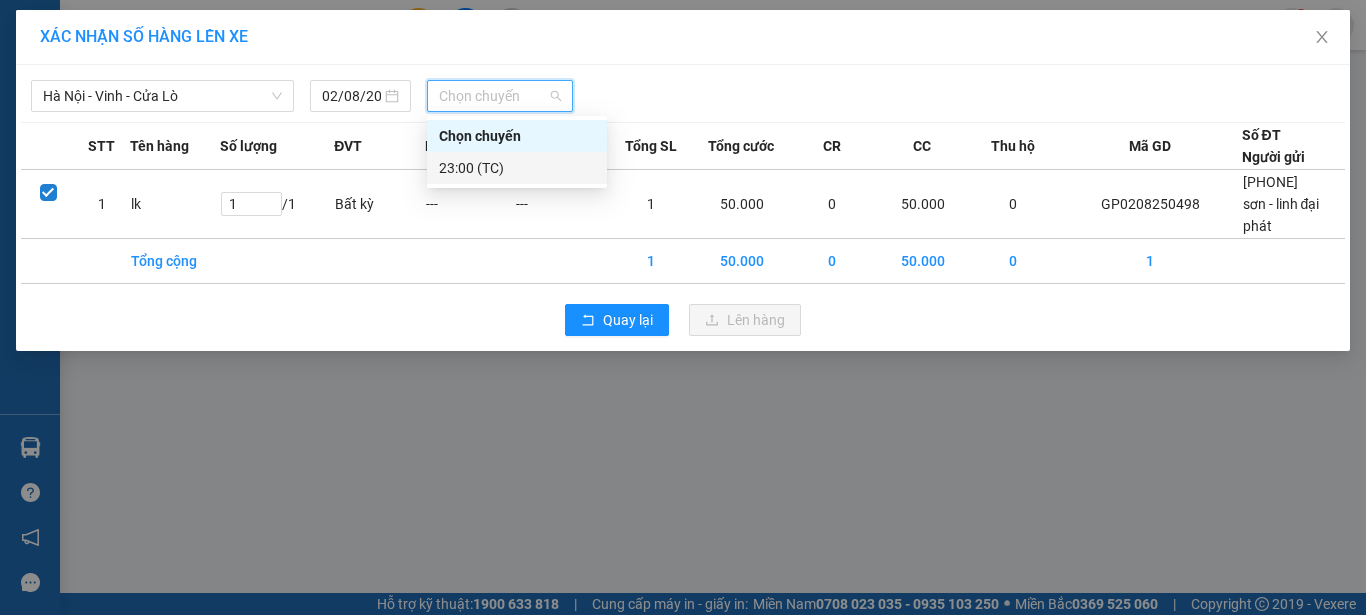 click on "Kết quả tìm kiếm ( 0 )  Bộ lọc  No Data 37671_phuonganh.phucloi 1     Điều hành xe     Kho hàng mới     Quản Lý Quản lý chuyến Quản lý giao nhận mới Quản lý kiểm kho     Báo cáo 1. Chi tiết thực thu toàn nhà xe 7. Doanh số theo xe, tài xế ( mới) 9. Thống kê chi tiết đơn hàng theo văn phòng gửi Hàng sắp về Hướng dẫn sử dụng Giới thiệu Vexere, nhận hoa hồng Phản hồi Phần mềm hỗ trợ bạn tốt chứ? Hỗ trợ kỹ thuật:  1900 633 818 | Cung cấp máy in - giấy in:  Miền Nam  0708 023 035 - 0935 103 250 ⚪️ Miền Bắc  0369 525 060 | Copyright   2019 - Vexere Thông báo Thông báo của bạn Tính năng mới Chưa có thông báo mới XÁC NHẬN SỐ HÀNG LÊN XE Hà Nội - Vinh - Cửa Lò 02/08/2025 Chọn chuyến STT Tên hàng Số lượng ĐVT Loại hàng Ghi chú Tổng SL Tổng cước CR CC Thu hộ Mã GD Số ĐT   Người gửi 1 lk 1  /  1 Bất kỳ --- --- 1 50.000 0 50.000" at bounding box center (683, 307) 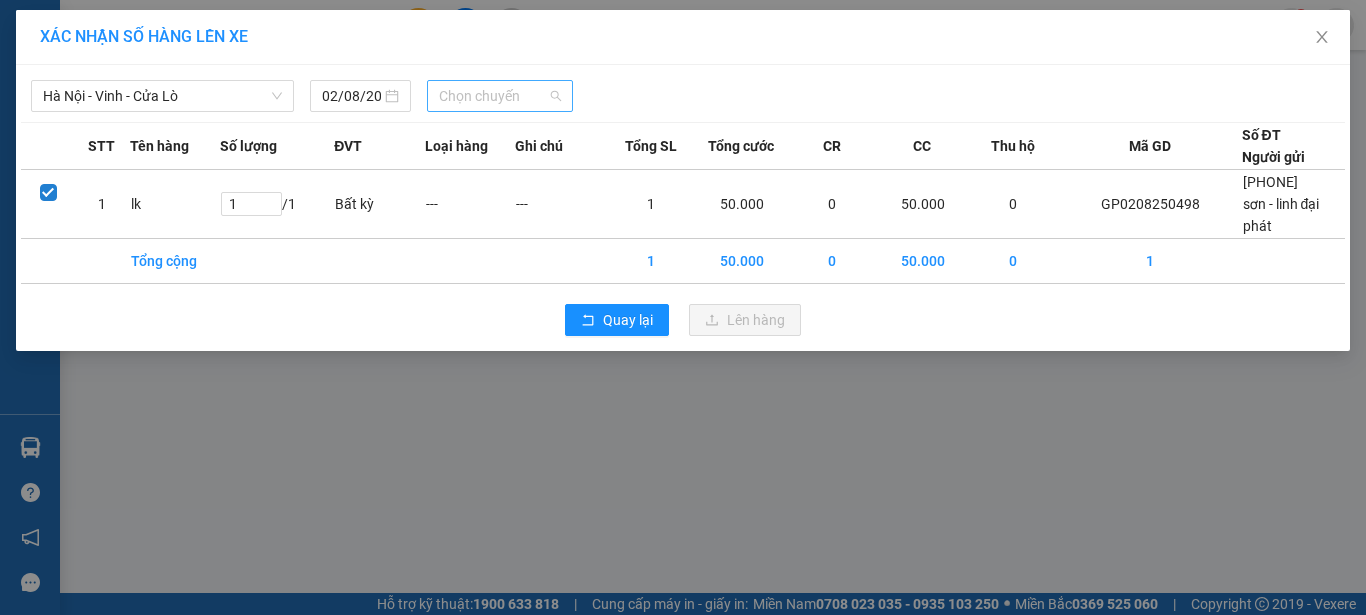 click on "Chọn chuyến" at bounding box center (500, 96) 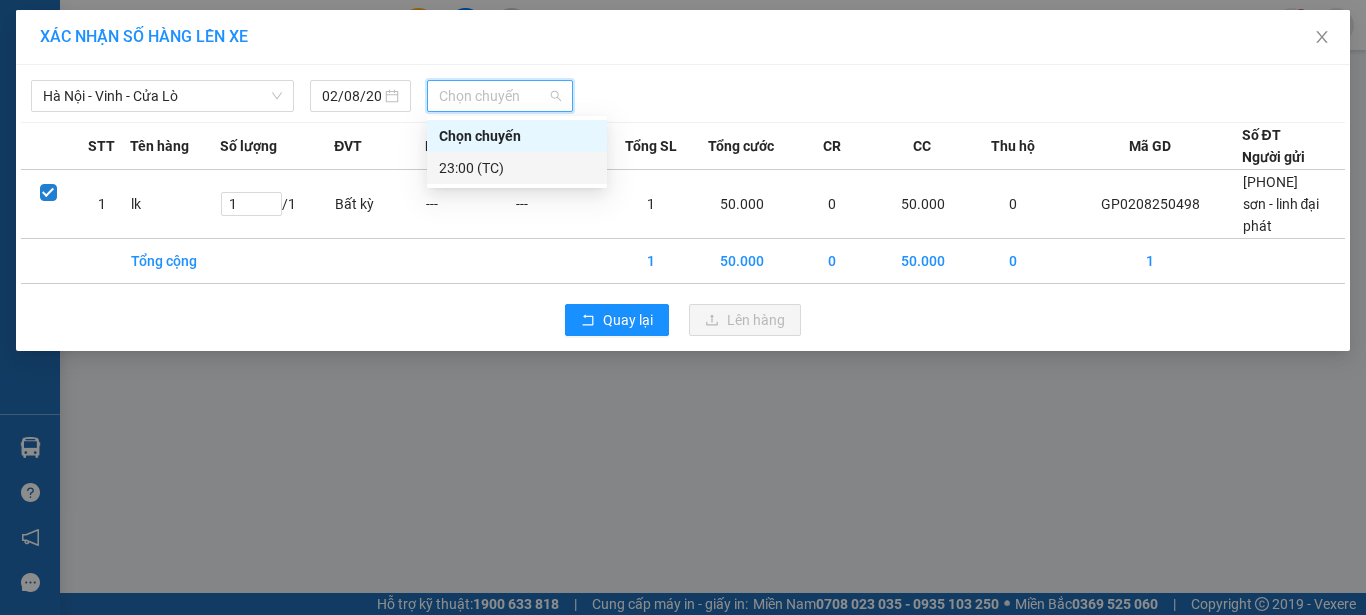 drag, startPoint x: 514, startPoint y: 169, endPoint x: 569, endPoint y: 178, distance: 55.7315 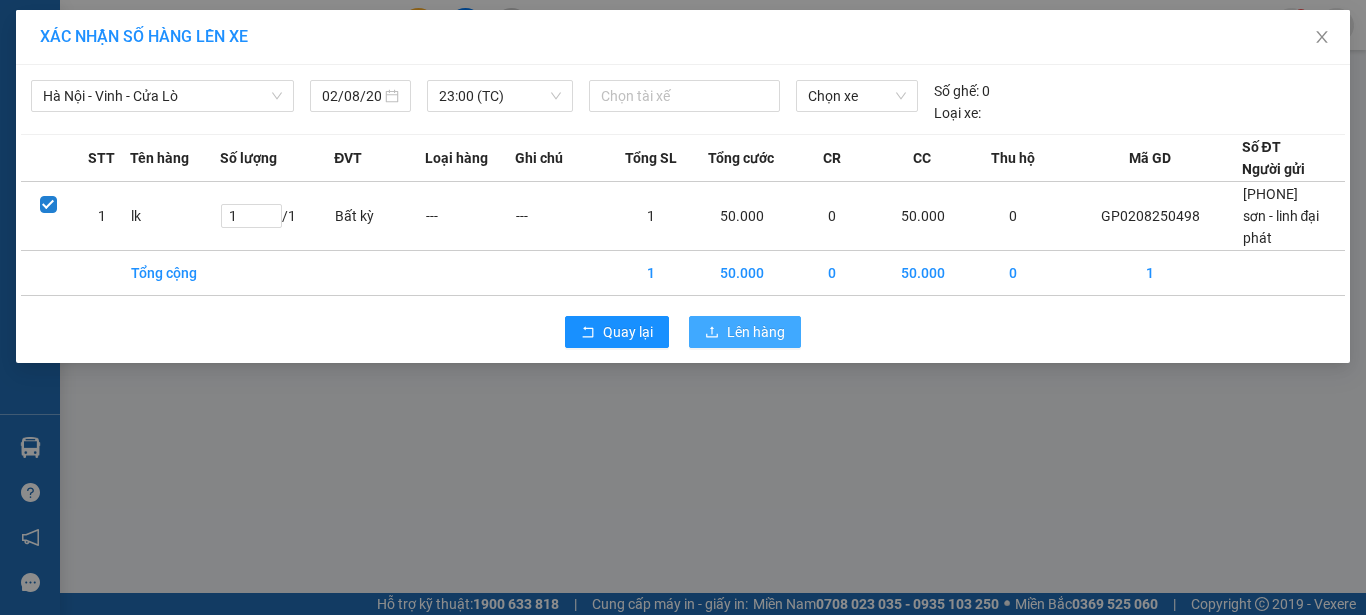 click 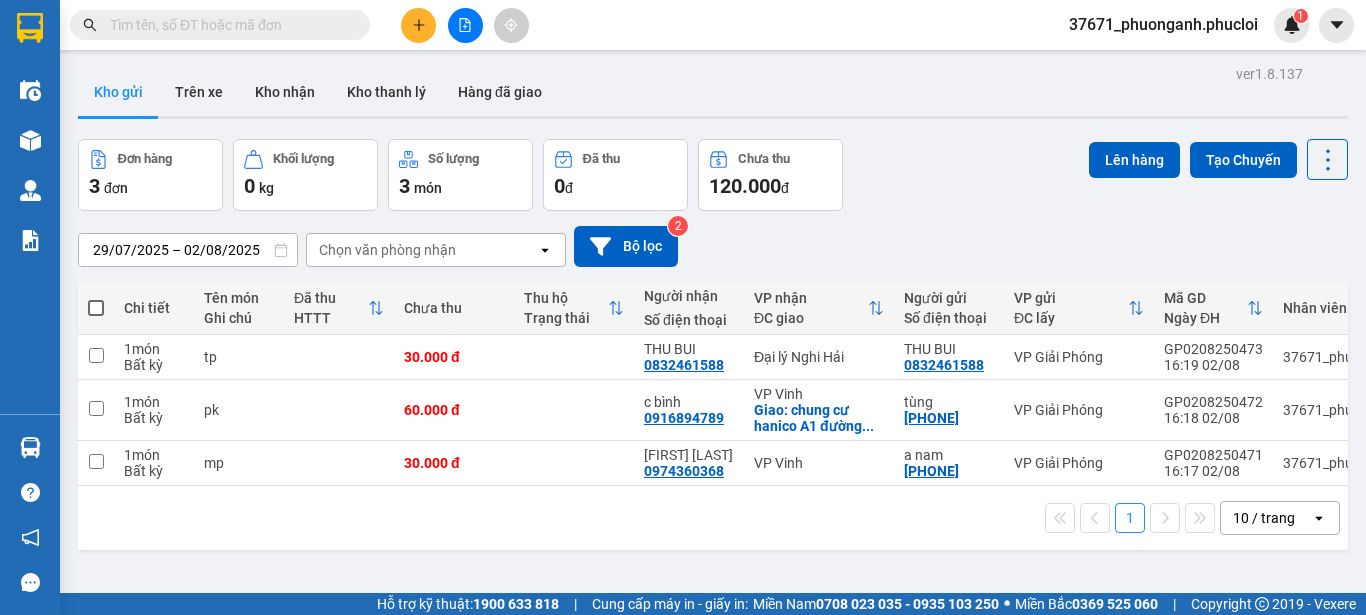 scroll, scrollTop: 0, scrollLeft: 0, axis: both 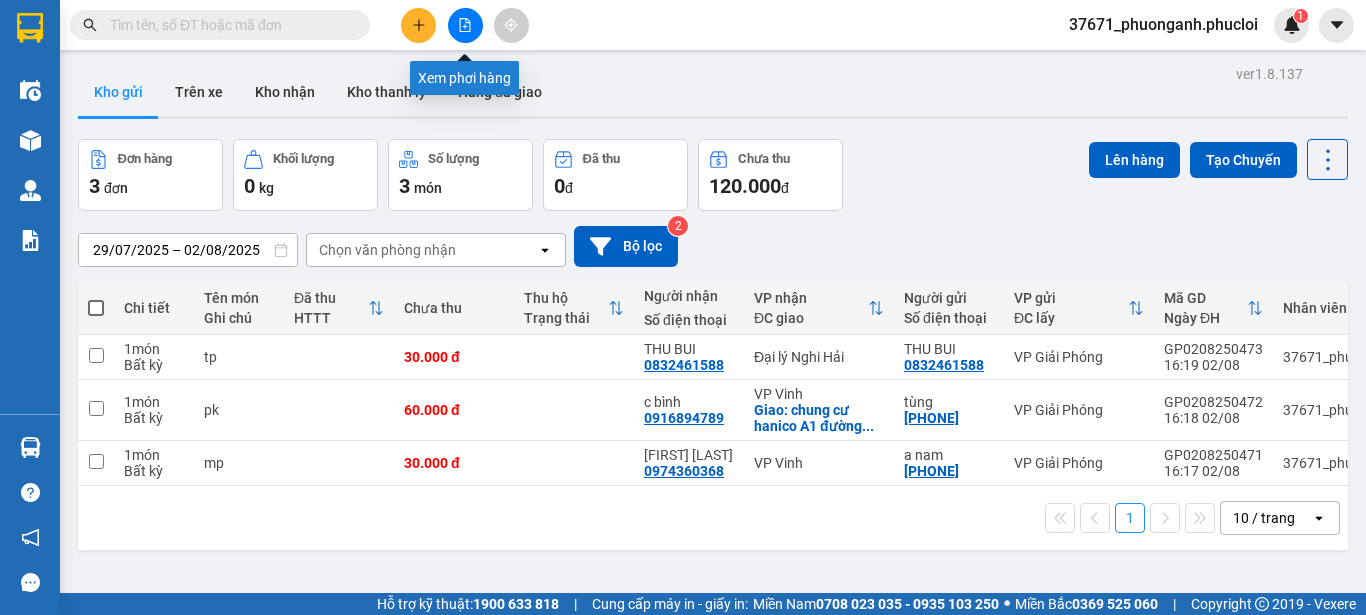 drag, startPoint x: 466, startPoint y: 26, endPoint x: 431, endPoint y: 4, distance: 41.340054 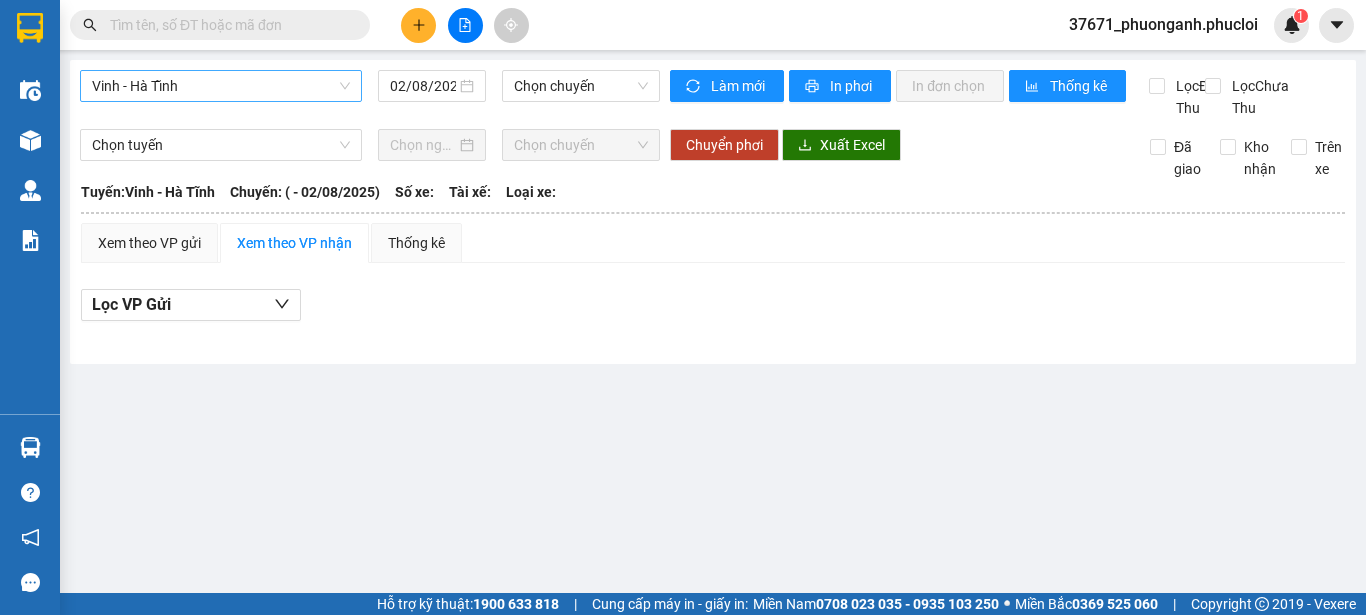 click on "Vinh - Hà Tĩnh" at bounding box center (221, 86) 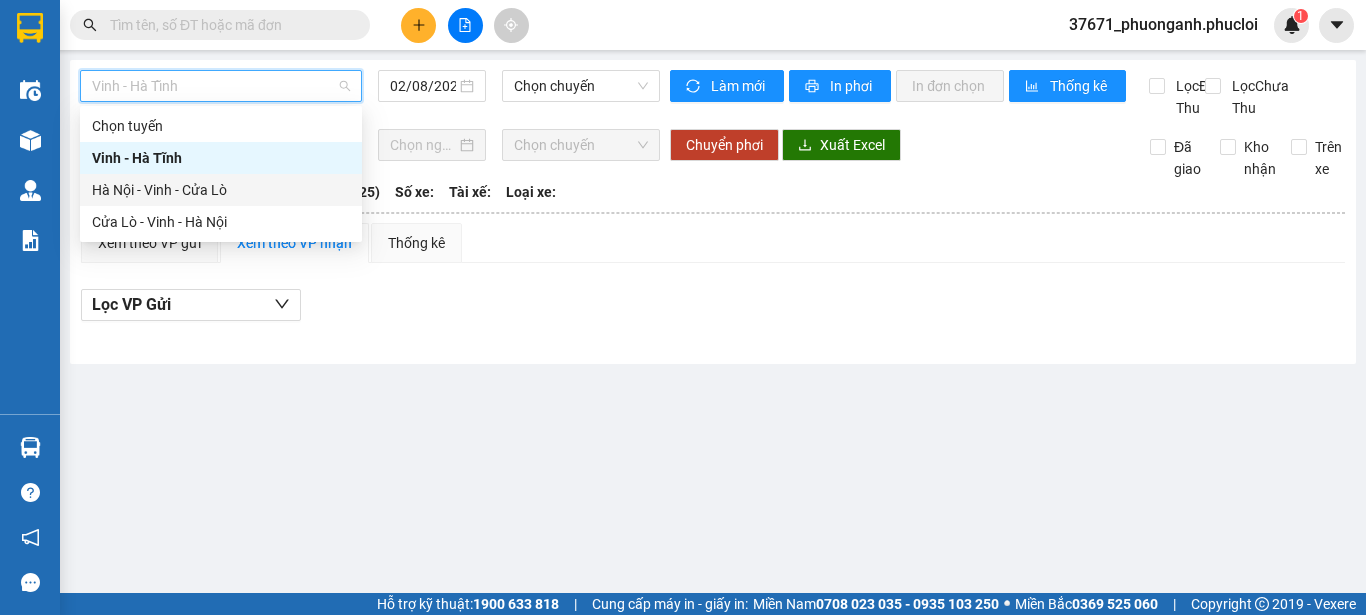 click on "Hà Nội - Vinh - Cửa Lò" at bounding box center [221, 190] 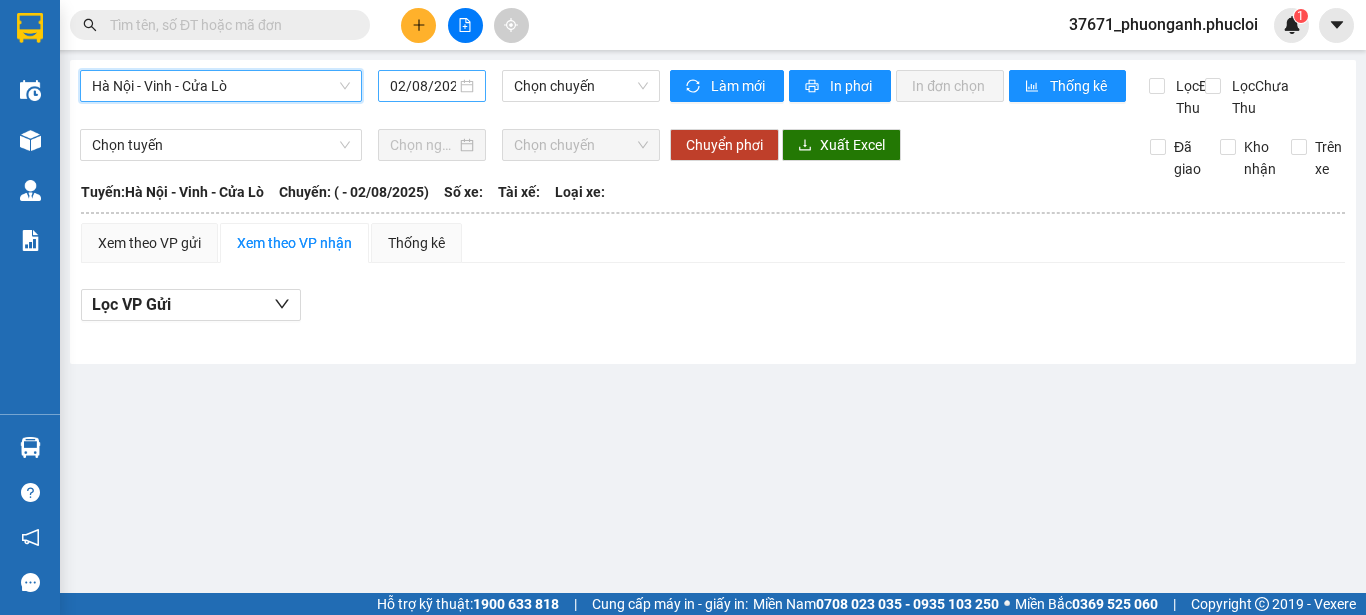click on "02/08/2025" at bounding box center [423, 86] 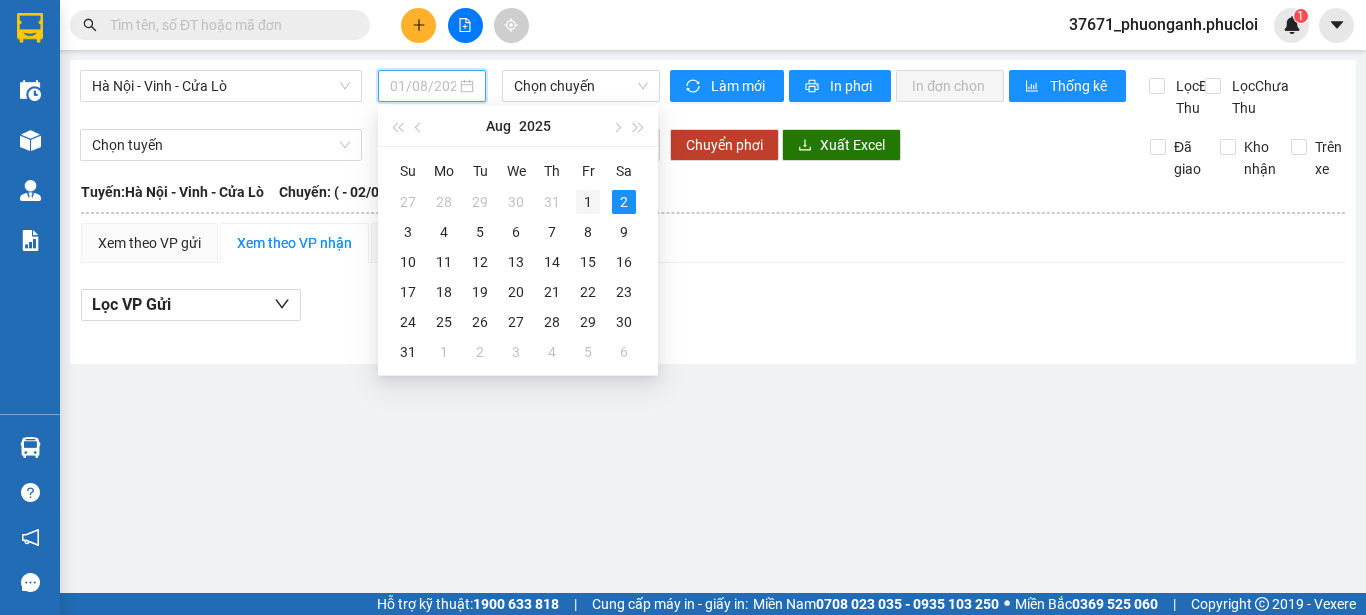 click on "1" at bounding box center [588, 202] 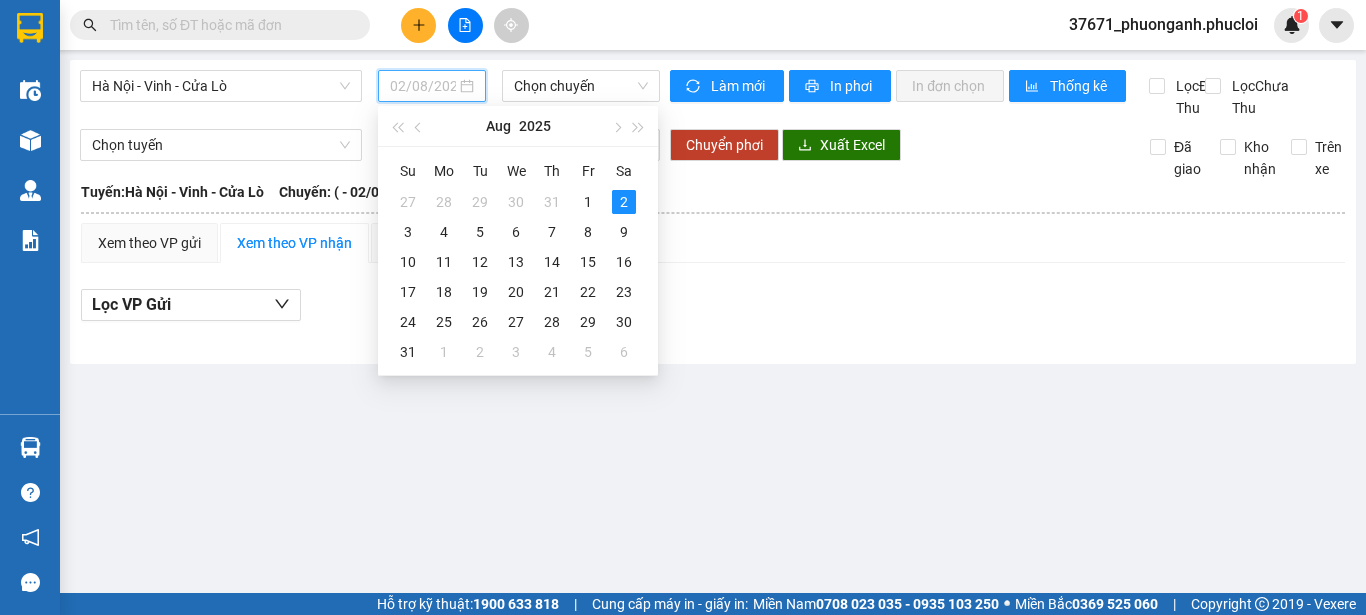 type on "01/08/2025" 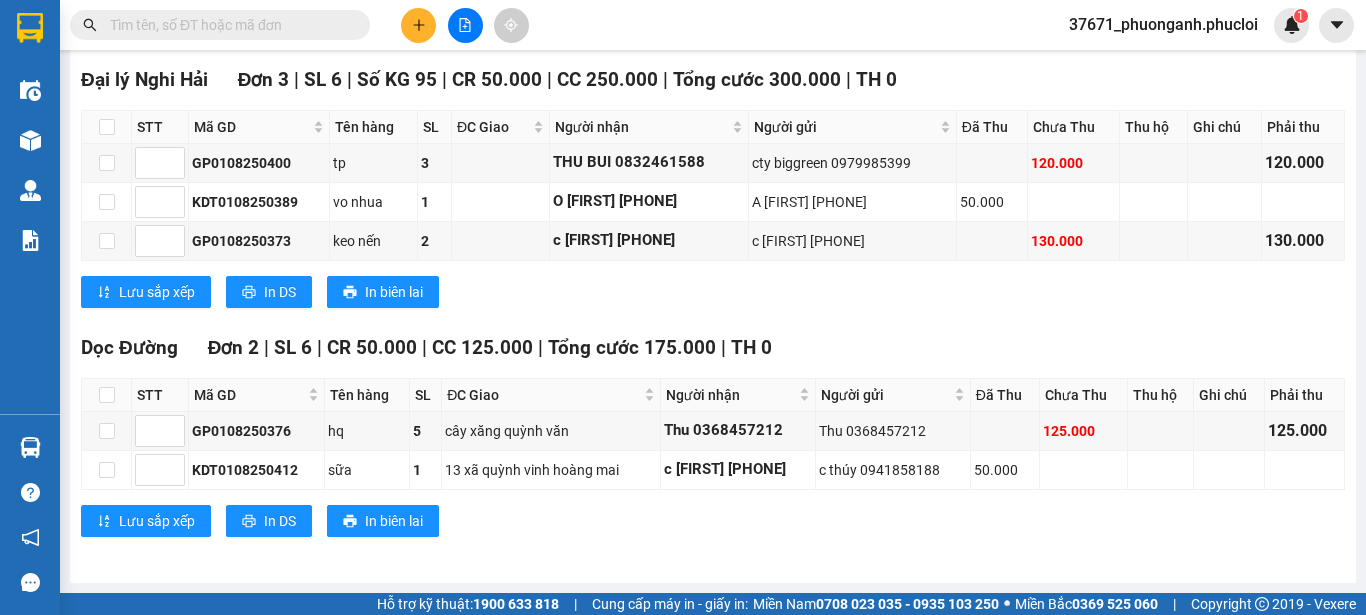scroll, scrollTop: 3628, scrollLeft: 0, axis: vertical 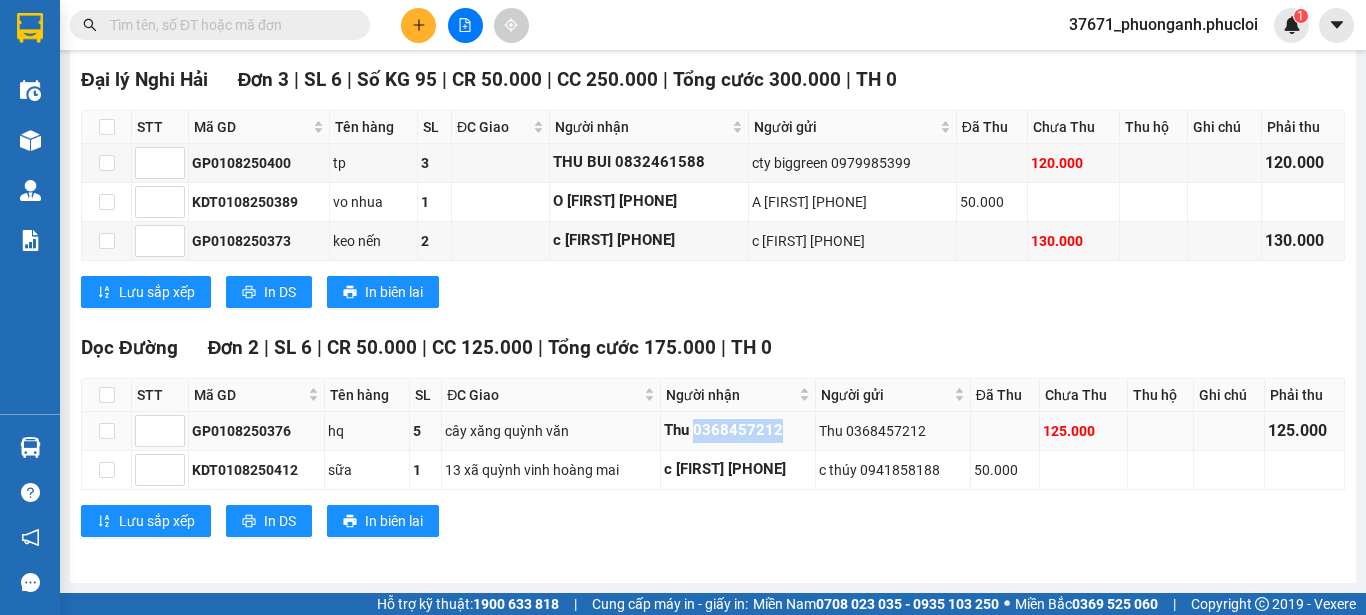 drag, startPoint x: 685, startPoint y: 430, endPoint x: 781, endPoint y: 437, distance: 96.25487 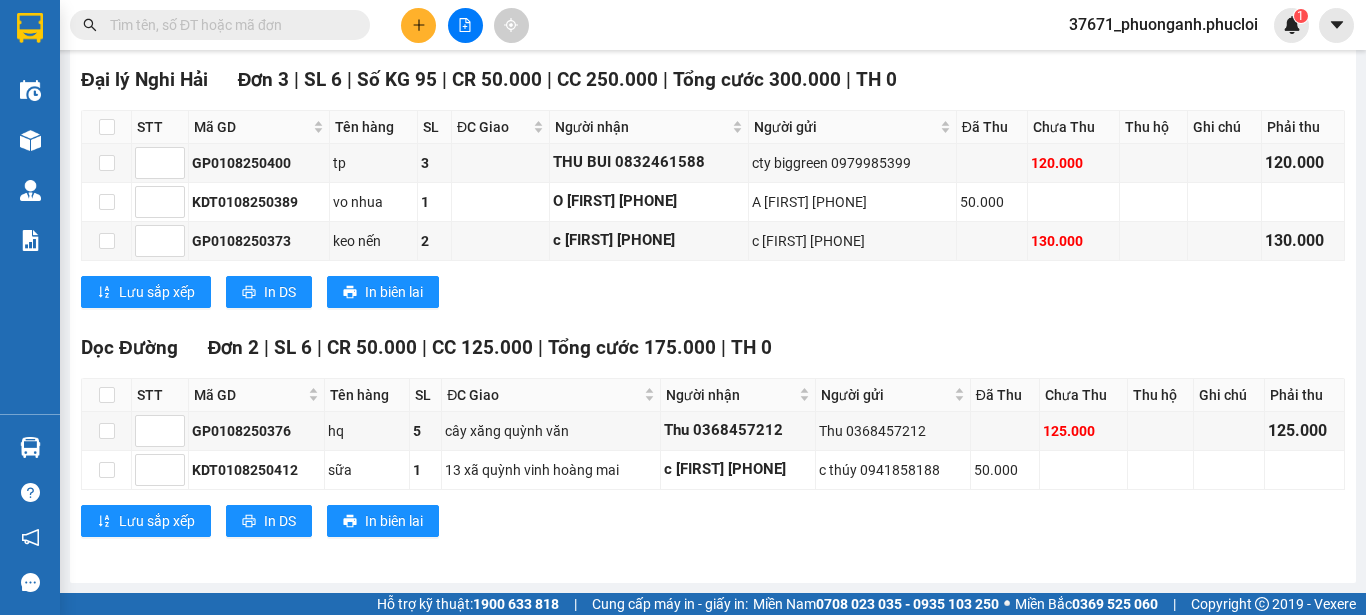 click at bounding box center [228, 25] 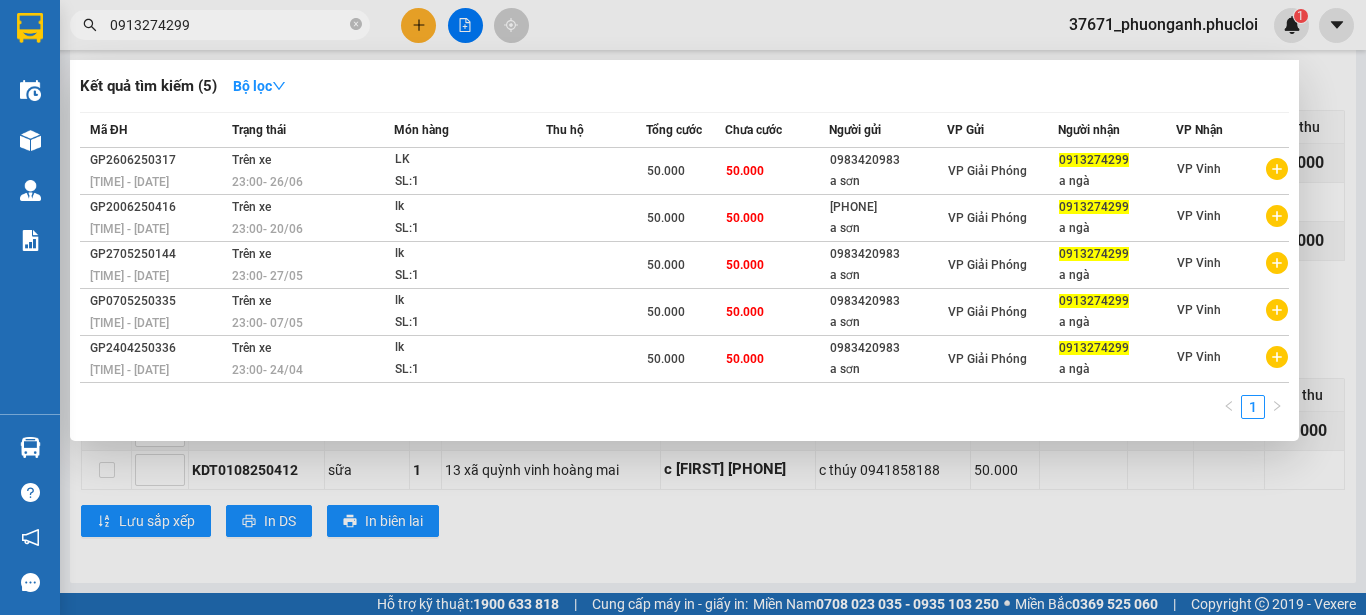 type on "0913274299" 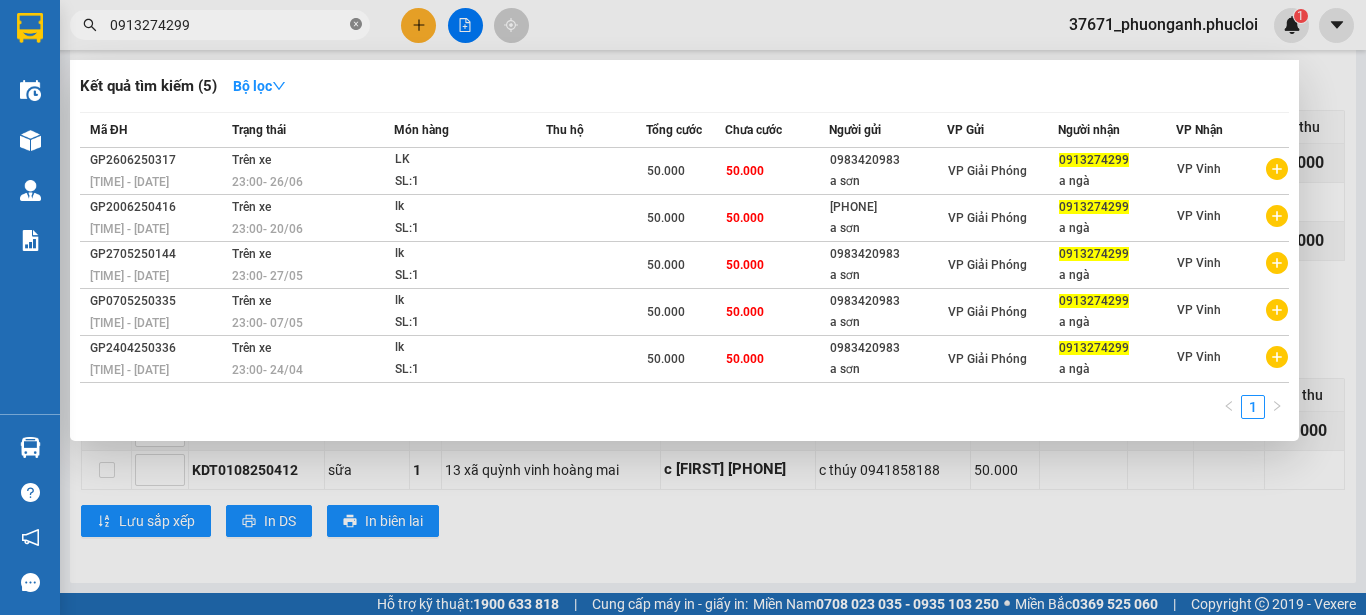 click 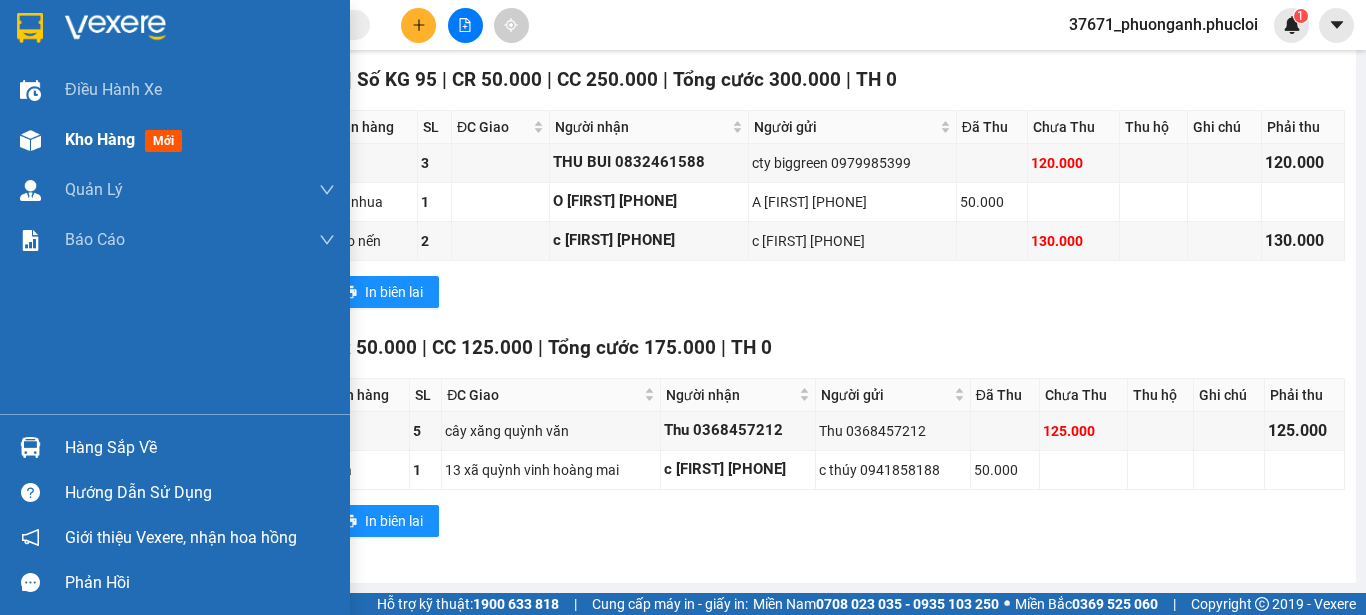 click at bounding box center [30, 140] 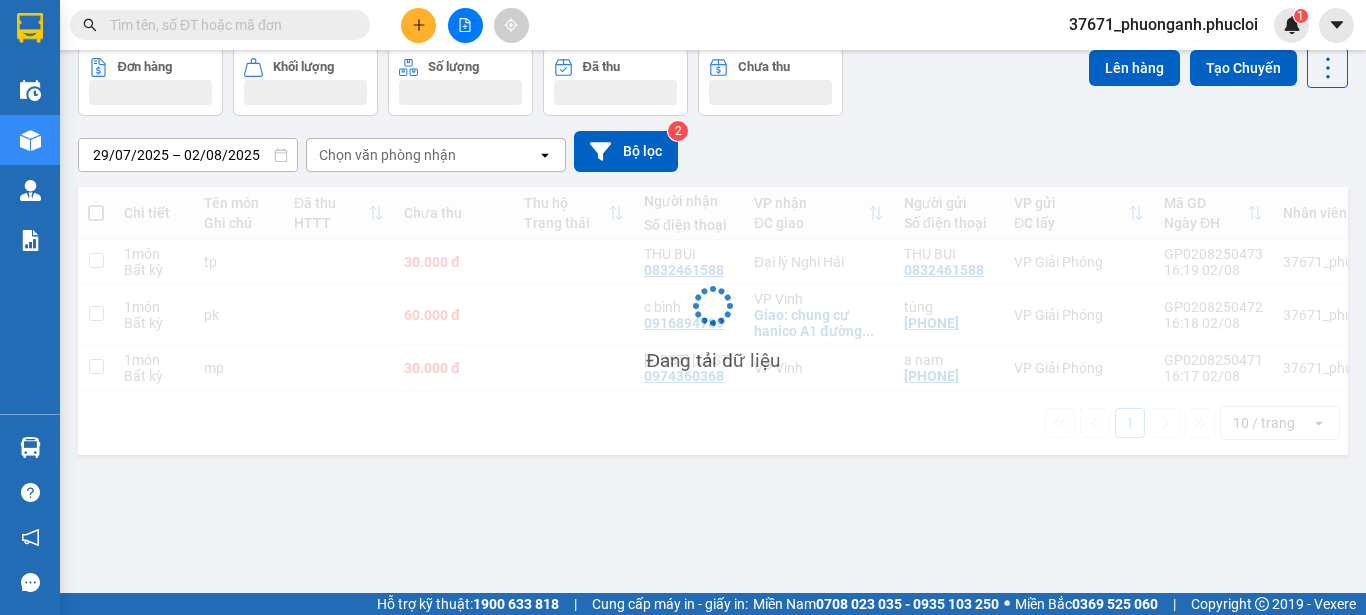 scroll, scrollTop: 92, scrollLeft: 0, axis: vertical 